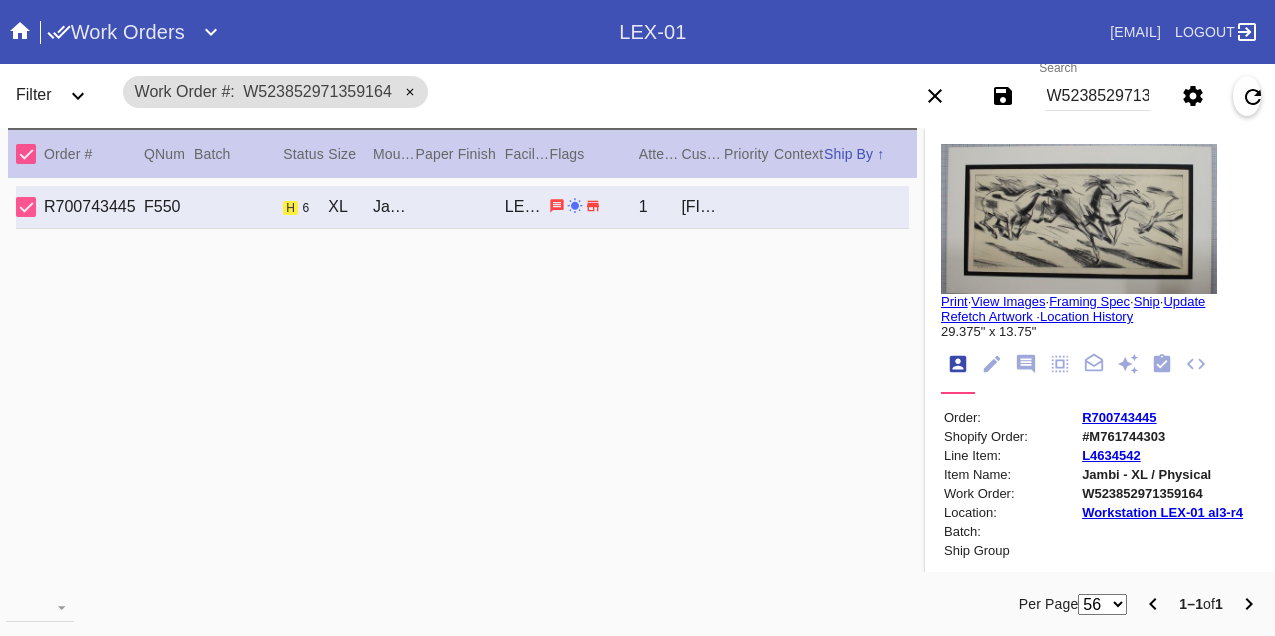 scroll, scrollTop: 0, scrollLeft: 0, axis: both 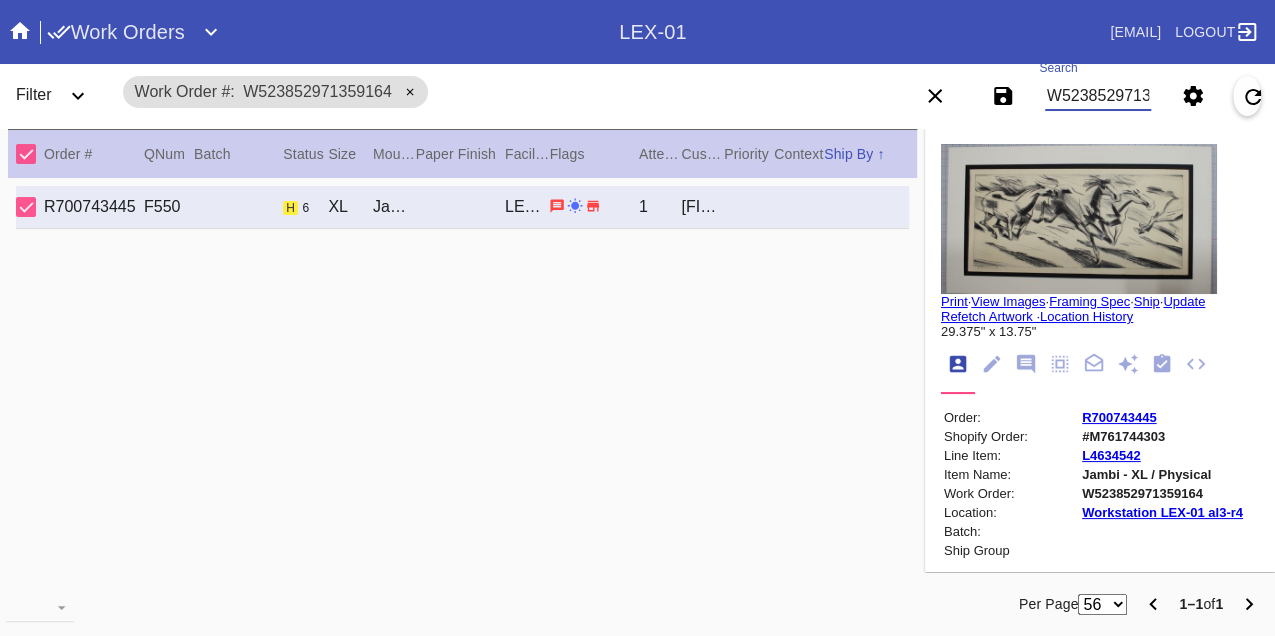 click on "W523852971359164" at bounding box center (1098, 96) 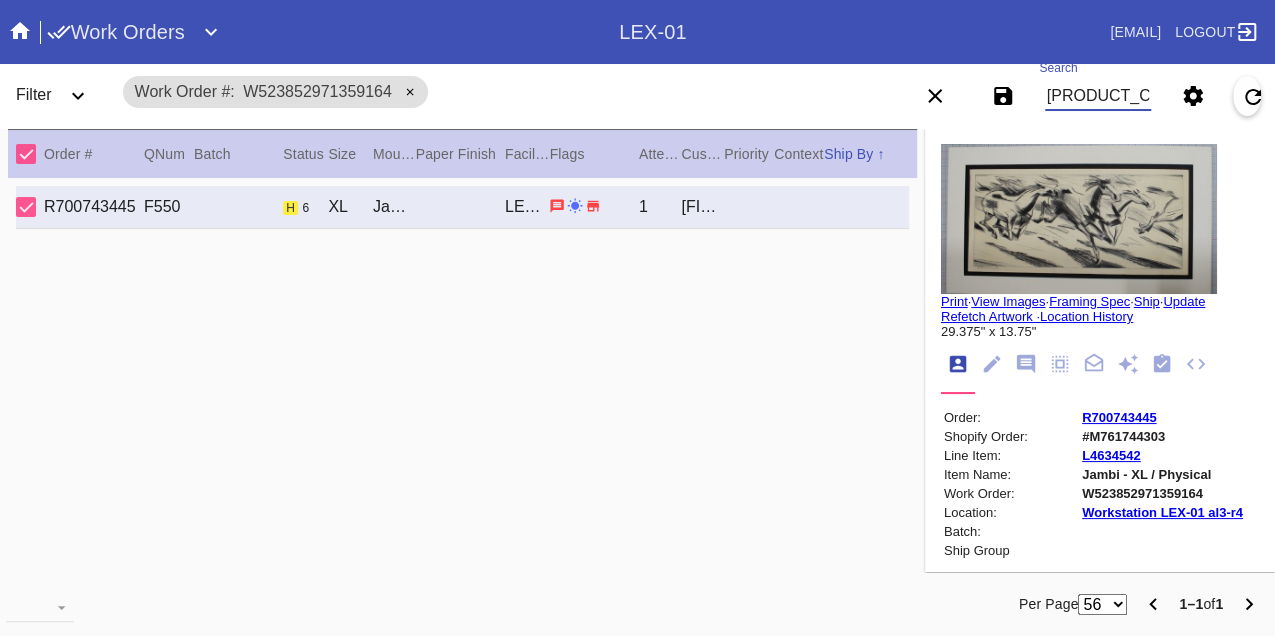 type on "[ID]" 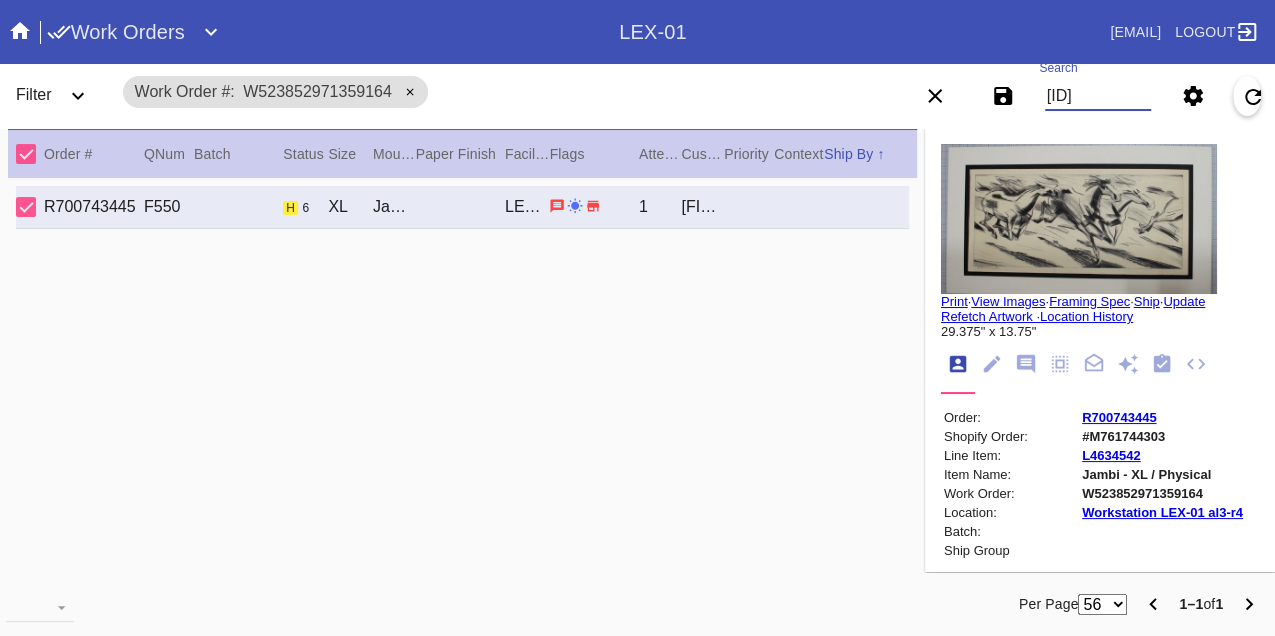 scroll, scrollTop: 0, scrollLeft: 48, axis: horizontal 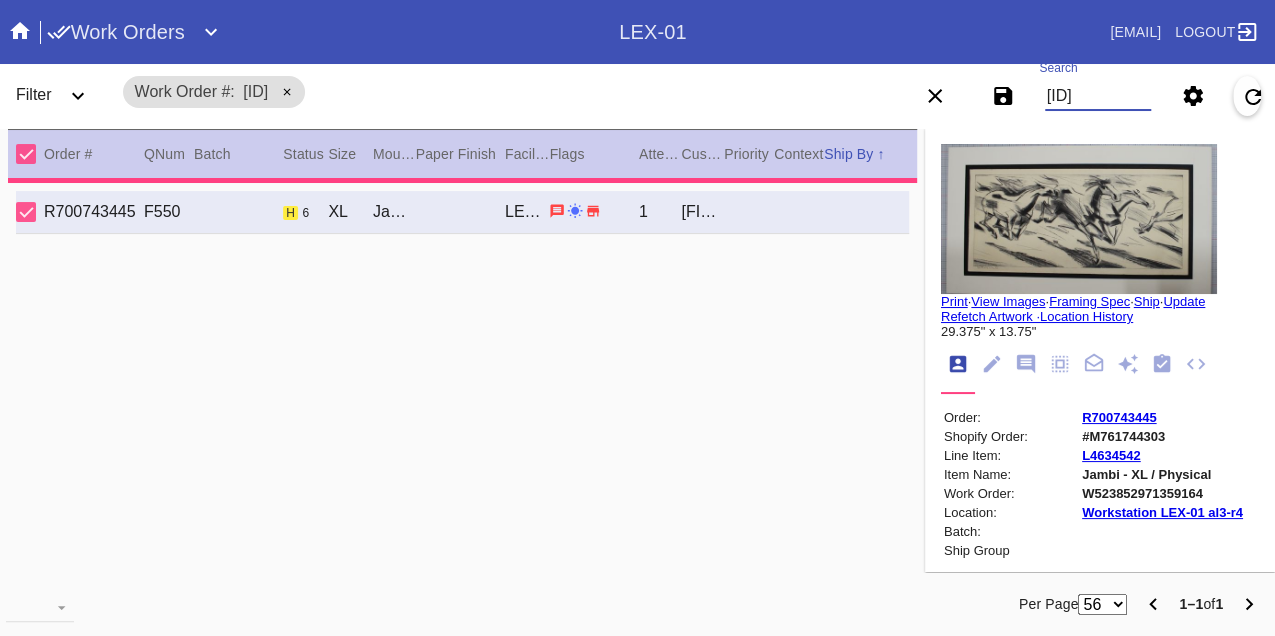 type on "11.0" 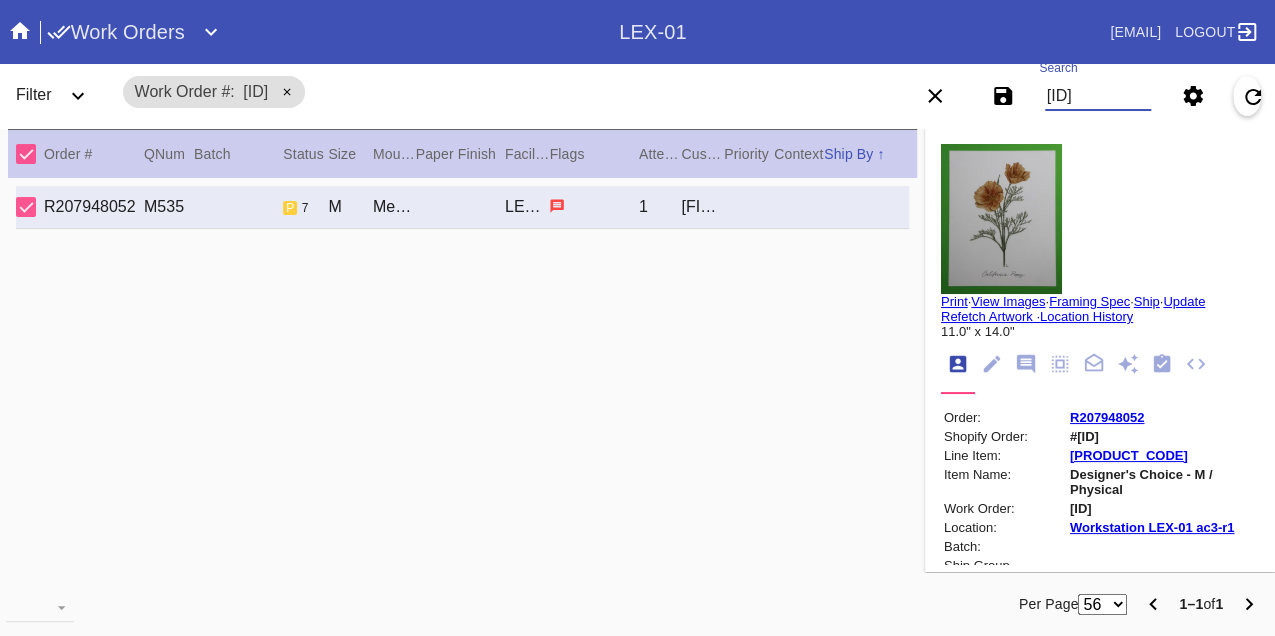 click on "[ID]" at bounding box center [1098, 96] 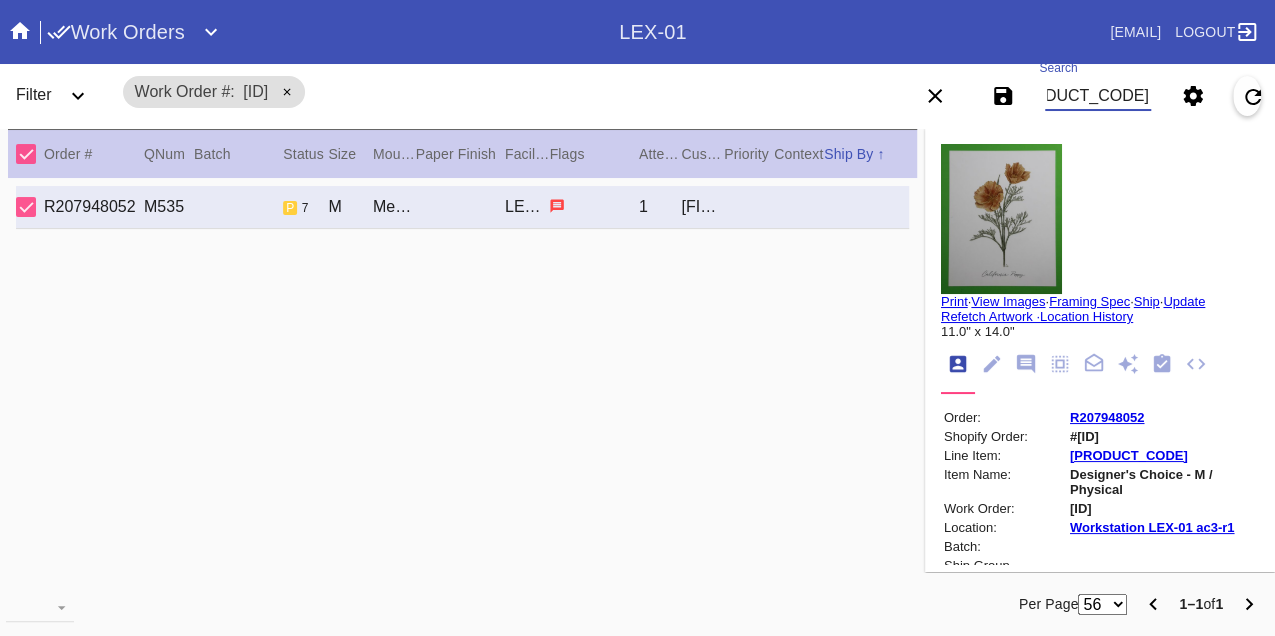 scroll, scrollTop: 0, scrollLeft: 48, axis: horizontal 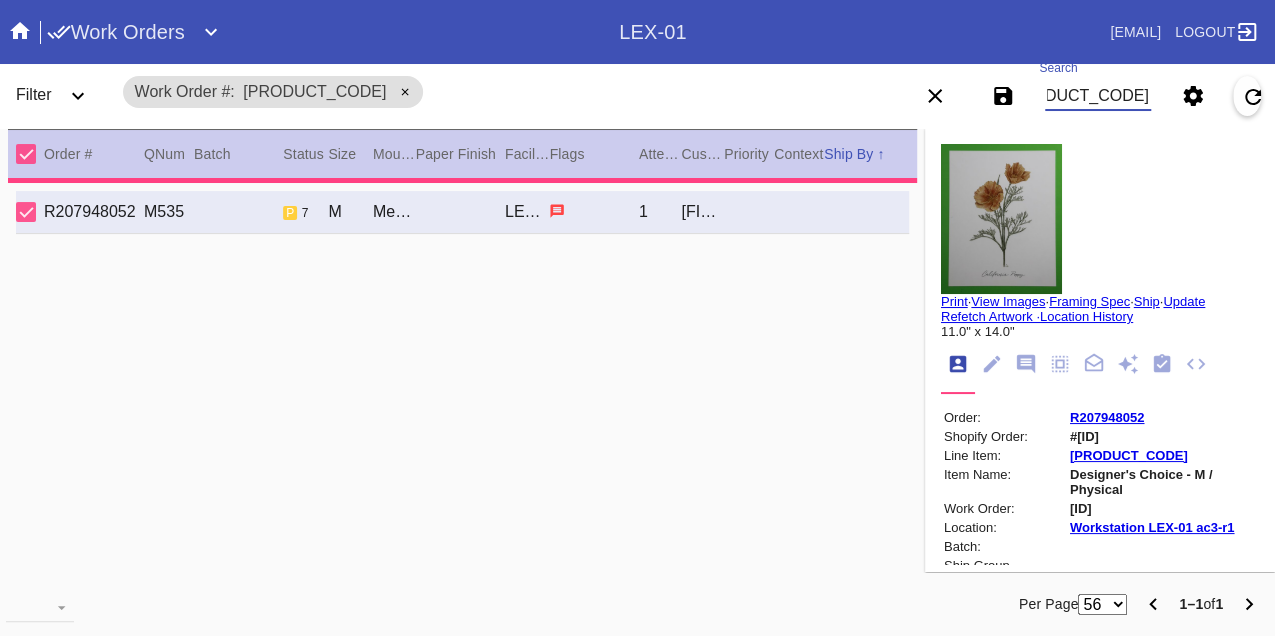 type on "12.0" 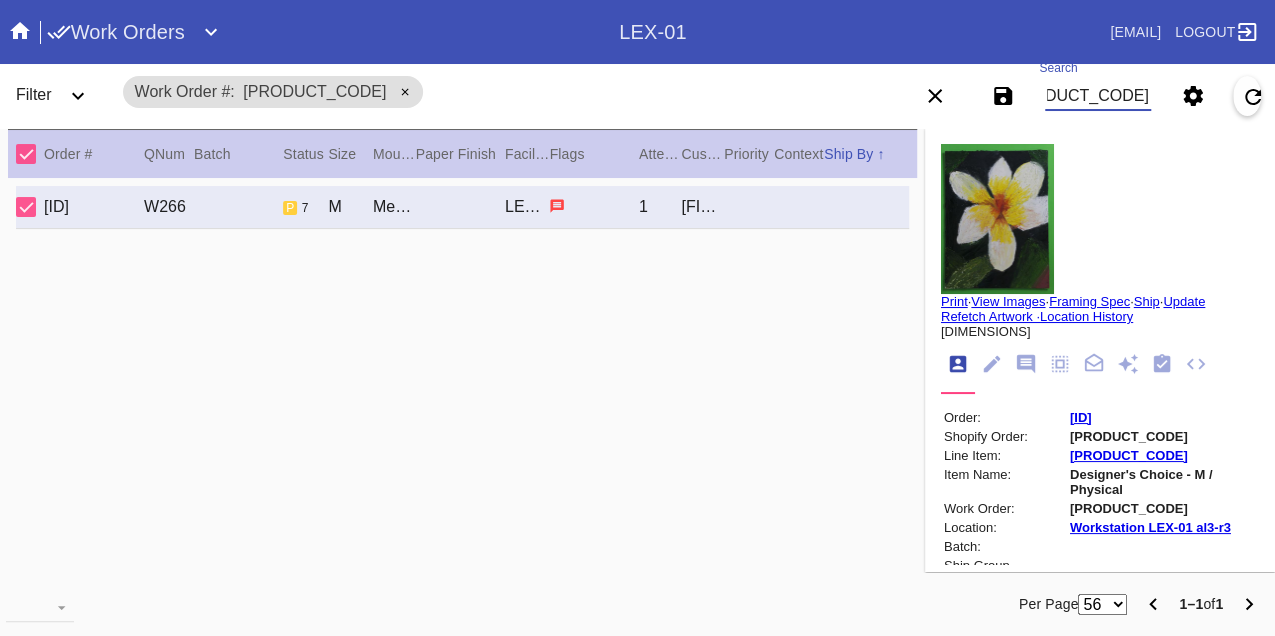 click on "[PRODUCT_CODE]" at bounding box center (1098, 96) 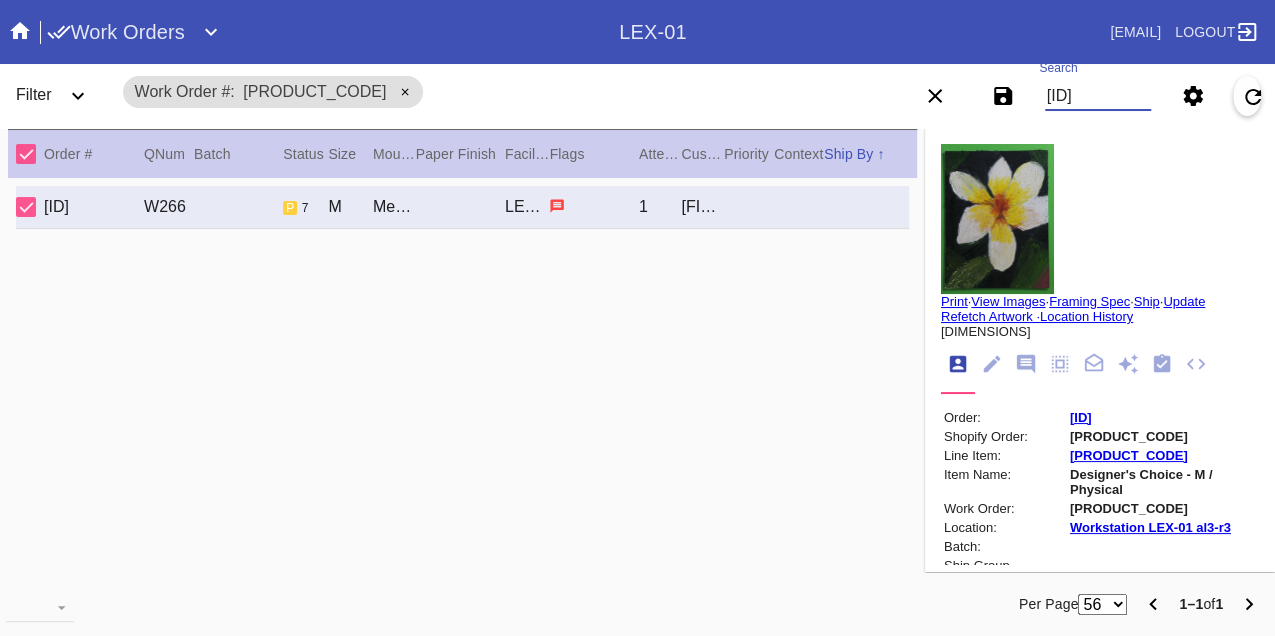 type on "[ID]" 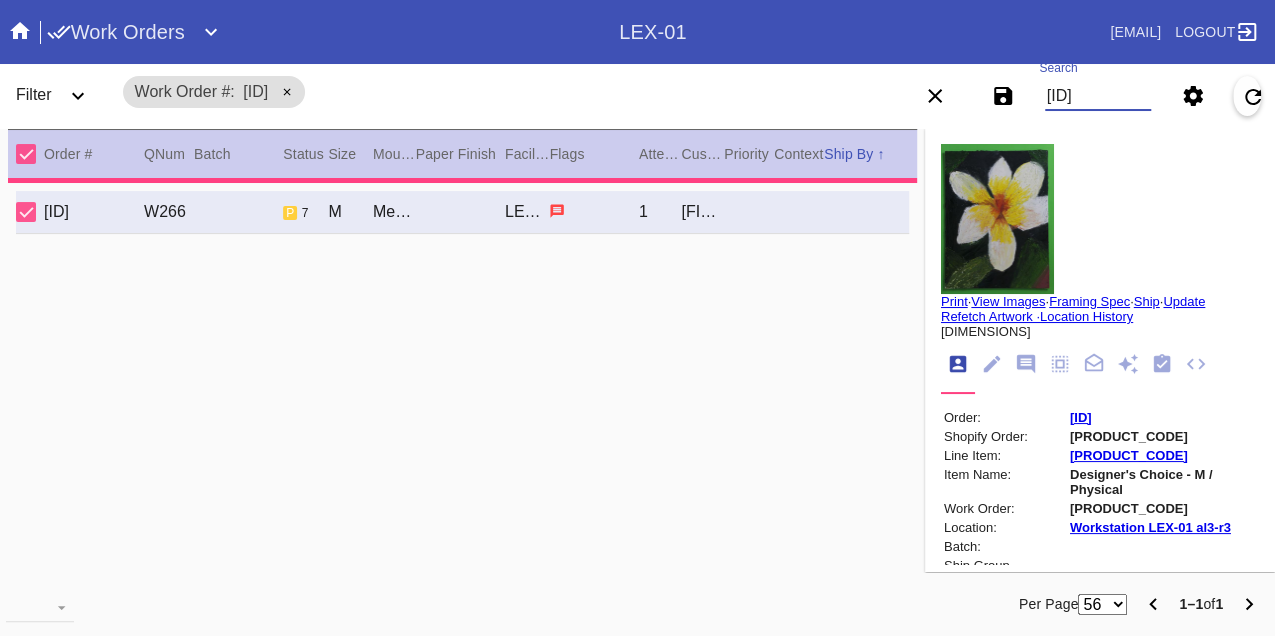 type on "2.5" 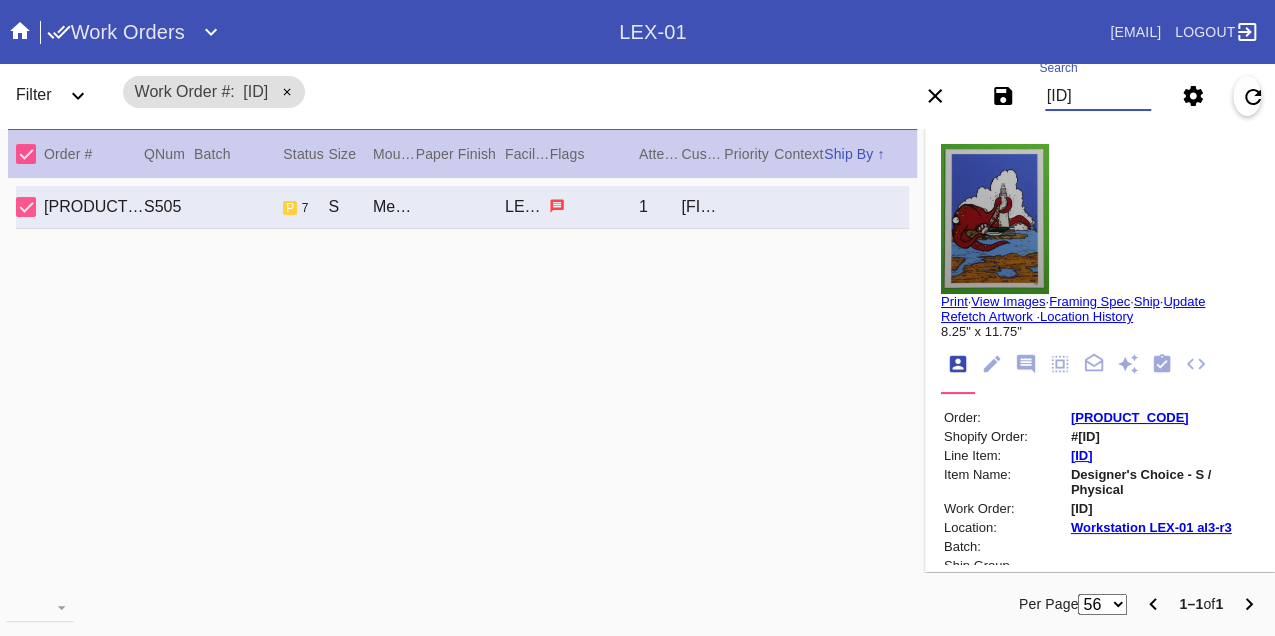 click on "[ID]" at bounding box center (1098, 96) 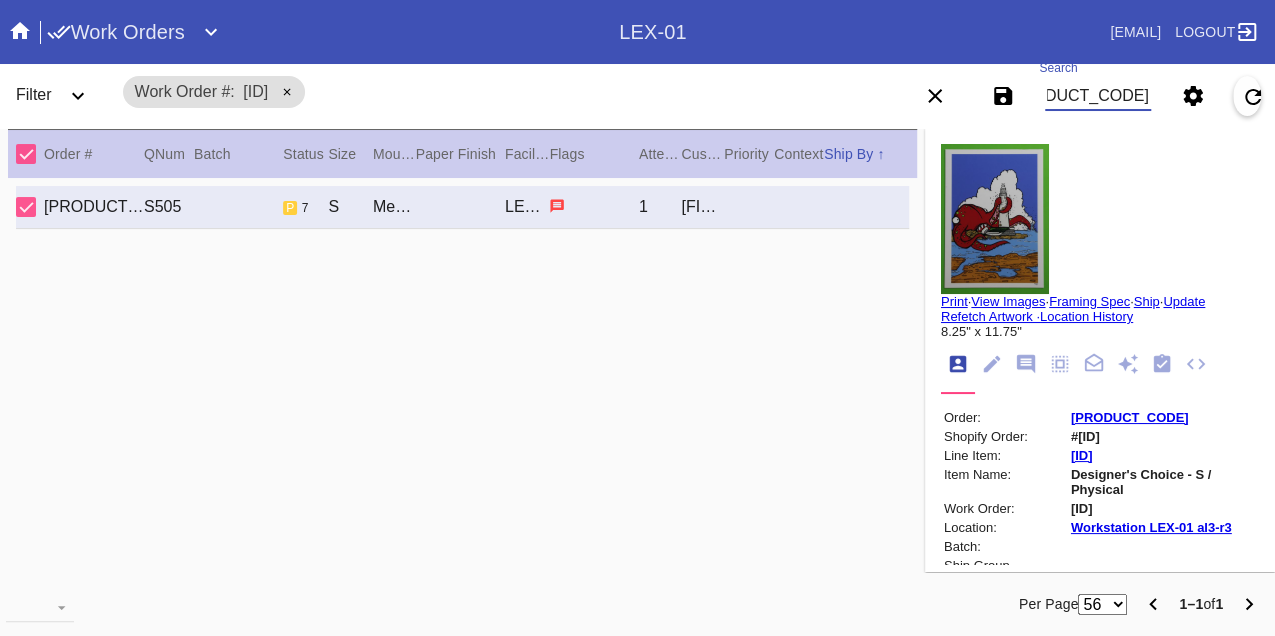 type on "[ID]" 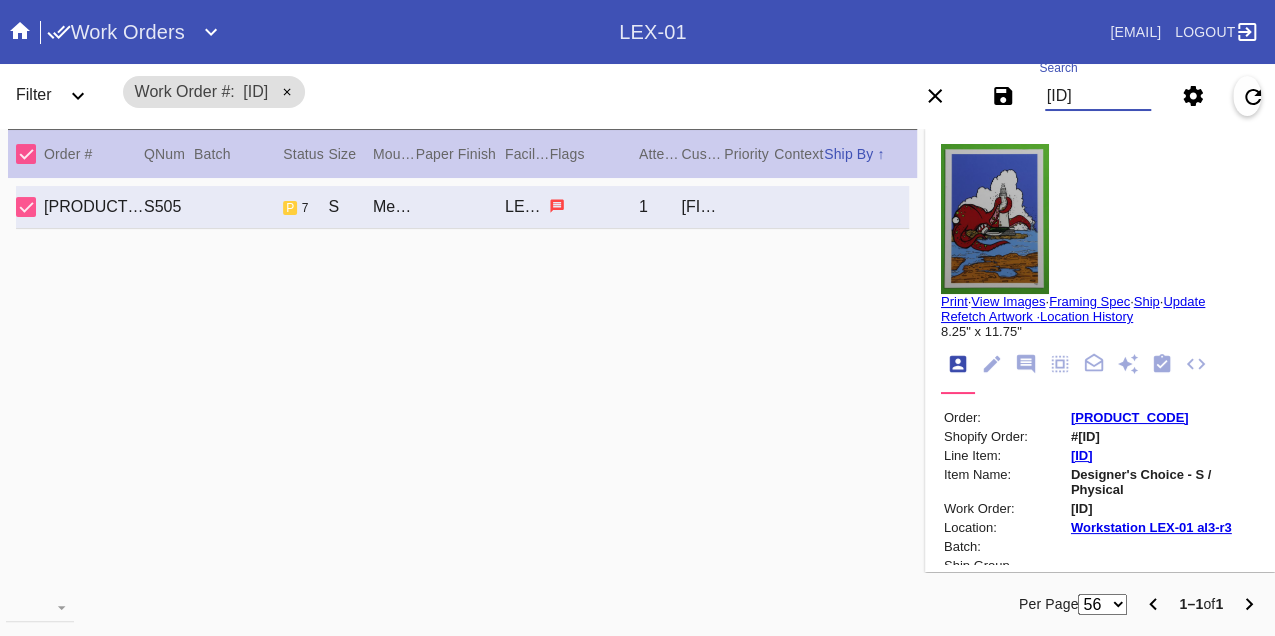 scroll, scrollTop: 0, scrollLeft: 48, axis: horizontal 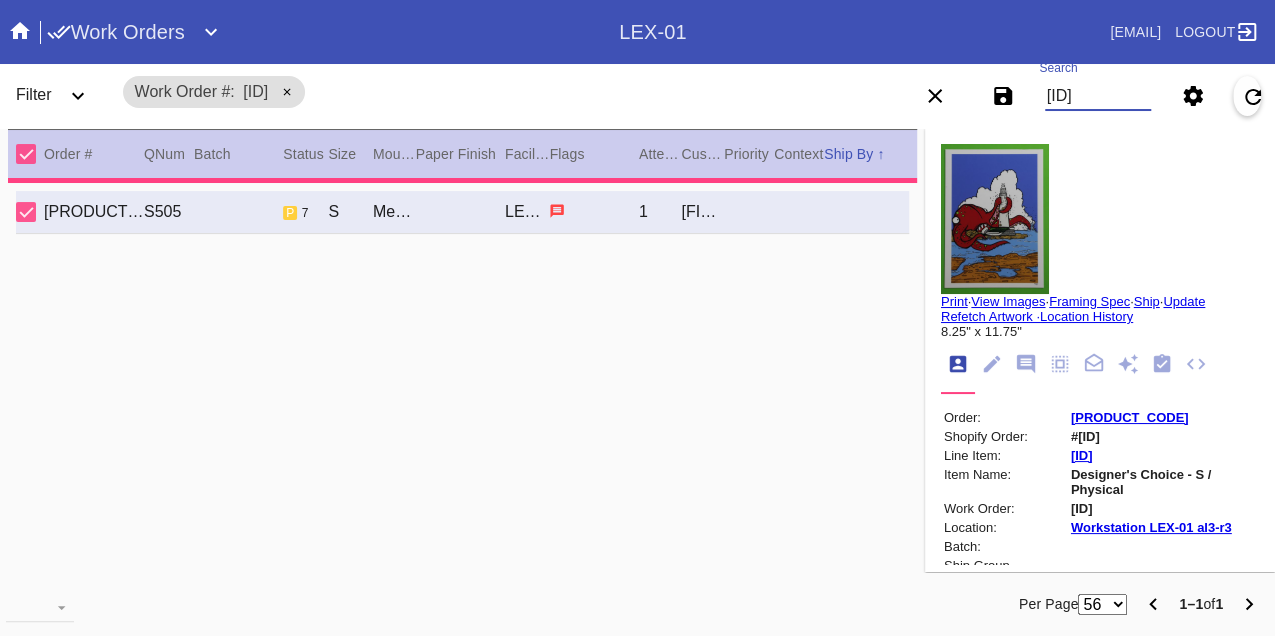 type on "11.625" 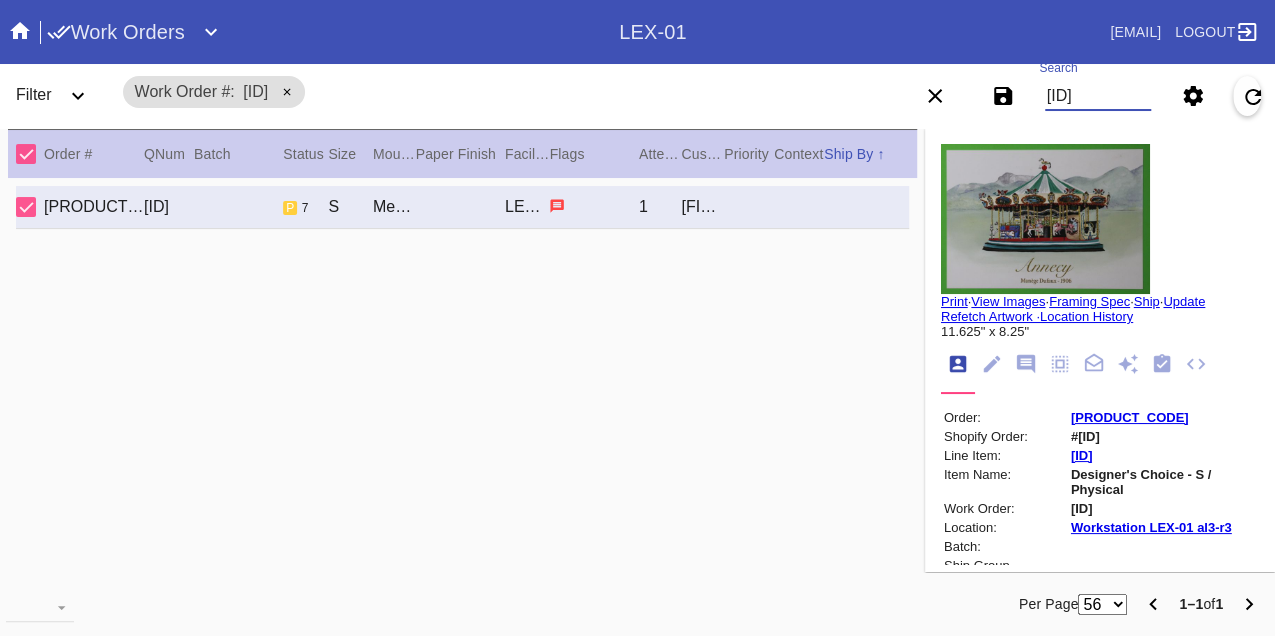 click on "[ID]" at bounding box center [1098, 96] 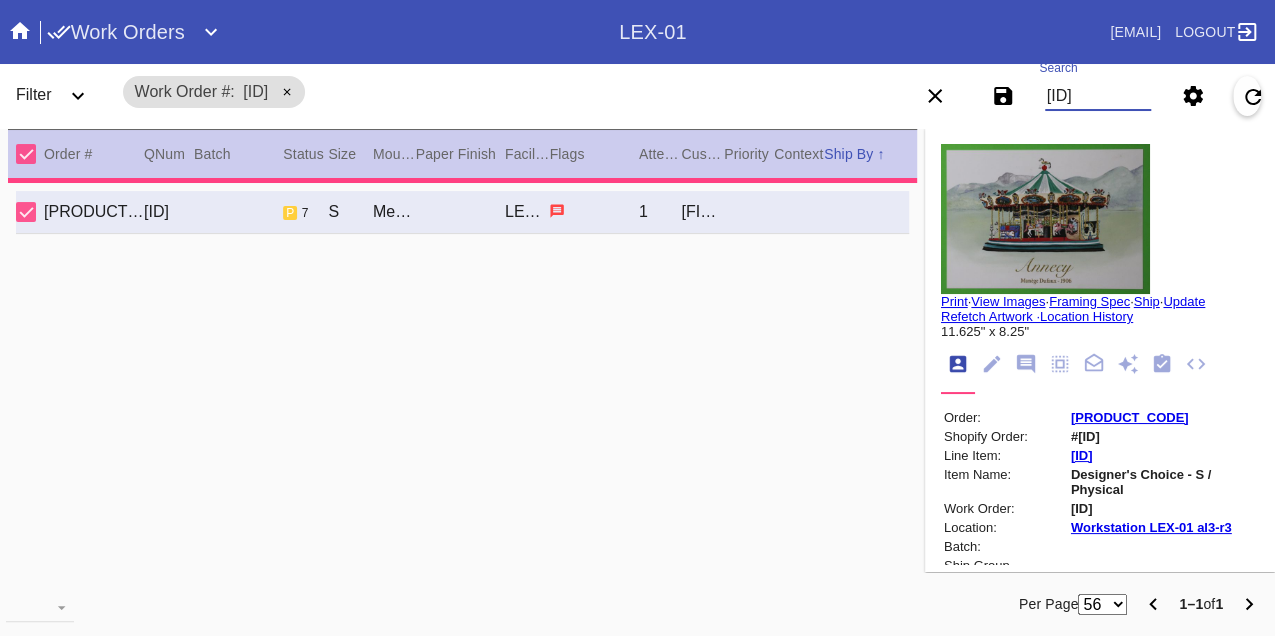 type on "5.875" 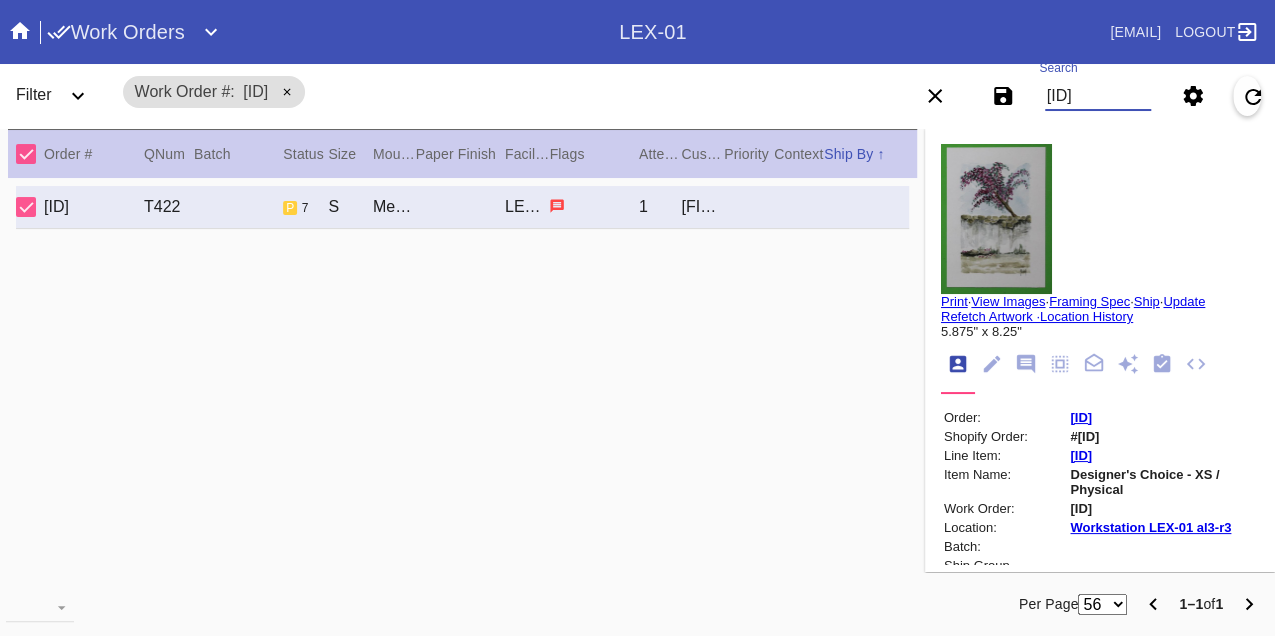 click on "[ID]" at bounding box center [1098, 96] 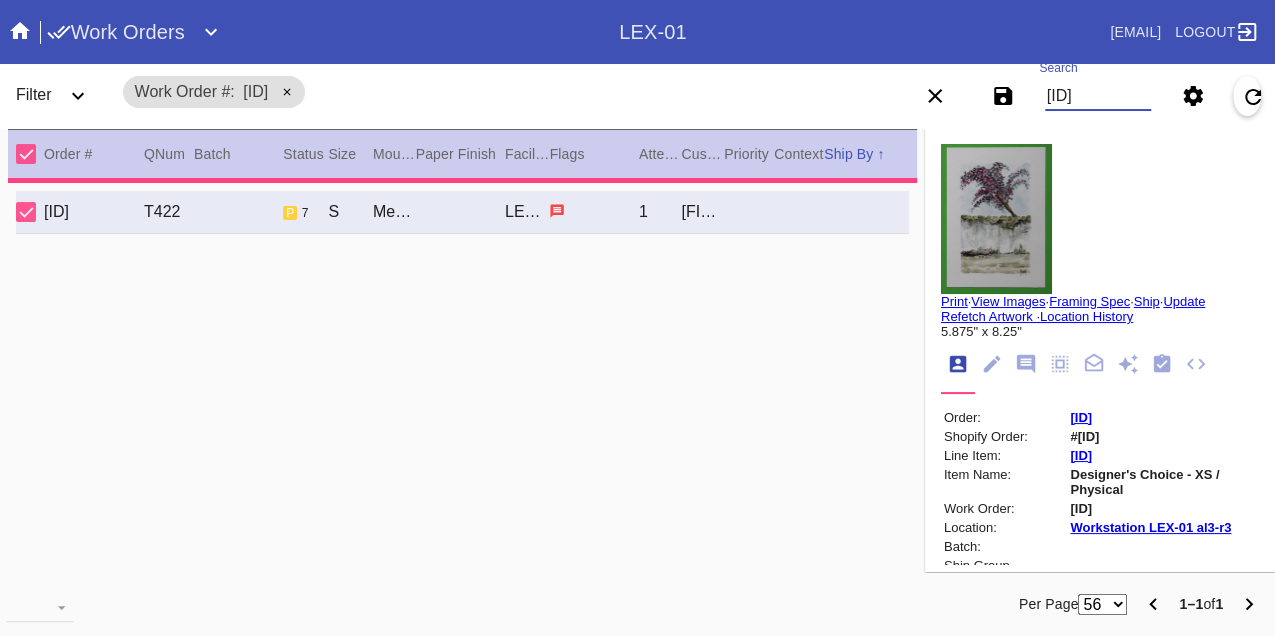 type on "5.0" 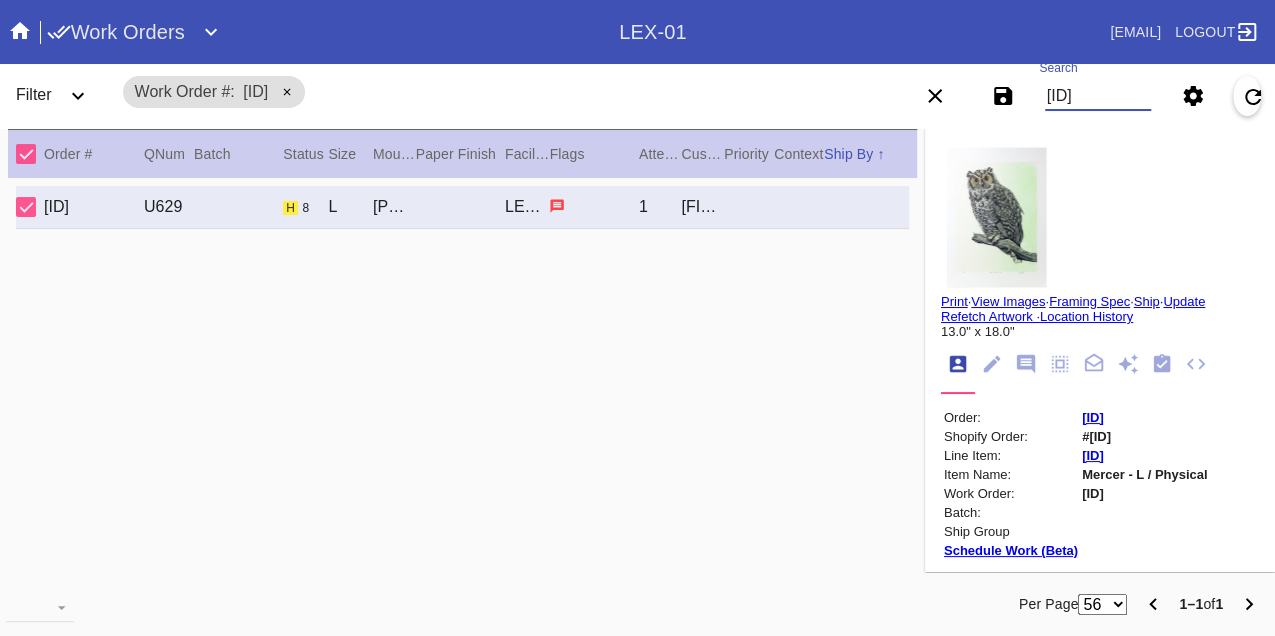 click on "[ID]" at bounding box center (1098, 96) 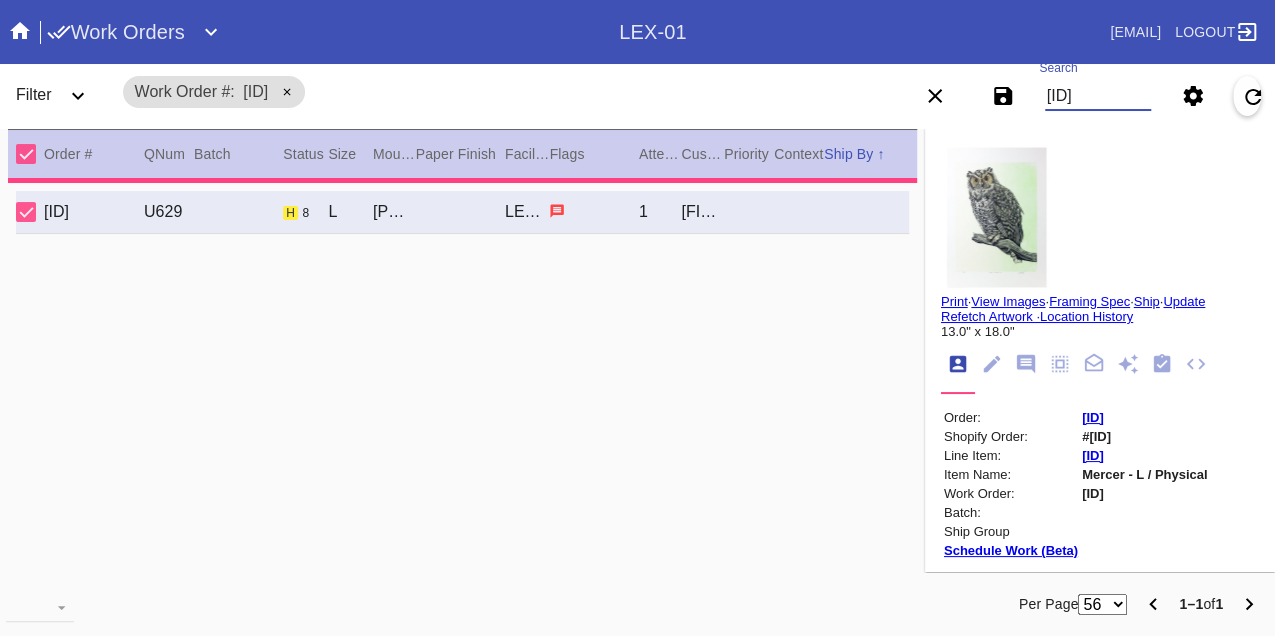 type on "3.0" 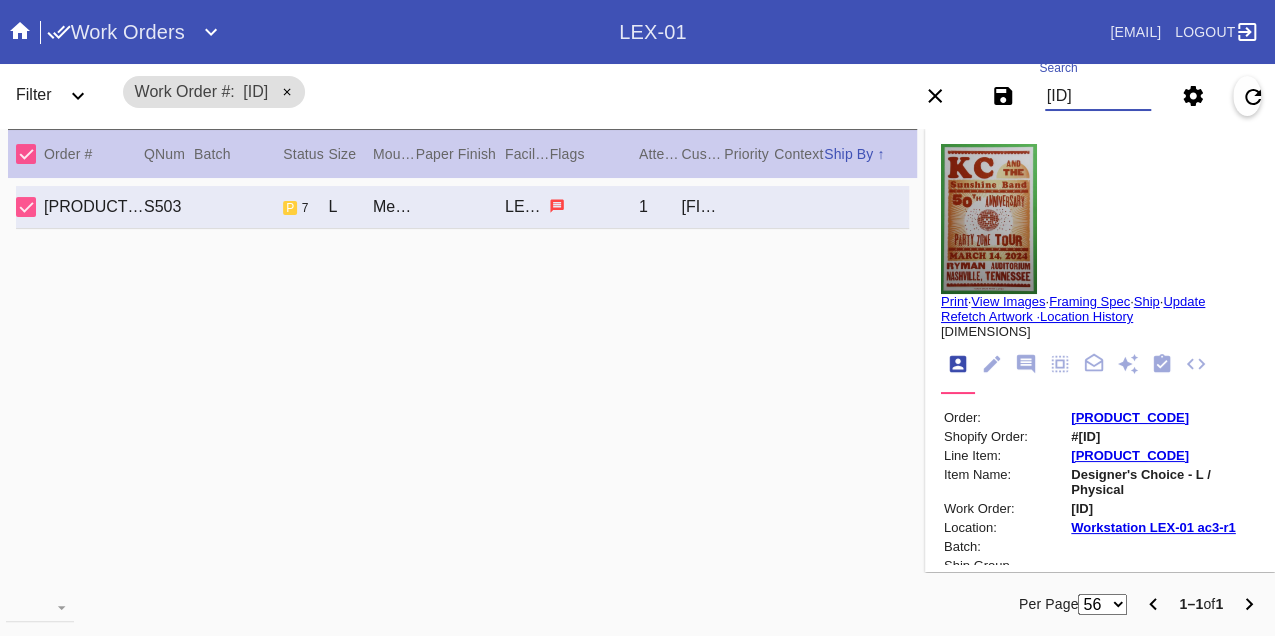 click on "[ID]" at bounding box center (1098, 96) 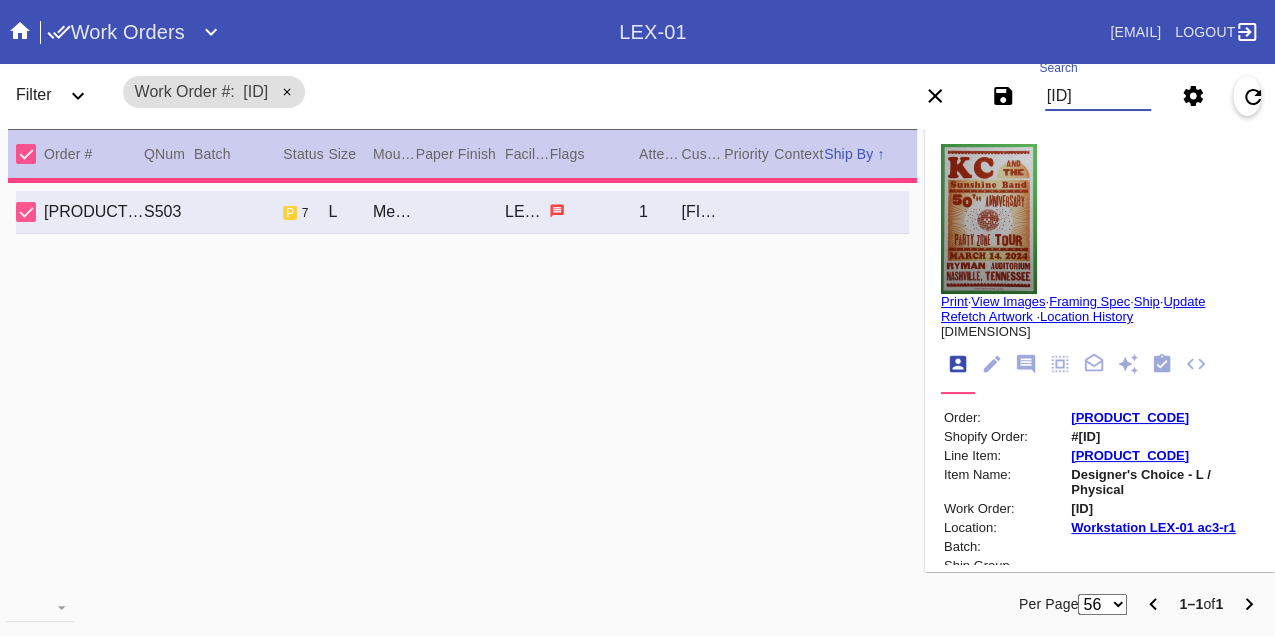 type on "2.5" 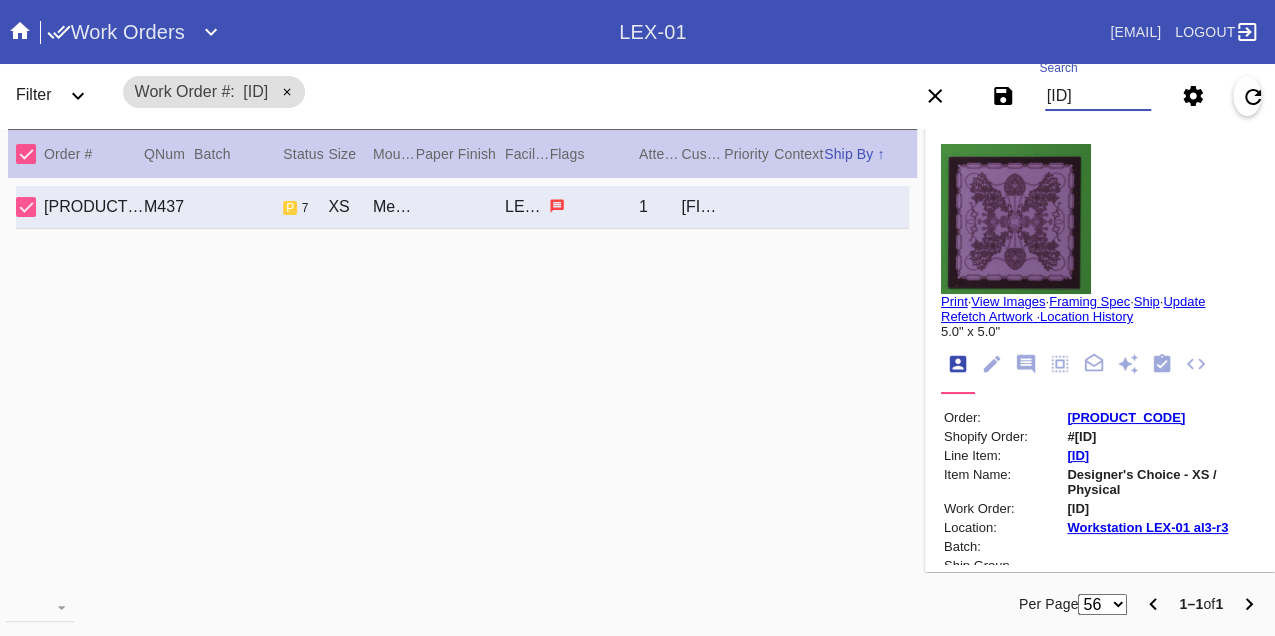 click on "[ID]" at bounding box center (1098, 96) 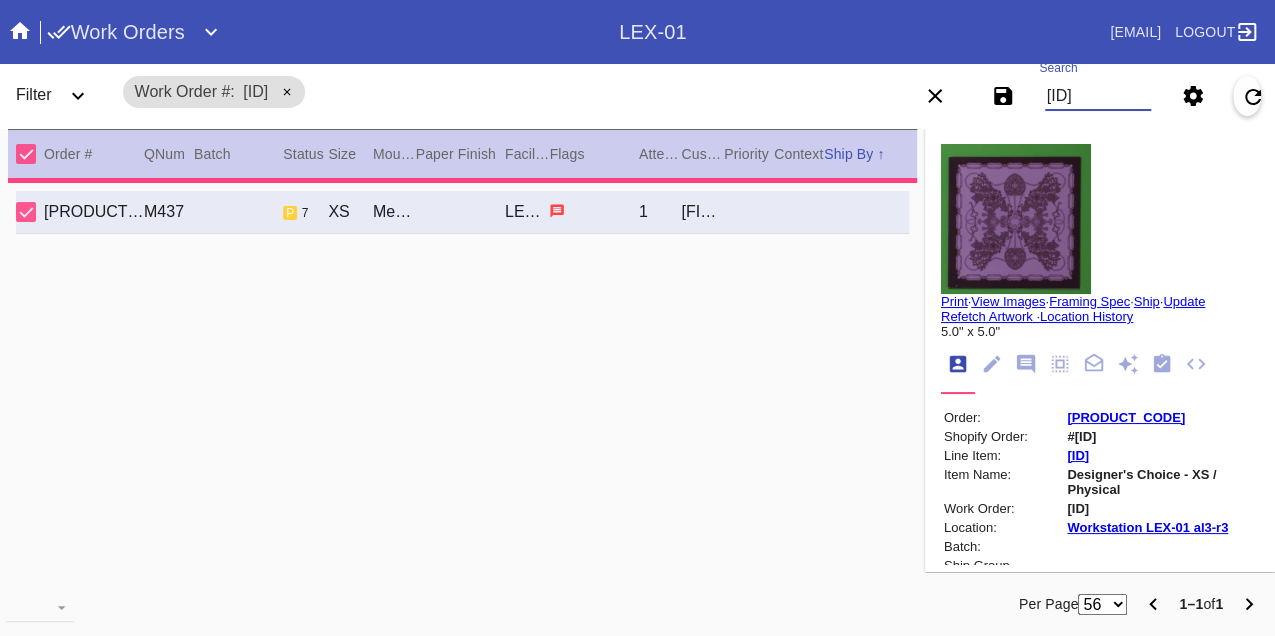 type on "3.0" 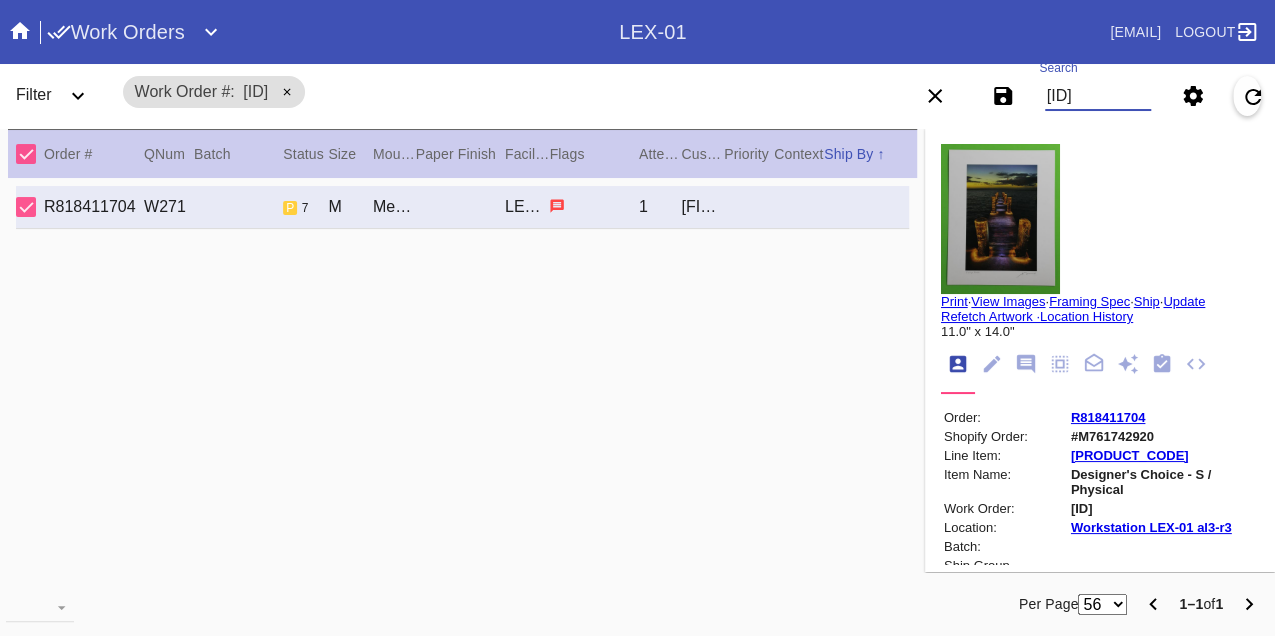 scroll, scrollTop: 0, scrollLeft: 0, axis: both 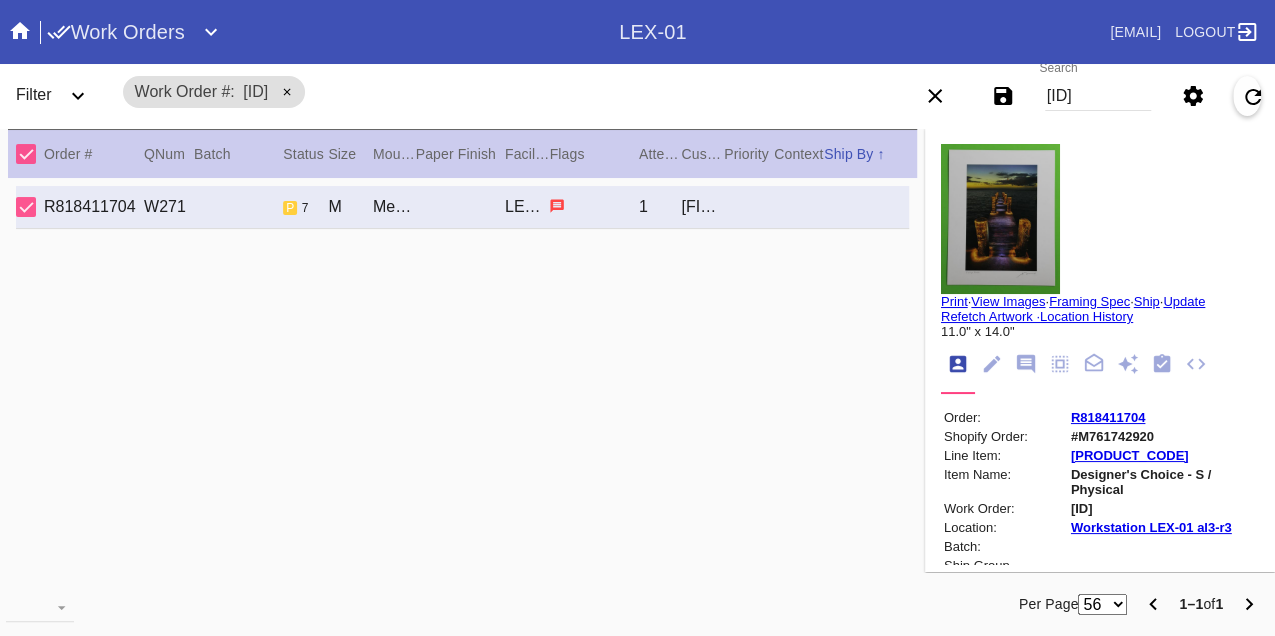click on "[ID]" at bounding box center [1098, 96] 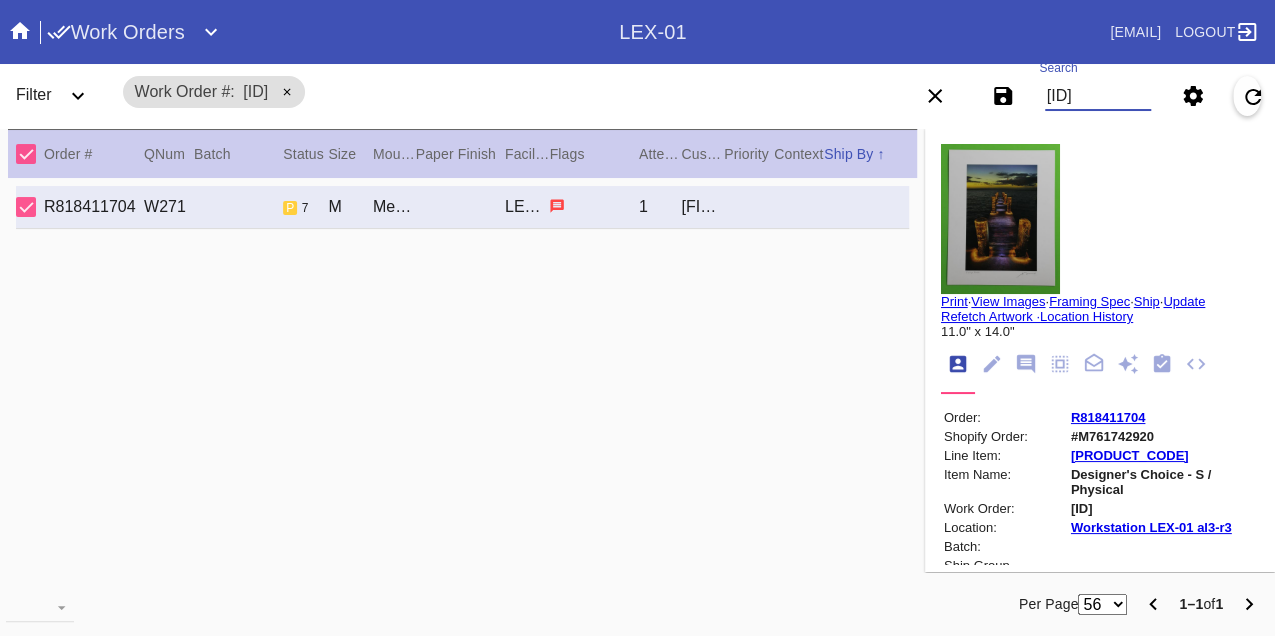 click on "[ID]" at bounding box center [1098, 96] 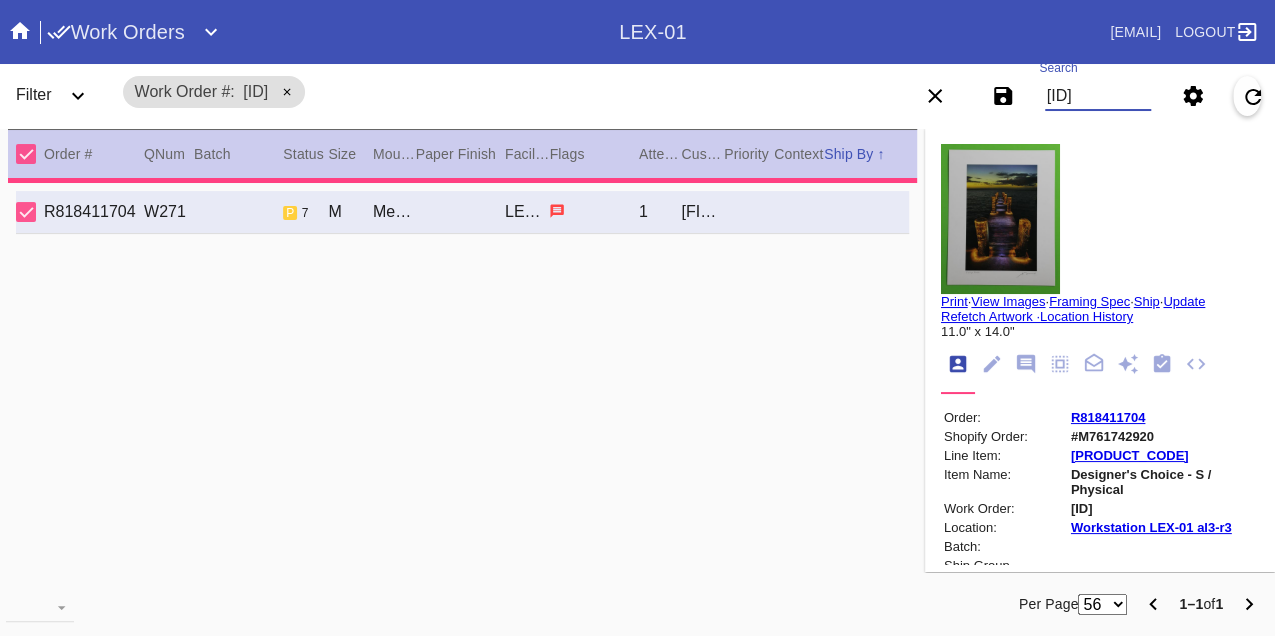 type on "12.5" 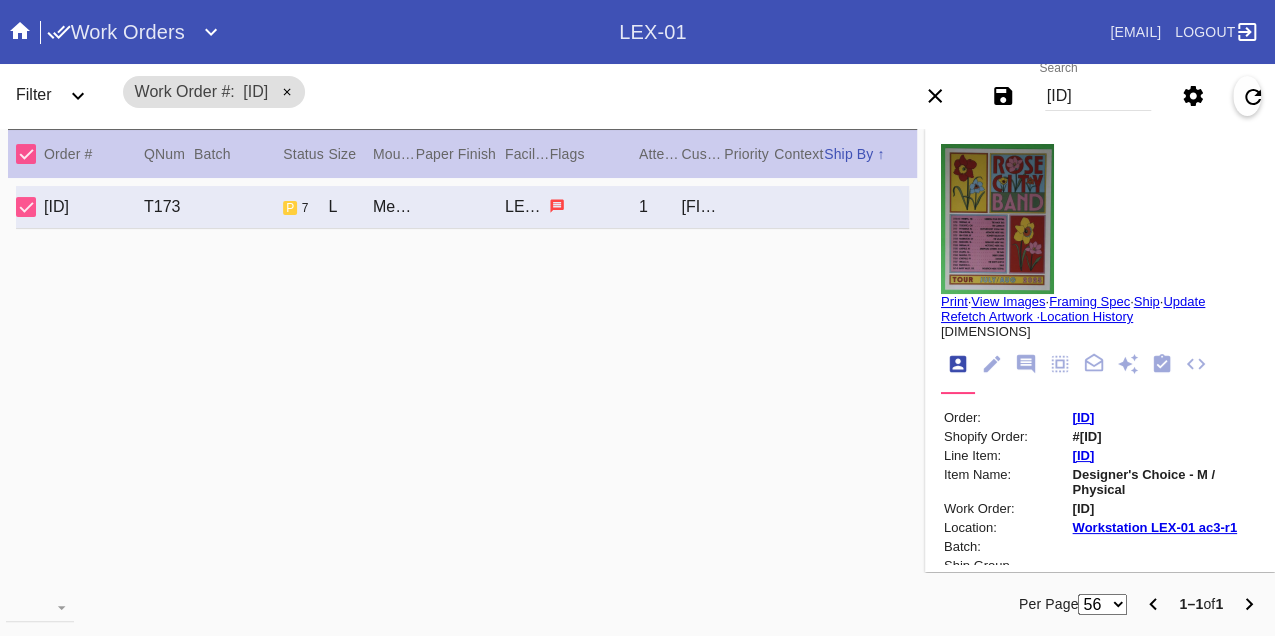 scroll, scrollTop: 0, scrollLeft: 0, axis: both 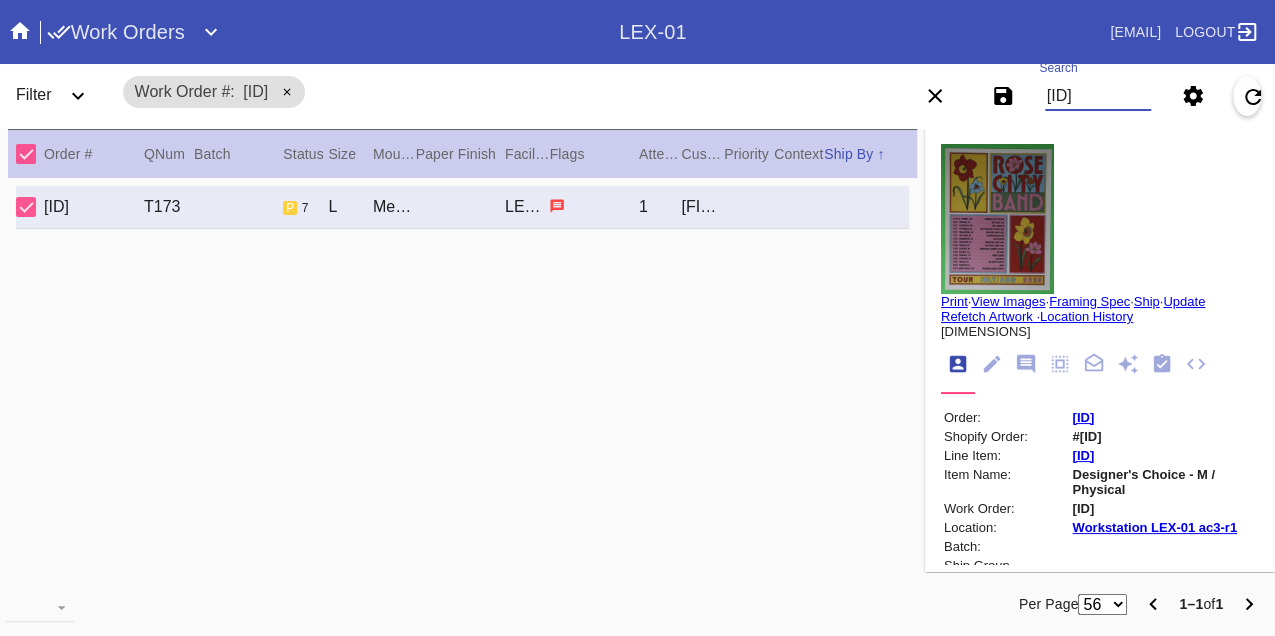 click on "[ID]" at bounding box center (1098, 96) 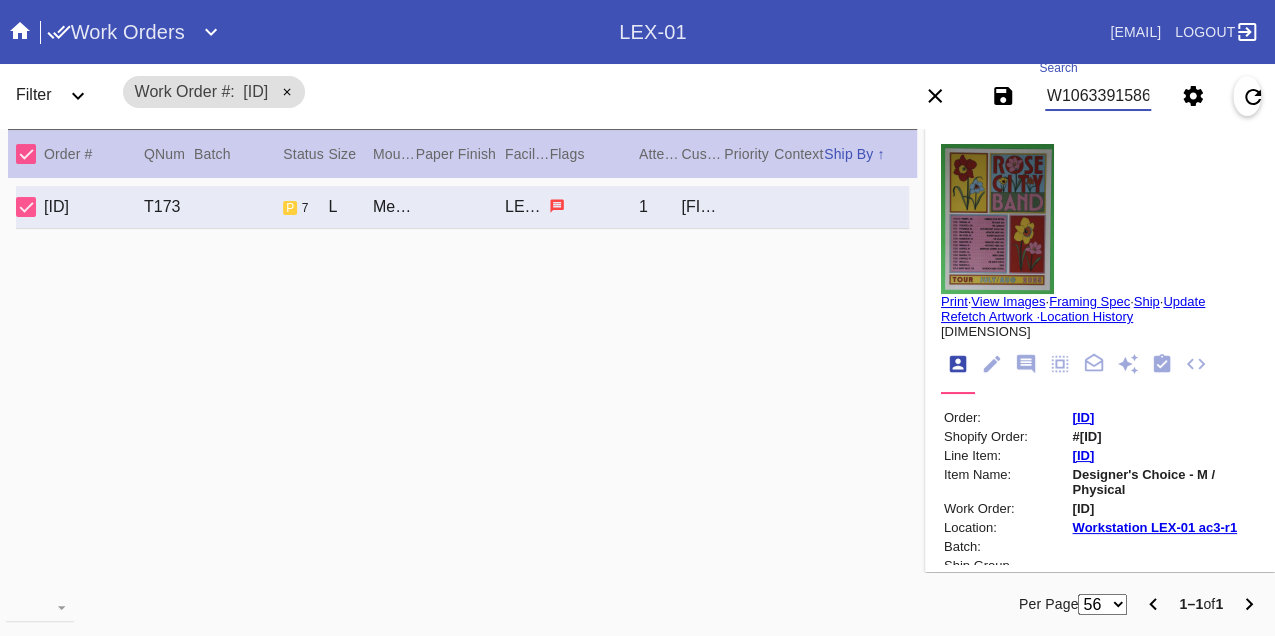 type on "W106339158609272" 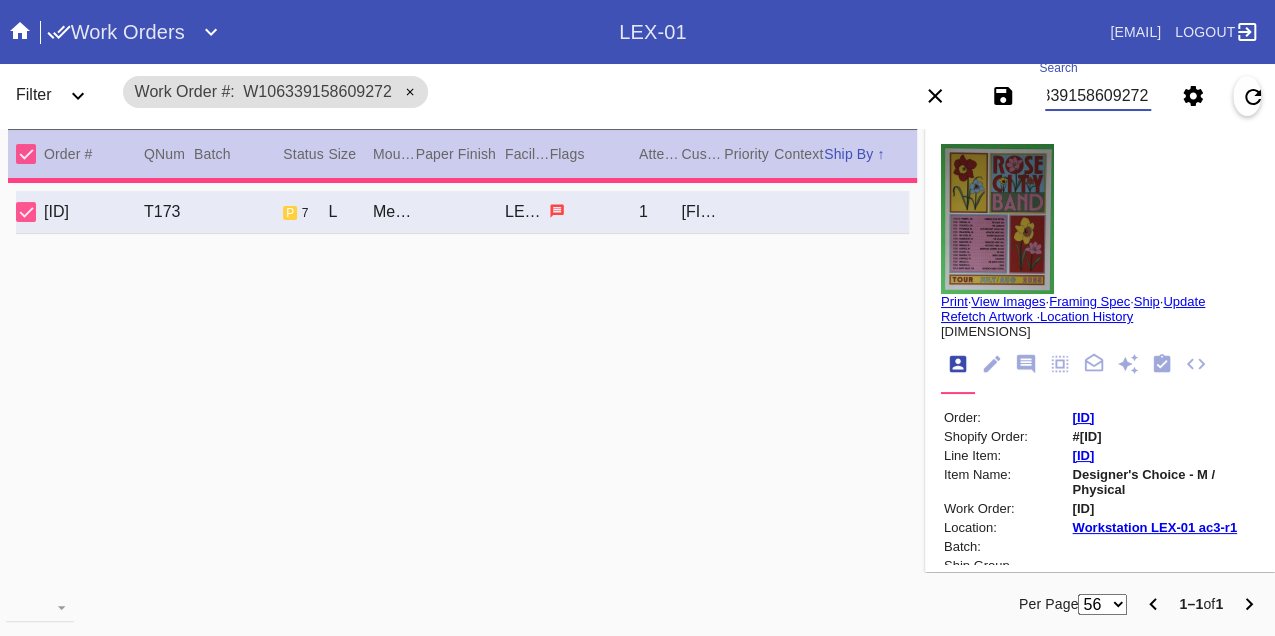 type on "1.5" 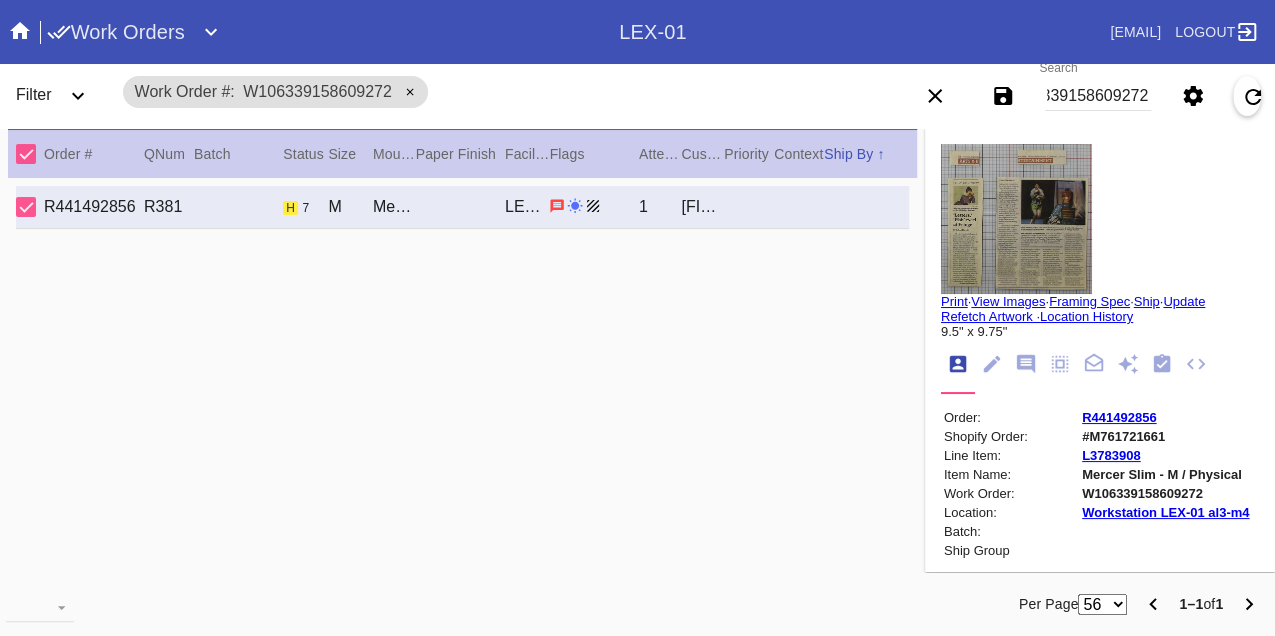 scroll, scrollTop: 0, scrollLeft: 0, axis: both 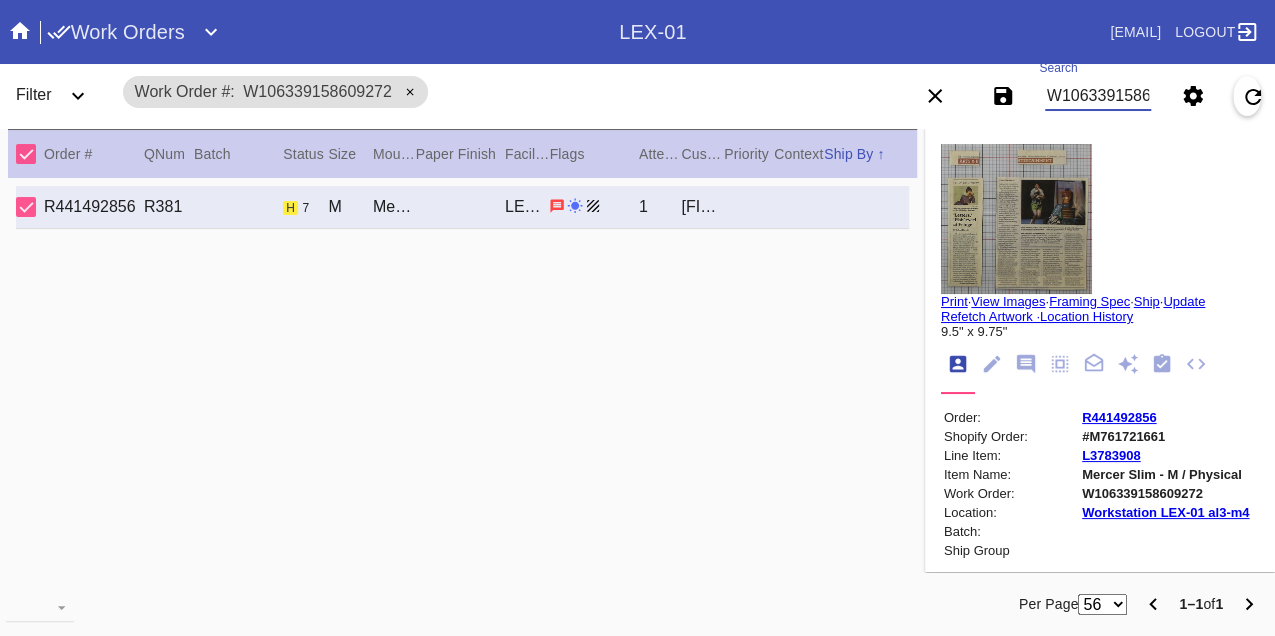 click on "W106339158609272" at bounding box center [1098, 96] 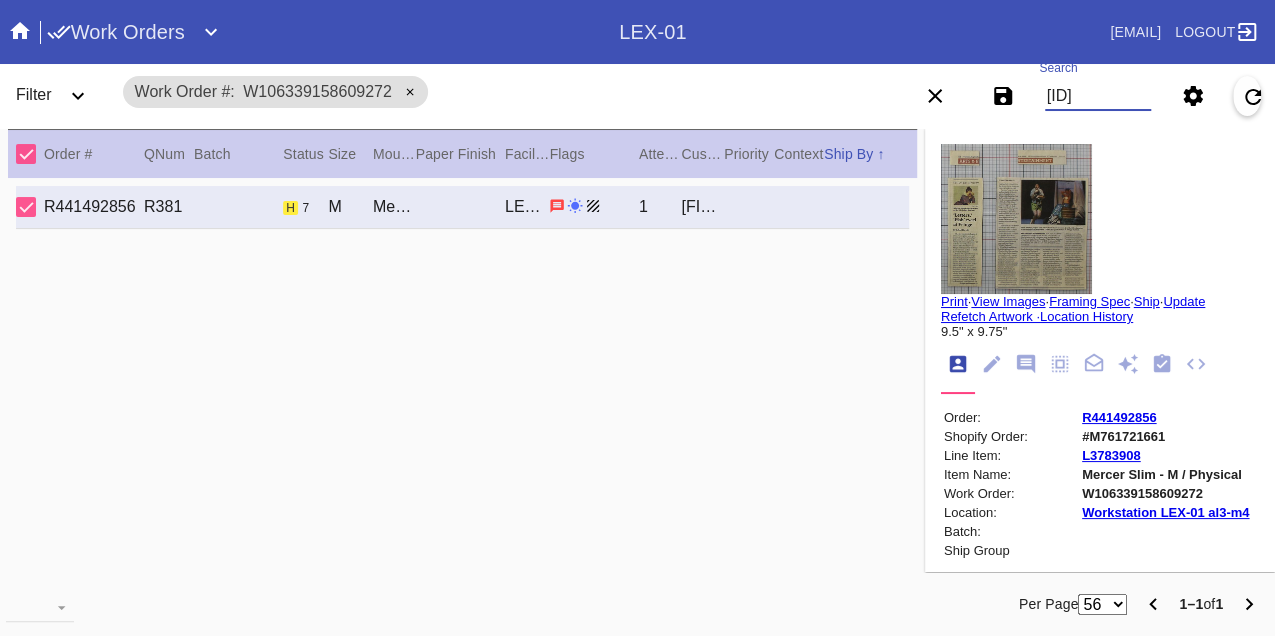 type on "[ID]" 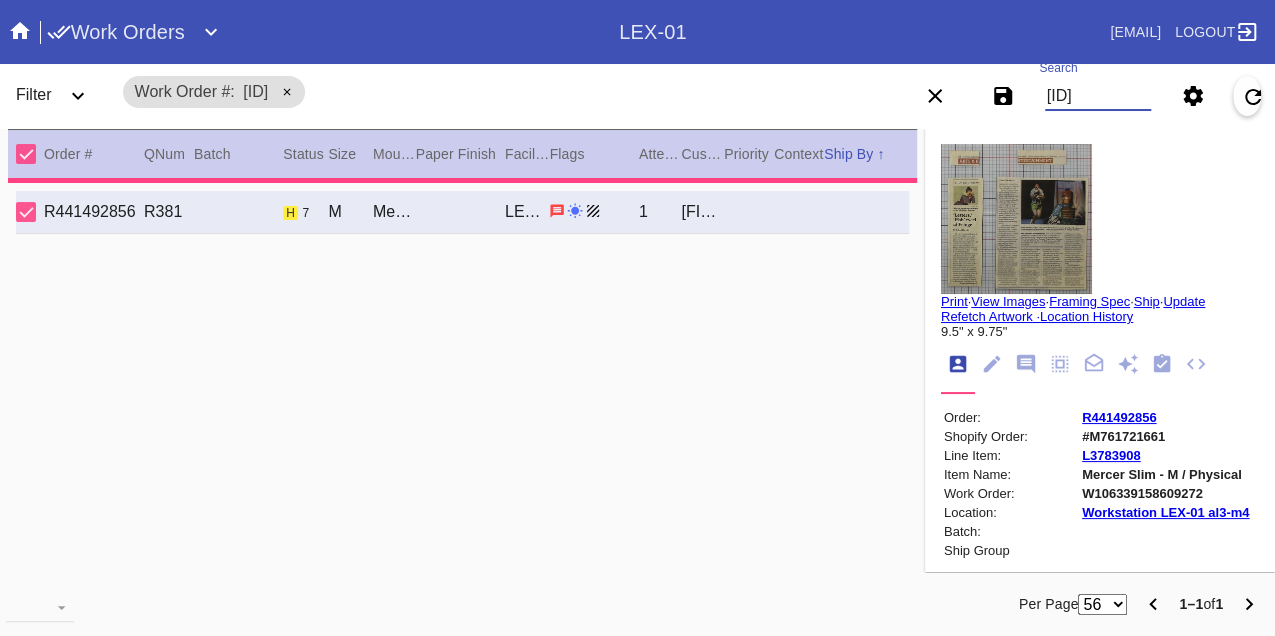type on "0.0" 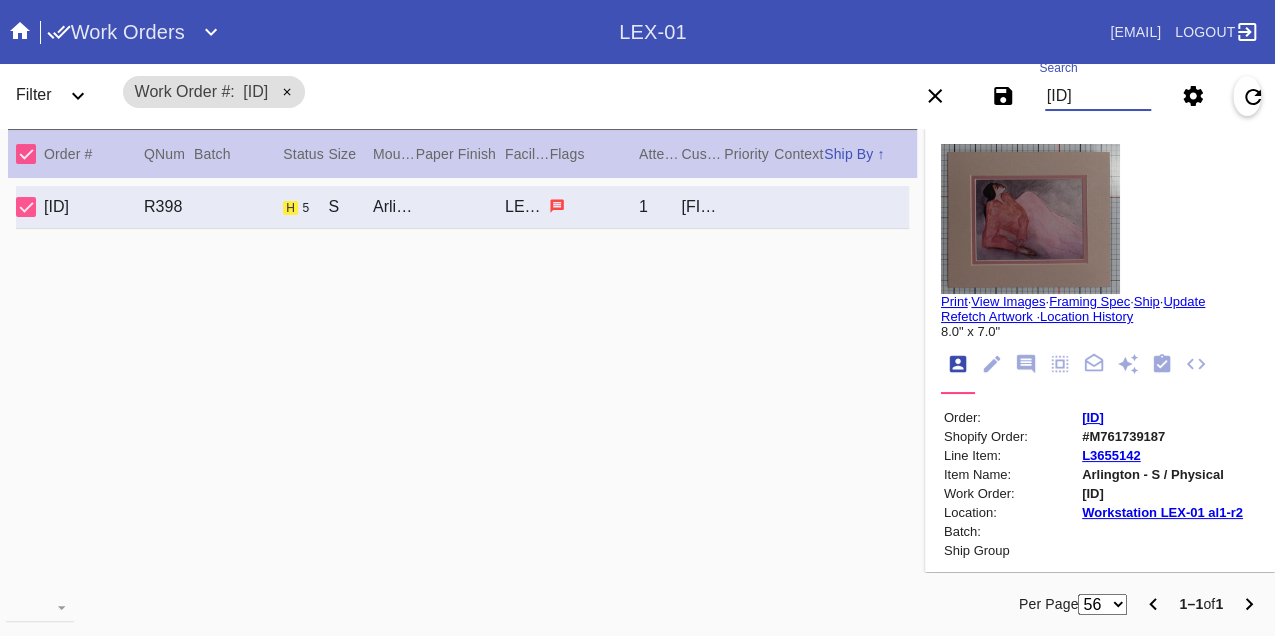 scroll, scrollTop: 0, scrollLeft: 0, axis: both 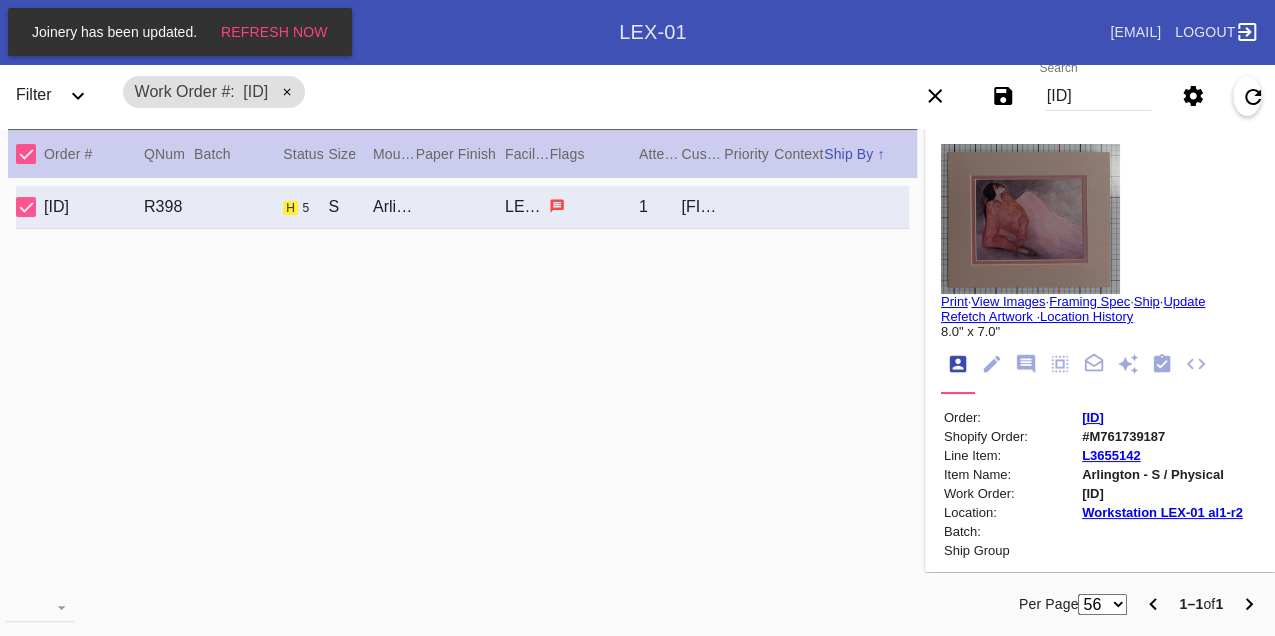 click on "[ID]" at bounding box center [1098, 96] 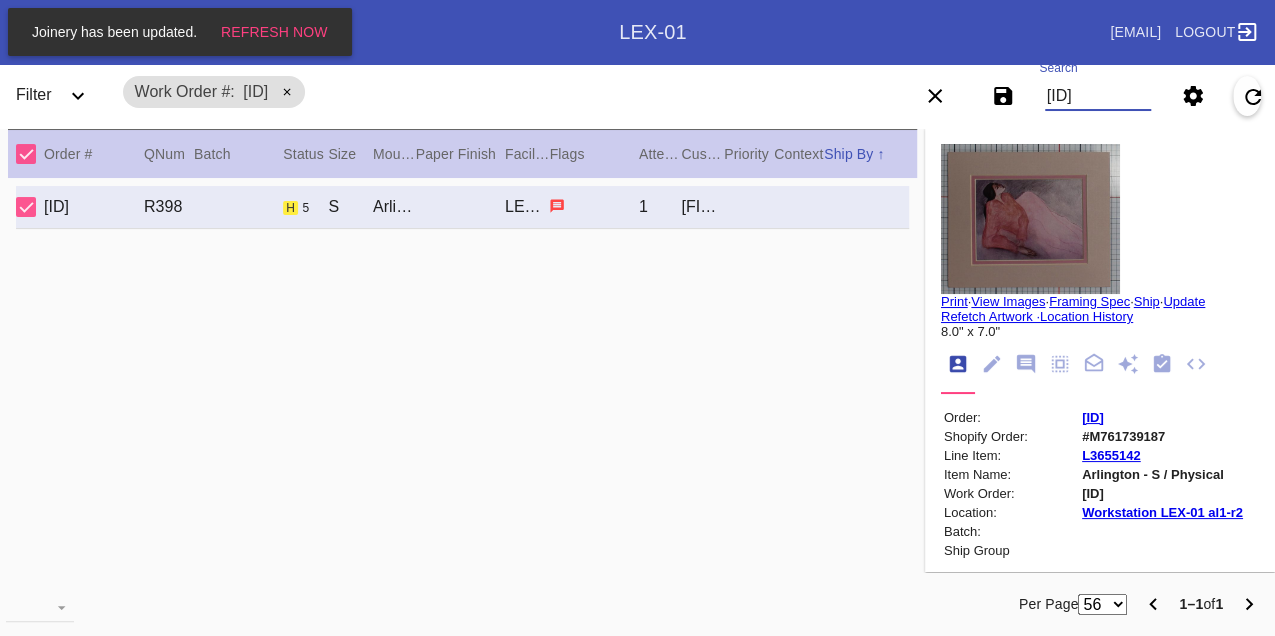 click on "[ID]" at bounding box center (1098, 96) 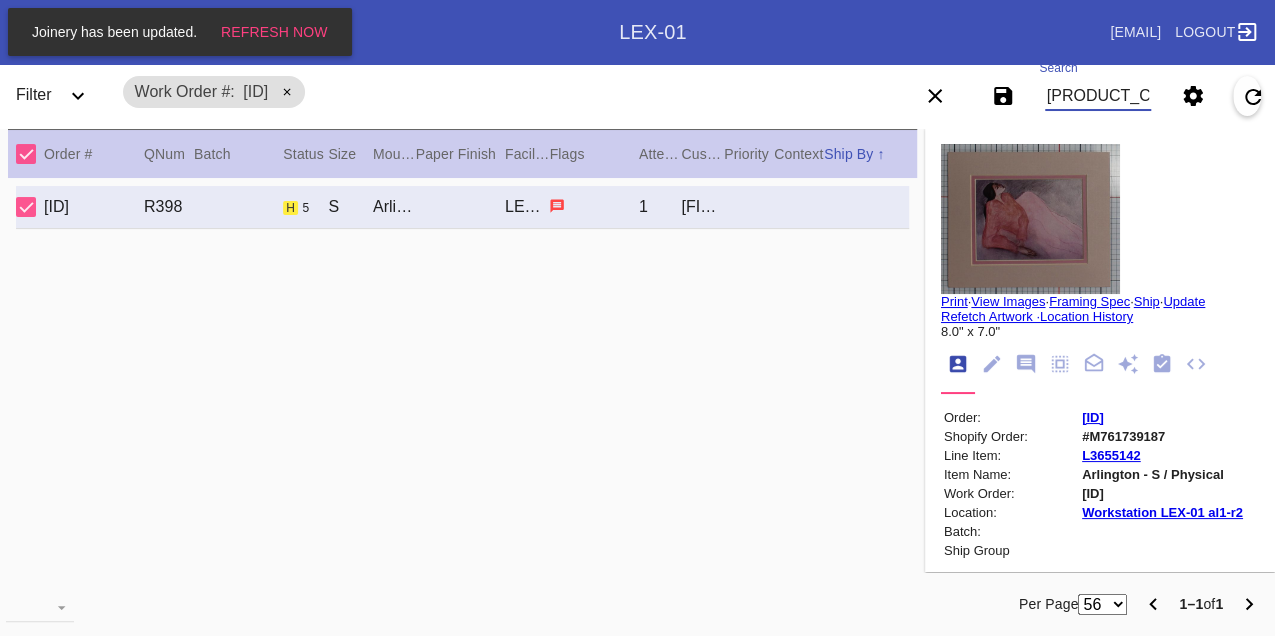 type on "[PRODUCT_CODE]" 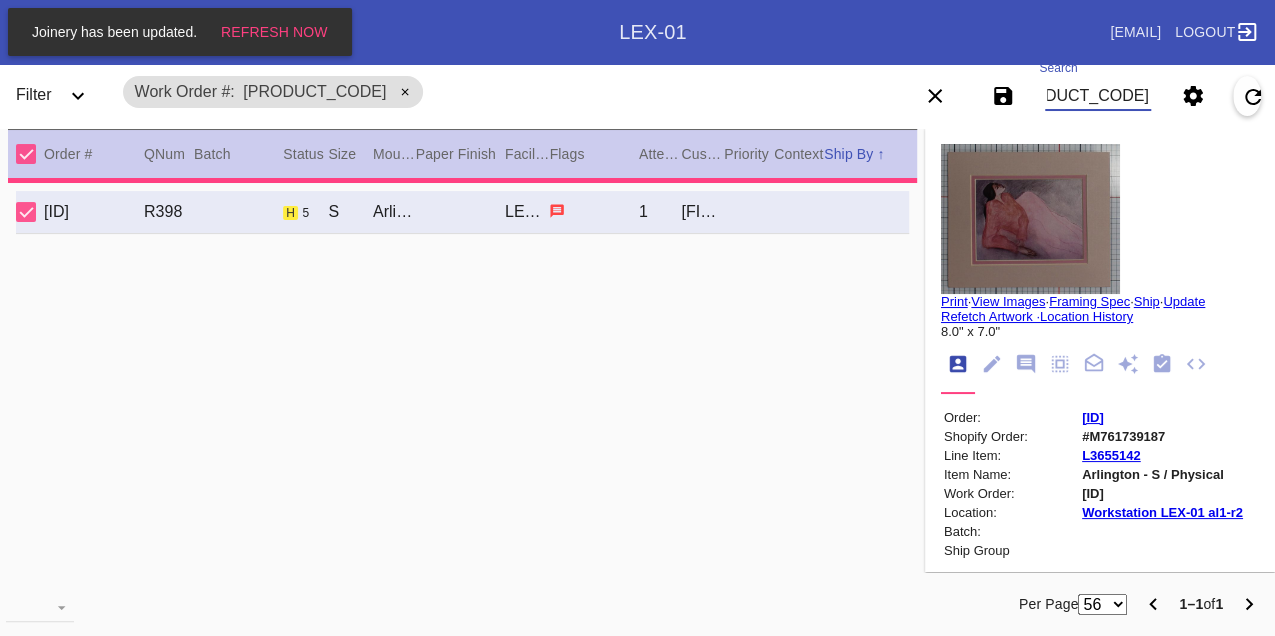 type on "1.5" 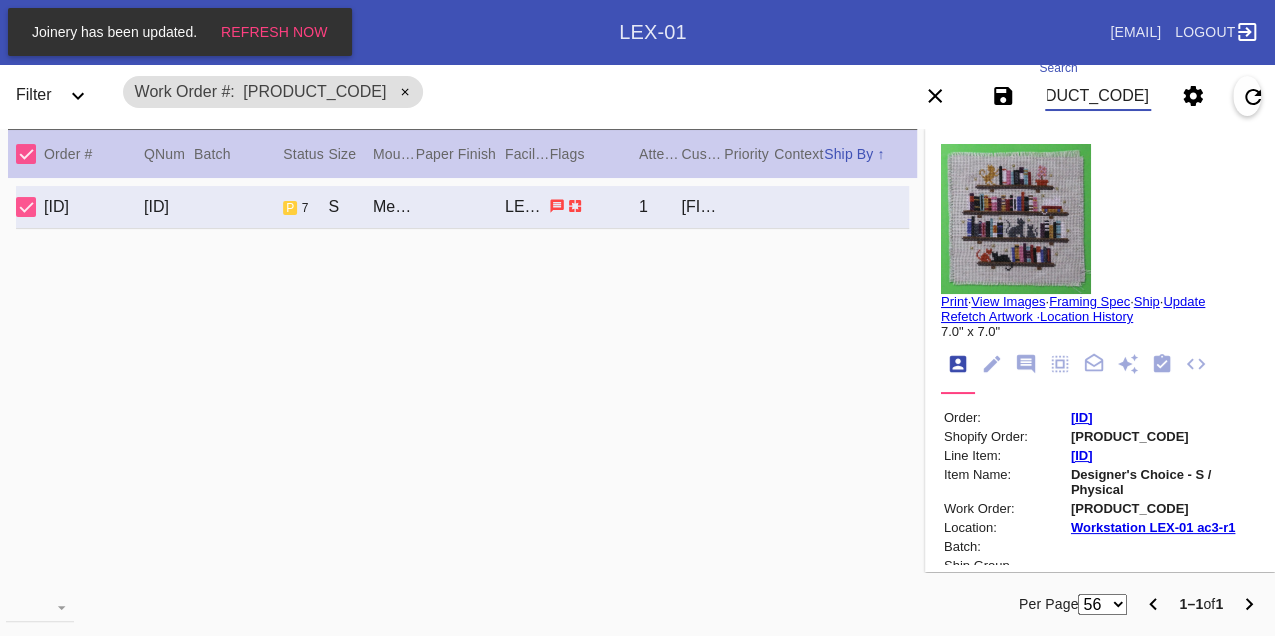 scroll, scrollTop: 0, scrollLeft: 0, axis: both 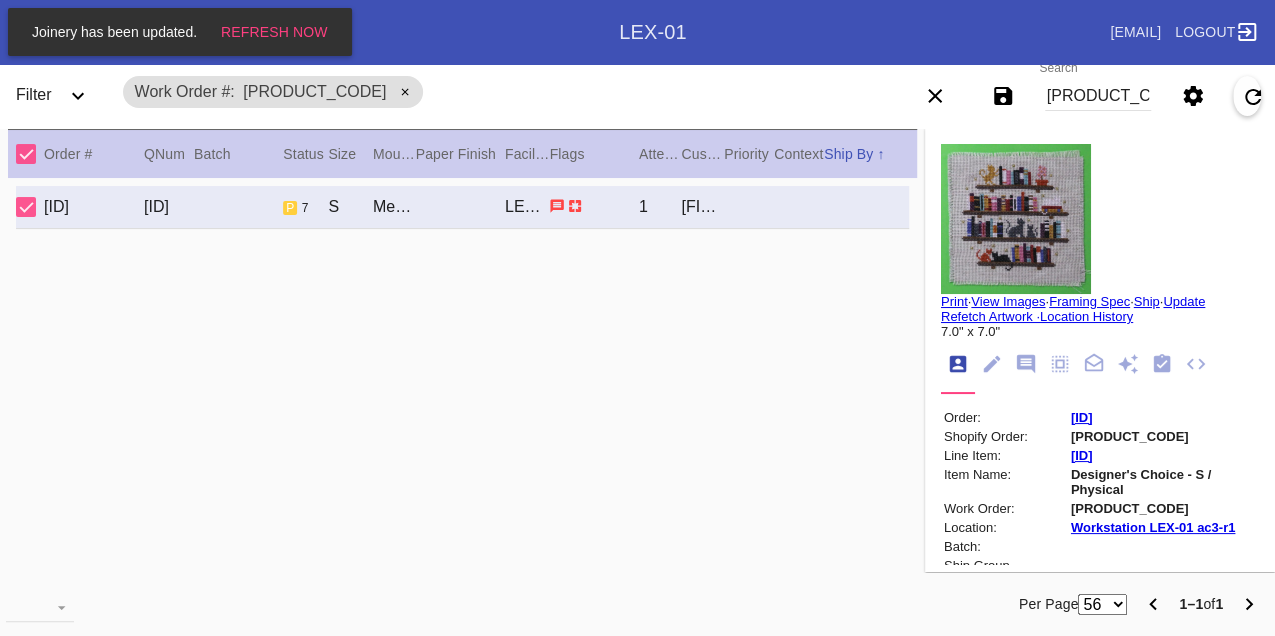 click on "[PRODUCT_CODE]" at bounding box center (1098, 96) 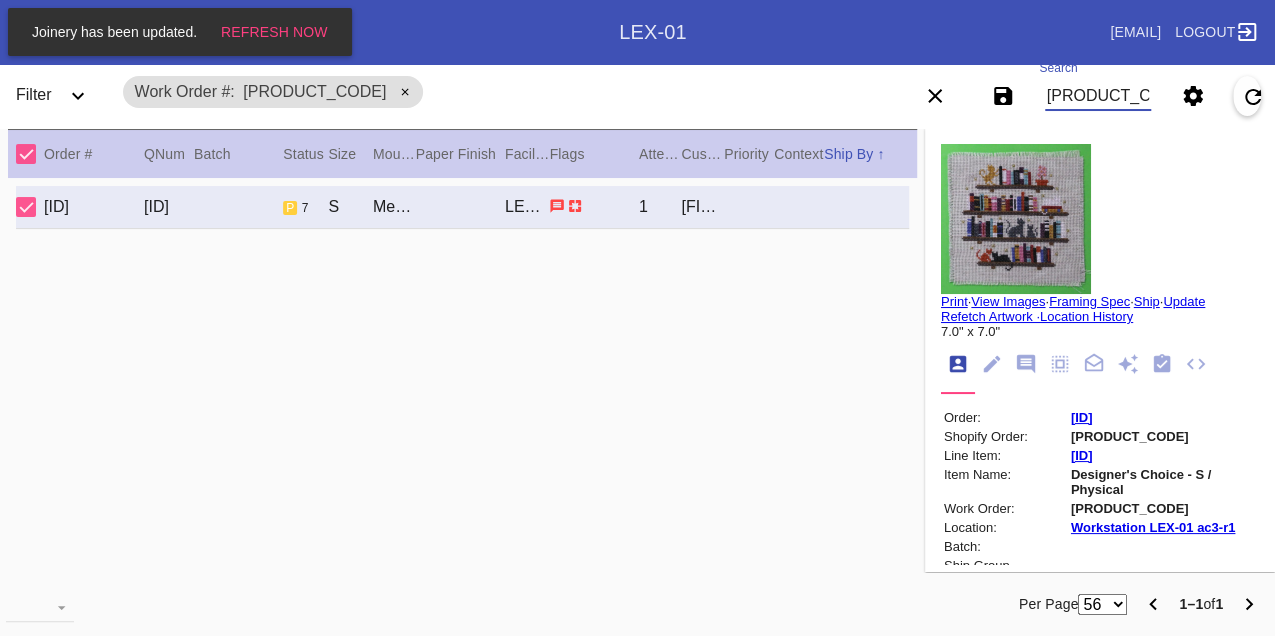click on "[PRODUCT_CODE]" at bounding box center (1098, 96) 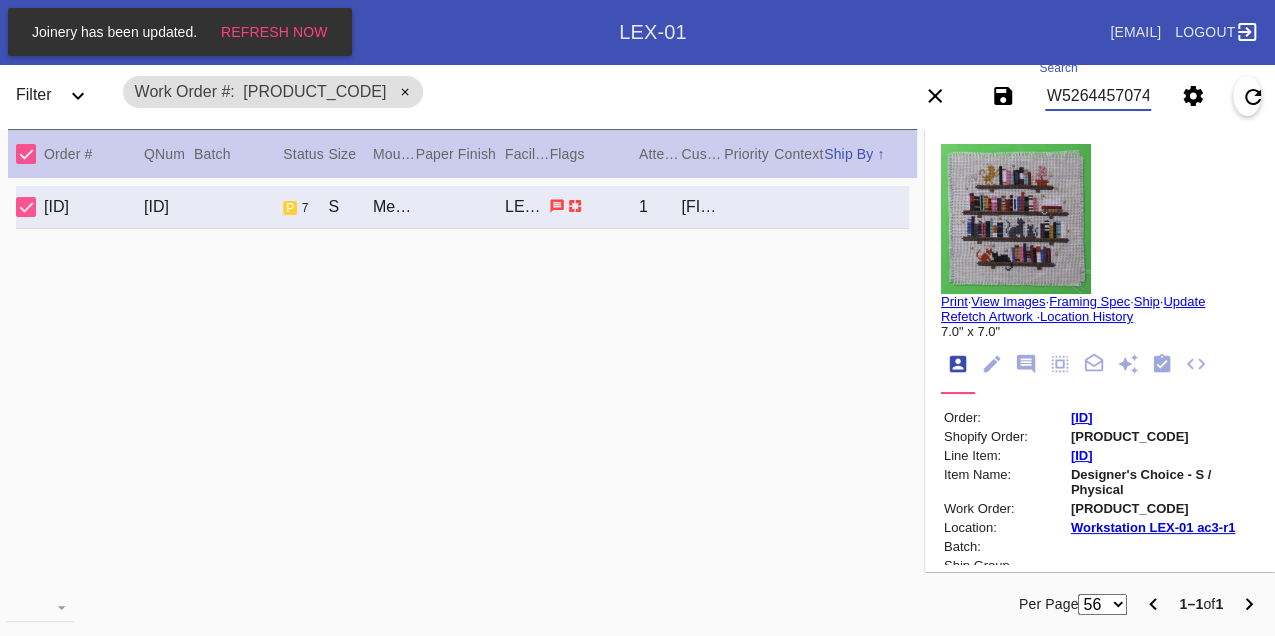 type on "W526445707428571" 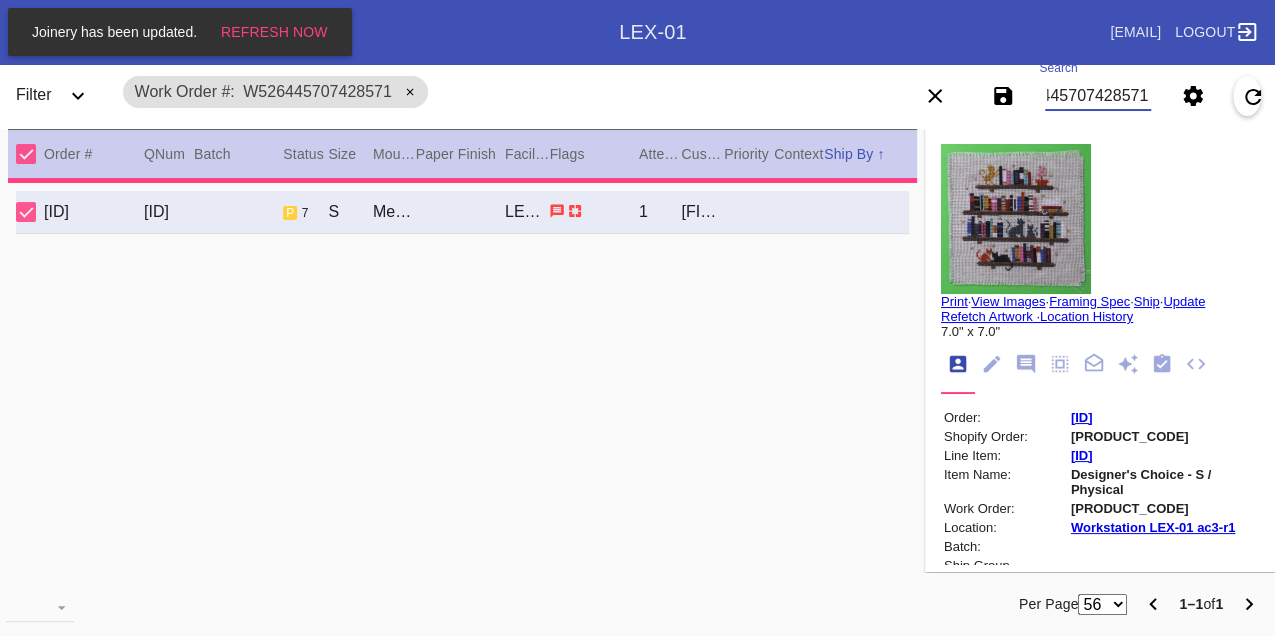 type on "0.0" 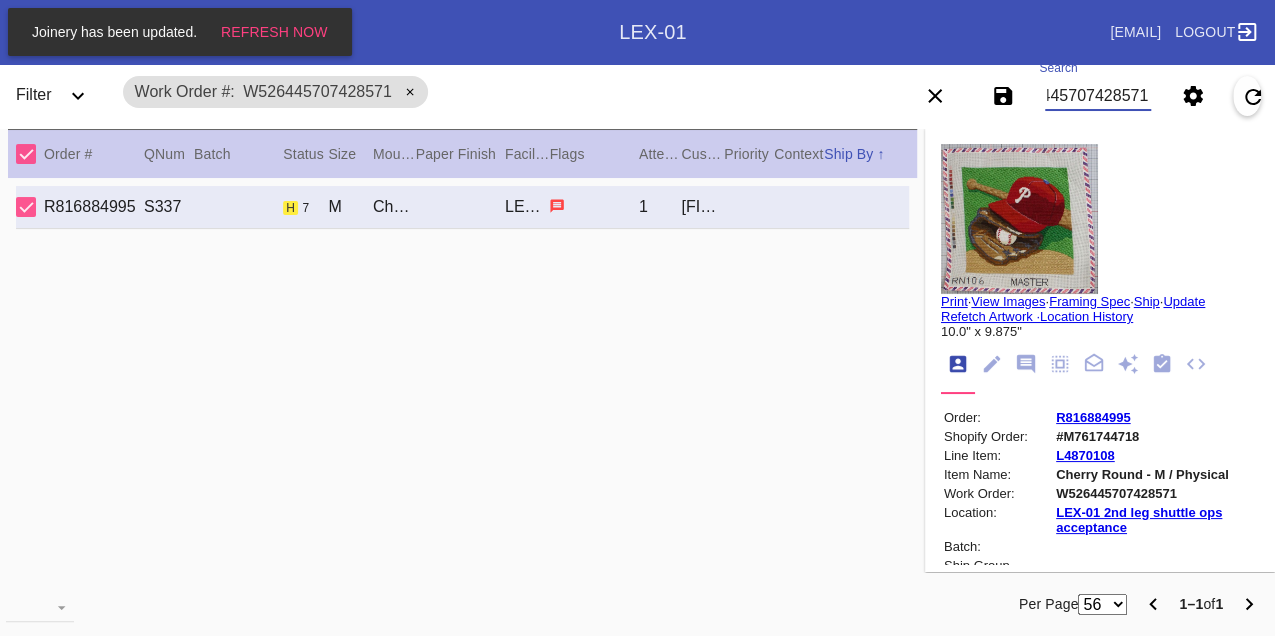 scroll, scrollTop: 0, scrollLeft: 0, axis: both 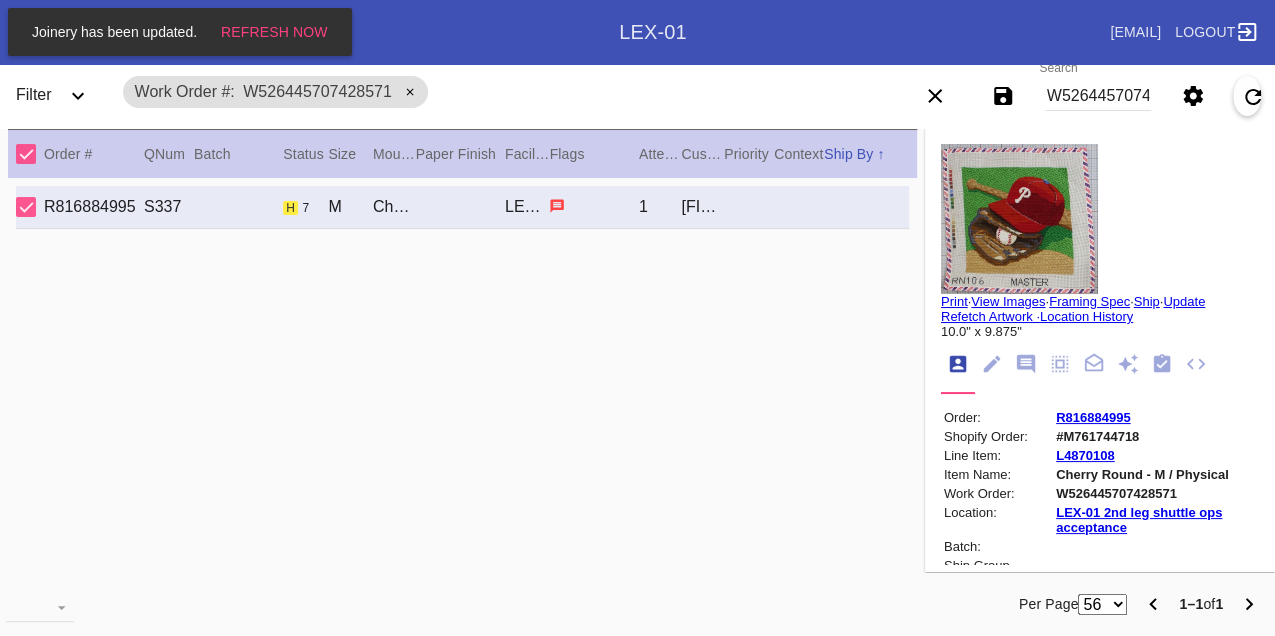 click on "W526445707428571" at bounding box center (1098, 96) 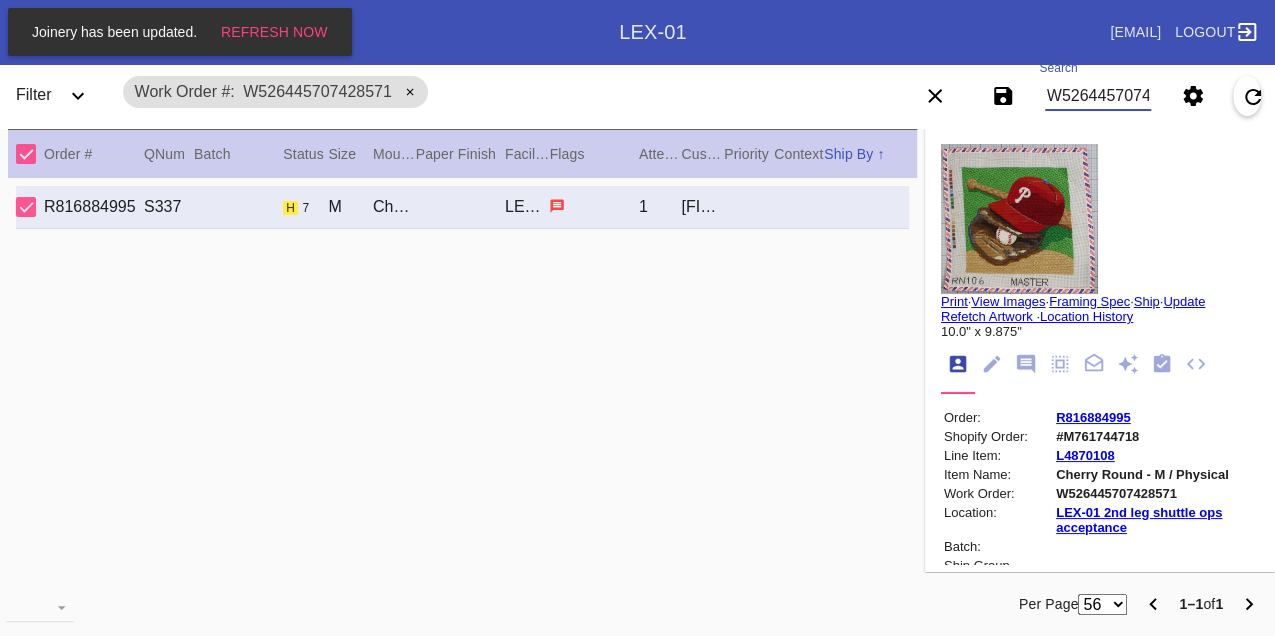 click on "W526445707428571" at bounding box center (1098, 96) 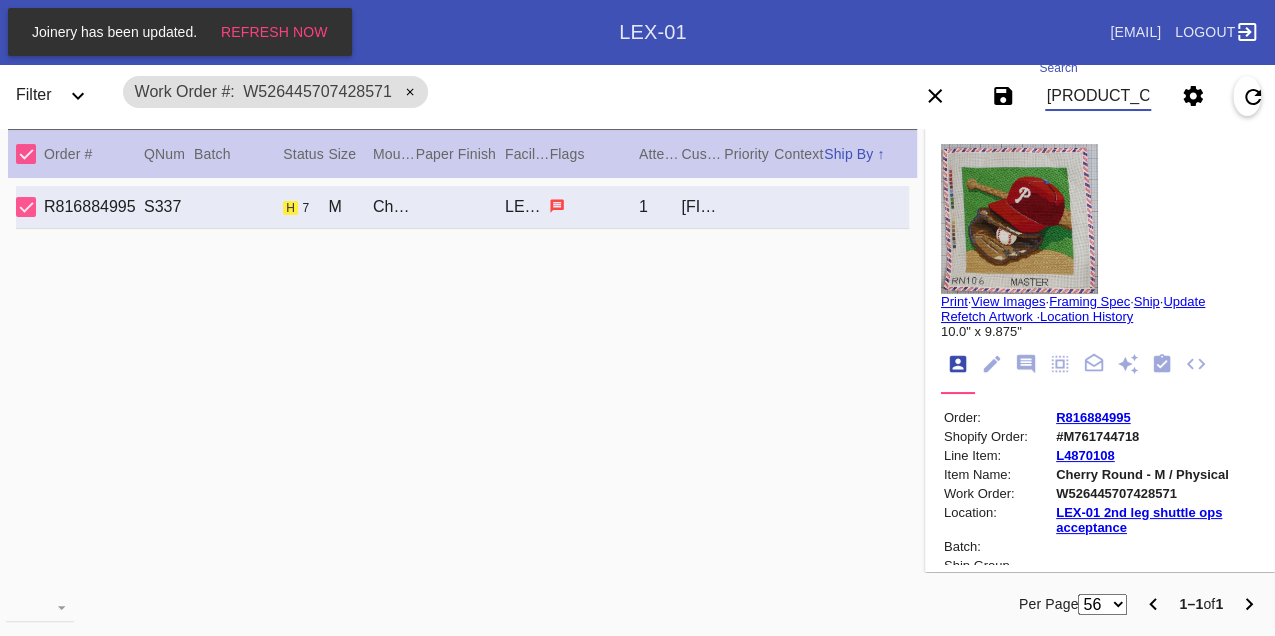 type on "W134716026212101" 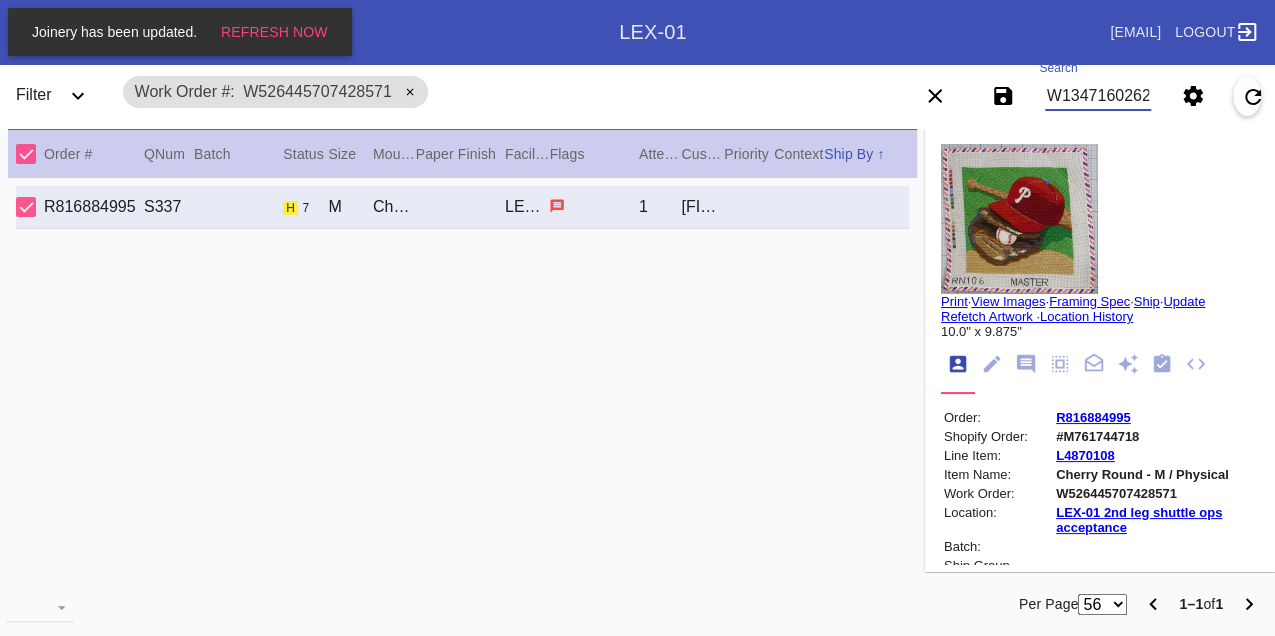 scroll, scrollTop: 0, scrollLeft: 48, axis: horizontal 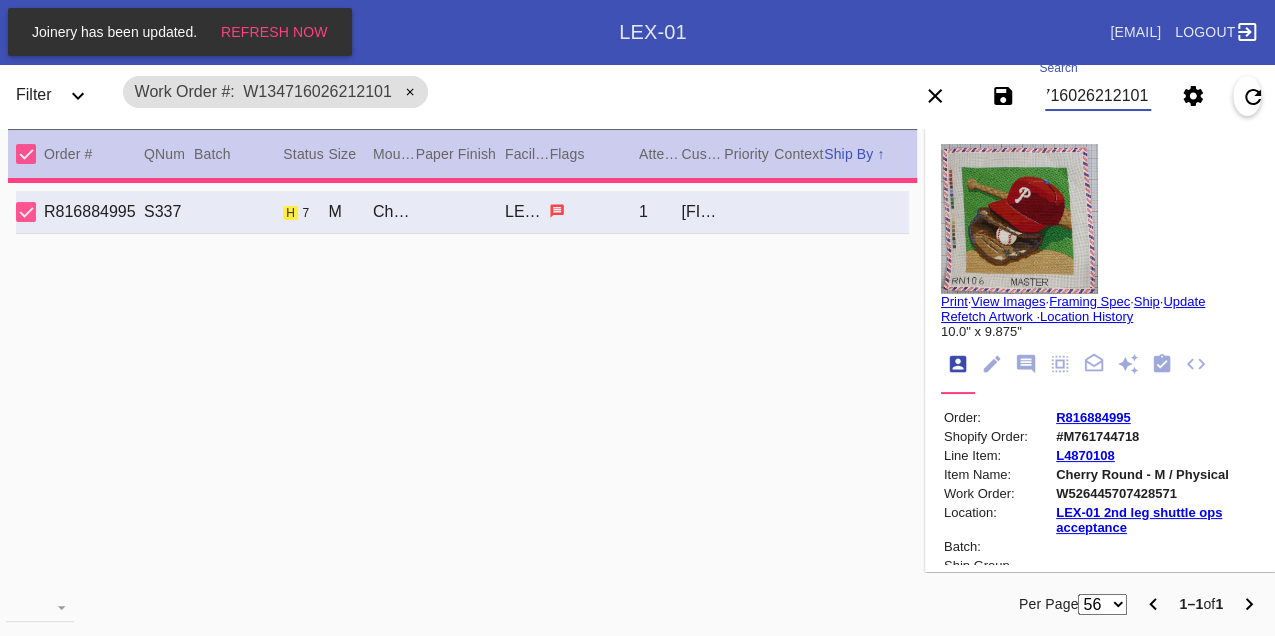 type on "1.5" 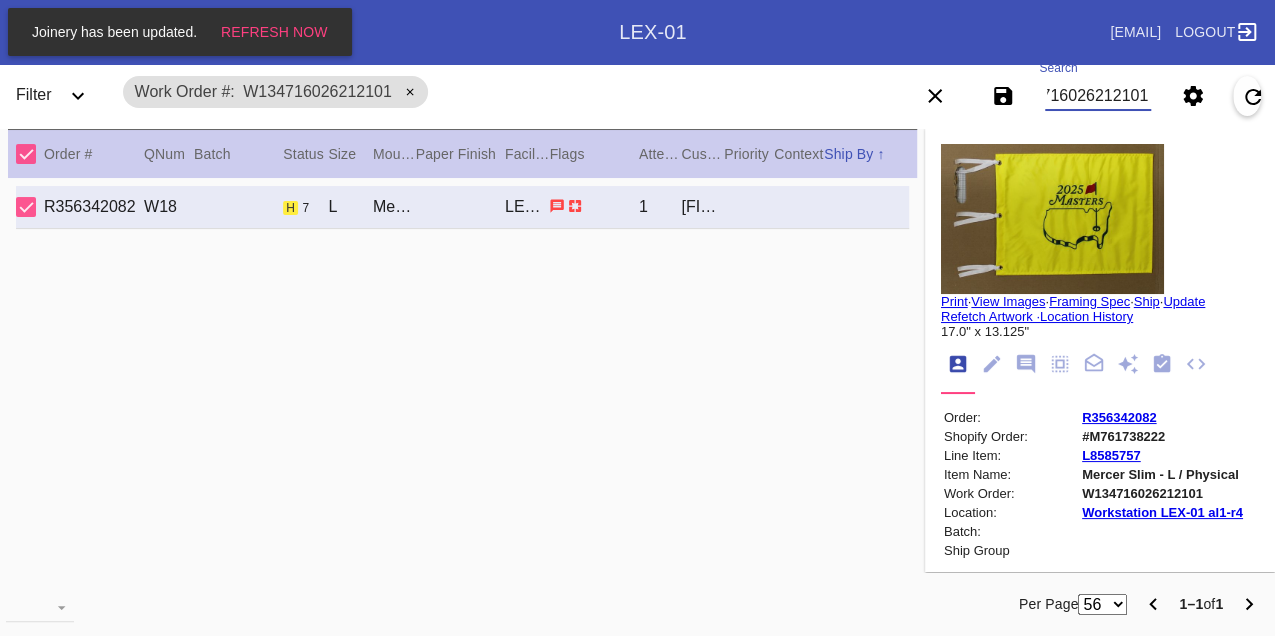 scroll, scrollTop: 0, scrollLeft: 0, axis: both 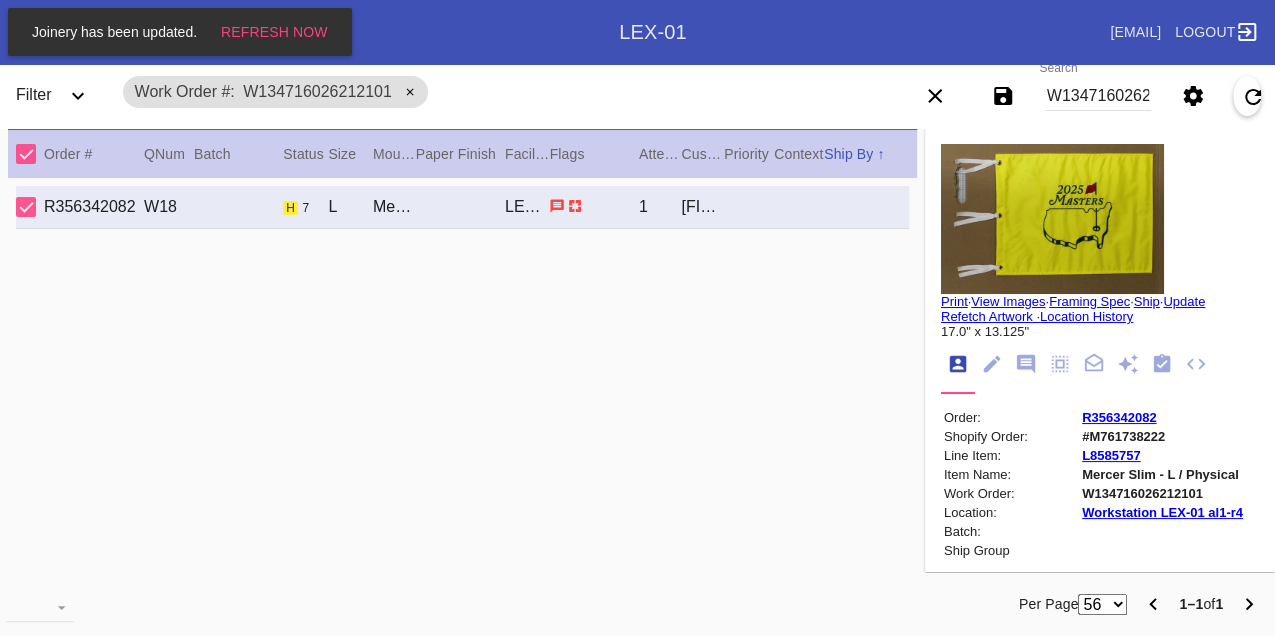 click on "W134716026212101" at bounding box center (1098, 96) 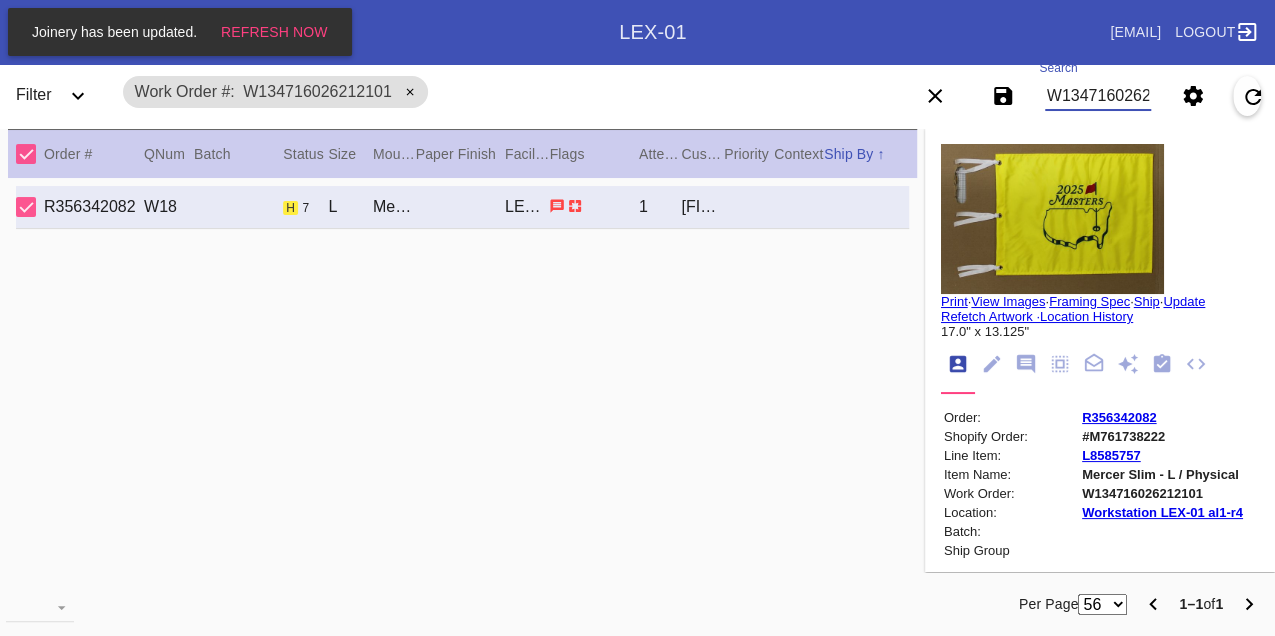 click on "W134716026212101" at bounding box center (1098, 96) 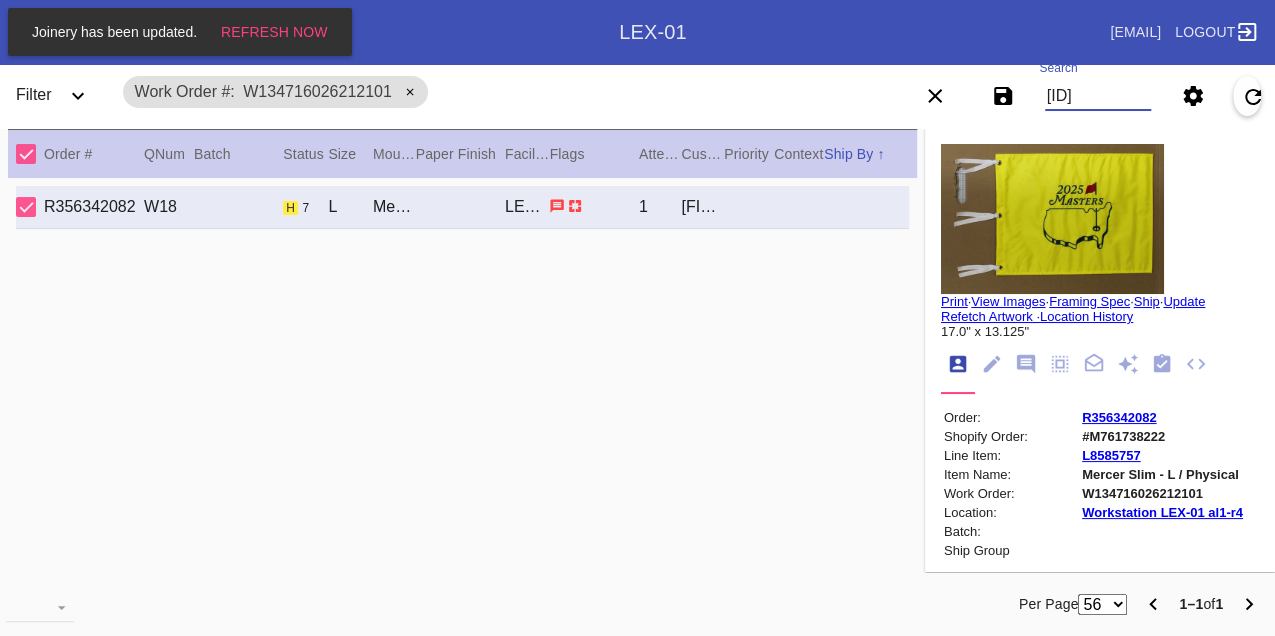 type on "[ID]" 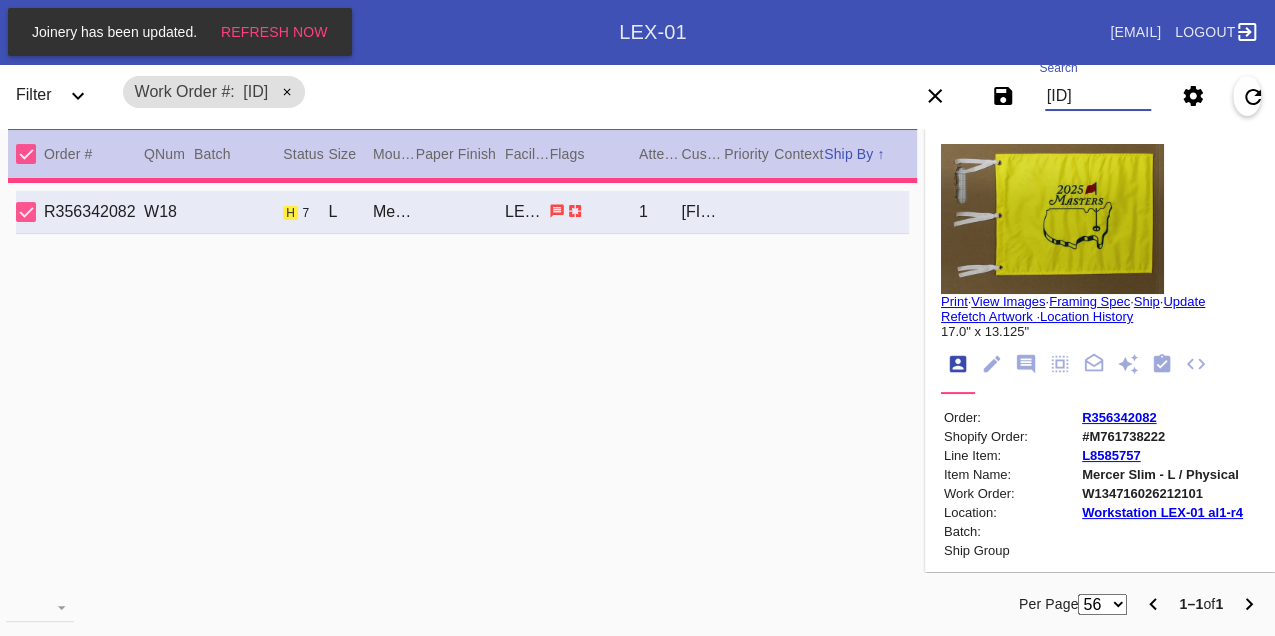 type on "11.25" 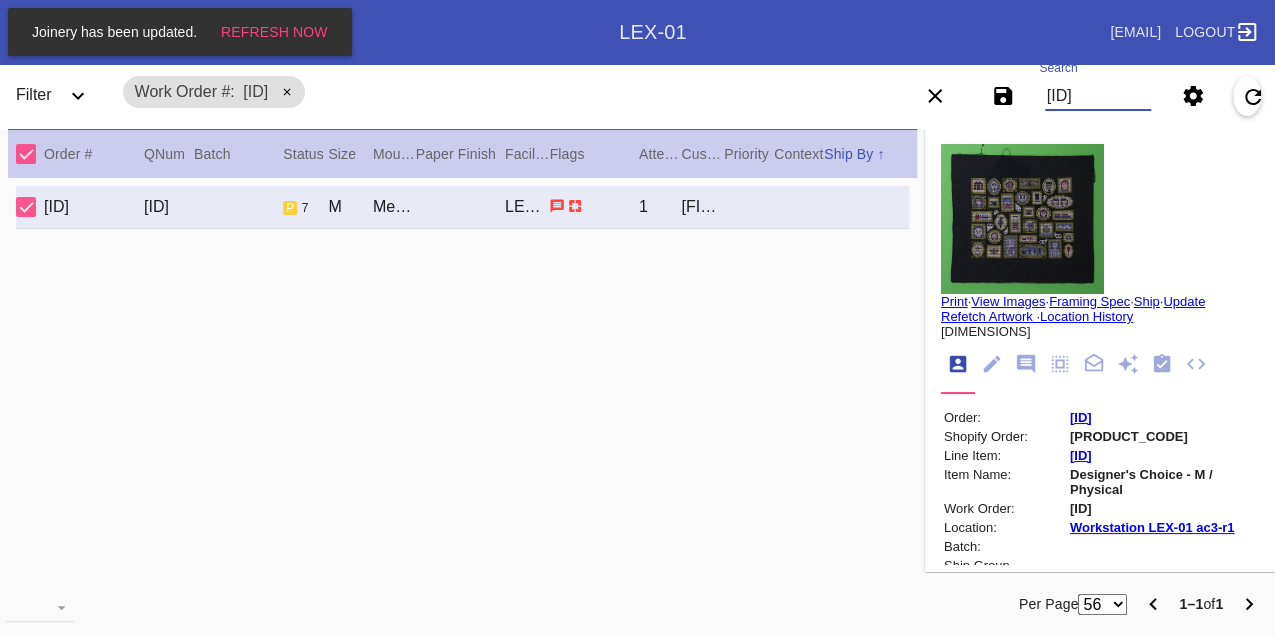 type on "[ID]" 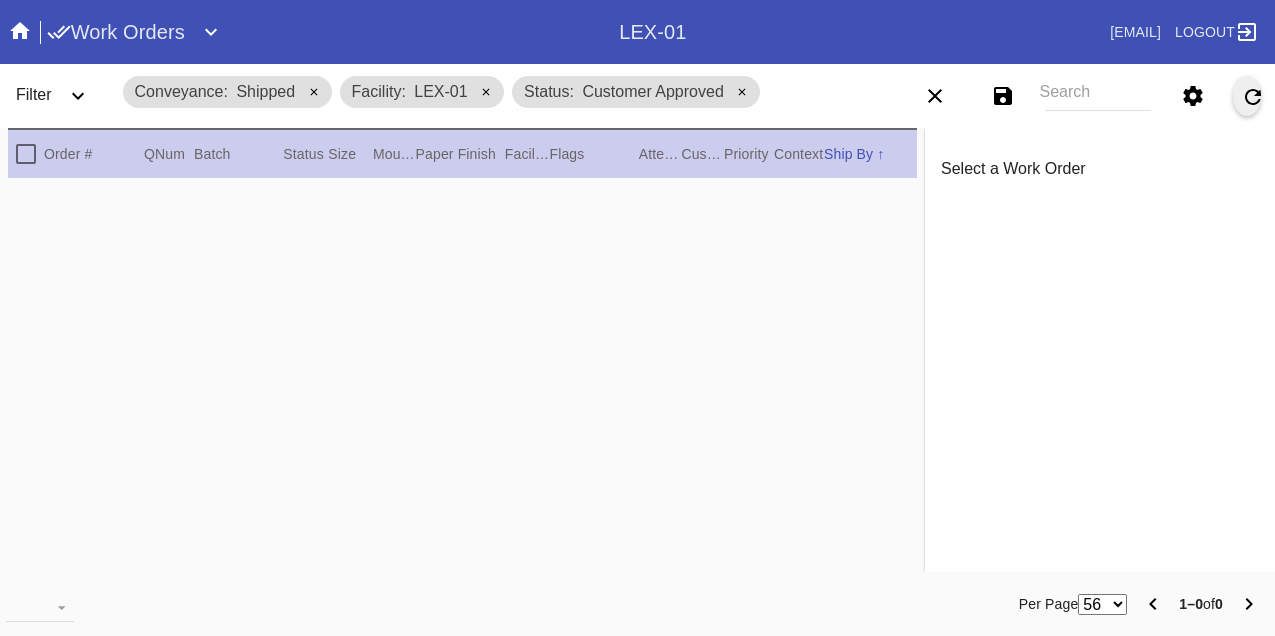 scroll, scrollTop: 0, scrollLeft: 0, axis: both 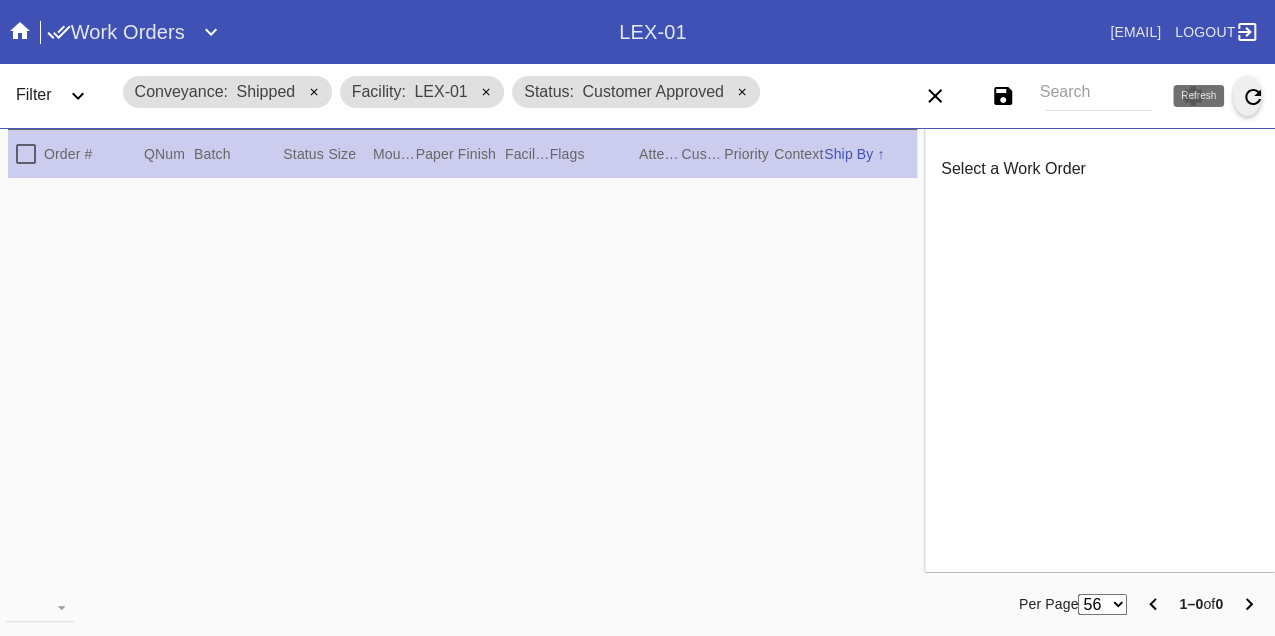 click 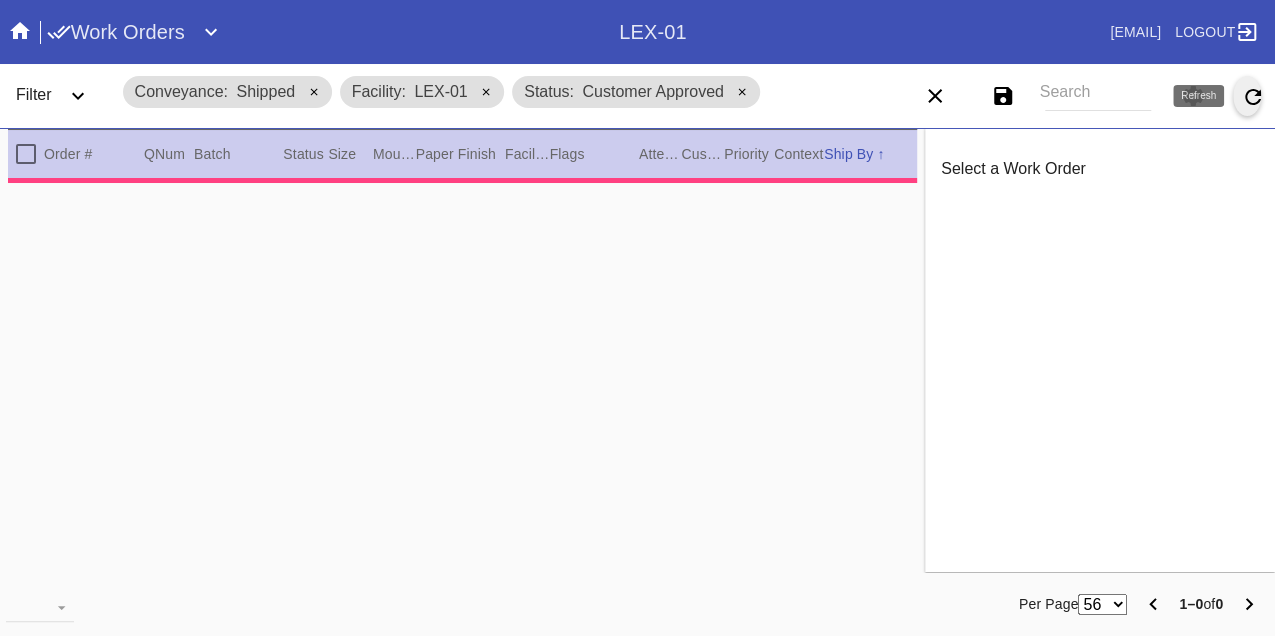 type on "1.5" 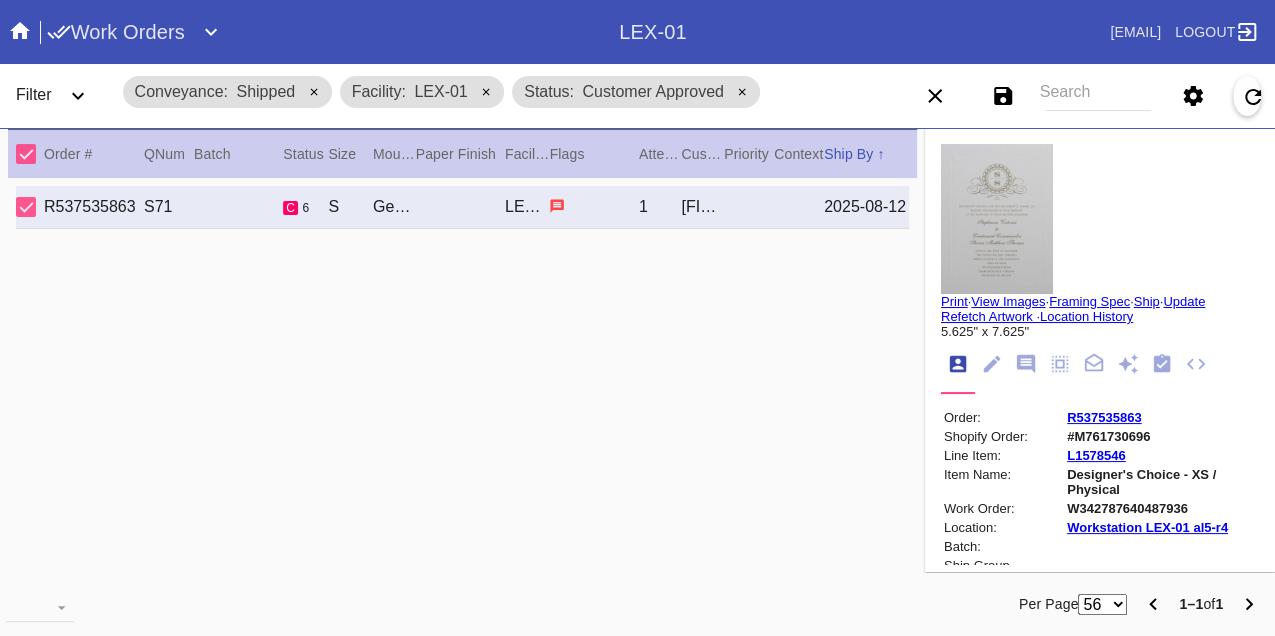 click on "W342787640487936" at bounding box center (1161, 508) 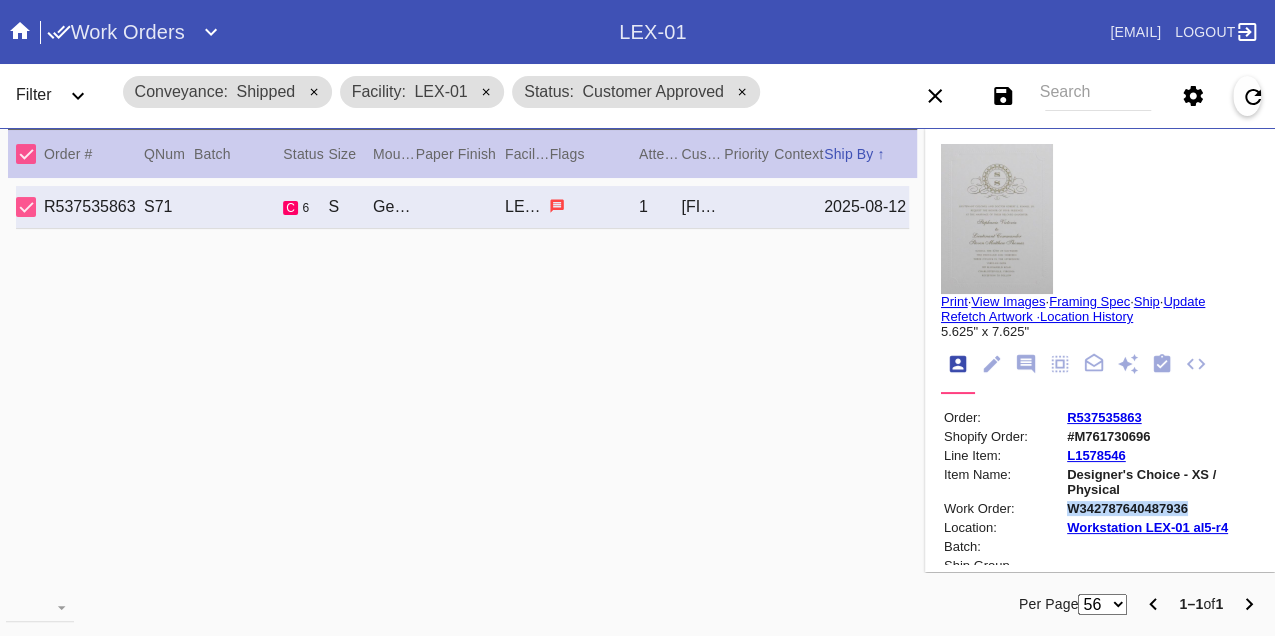 click on "W342787640487936" at bounding box center (1161, 508) 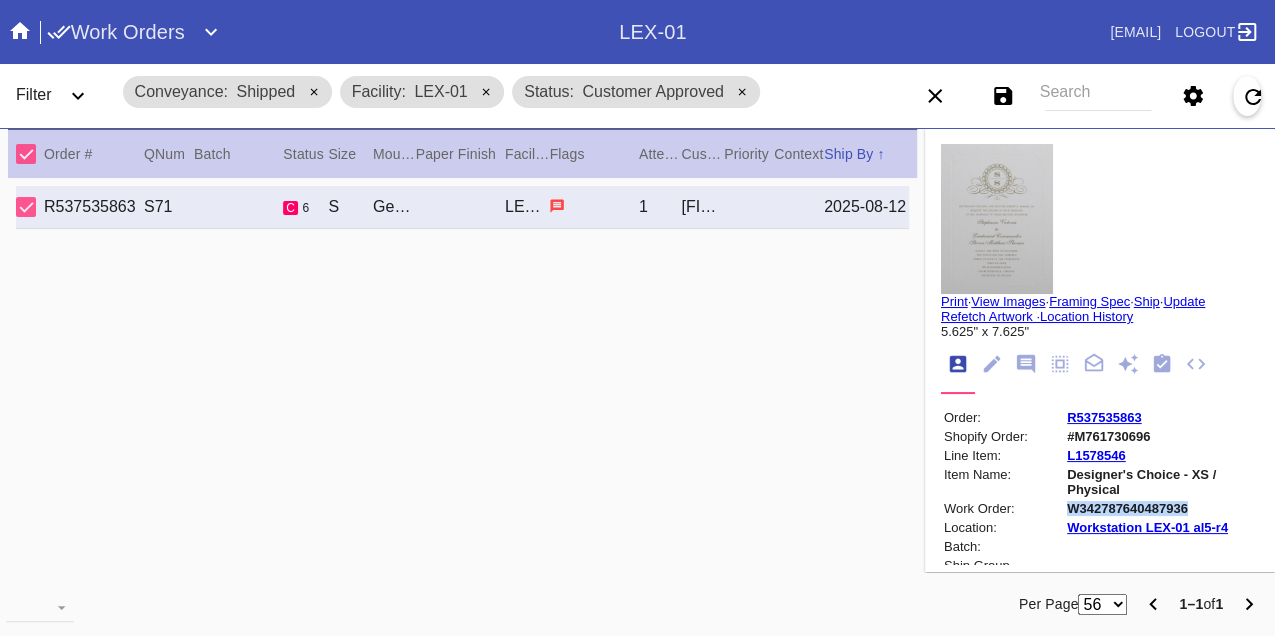 click on "R537535863" at bounding box center (1104, 417) 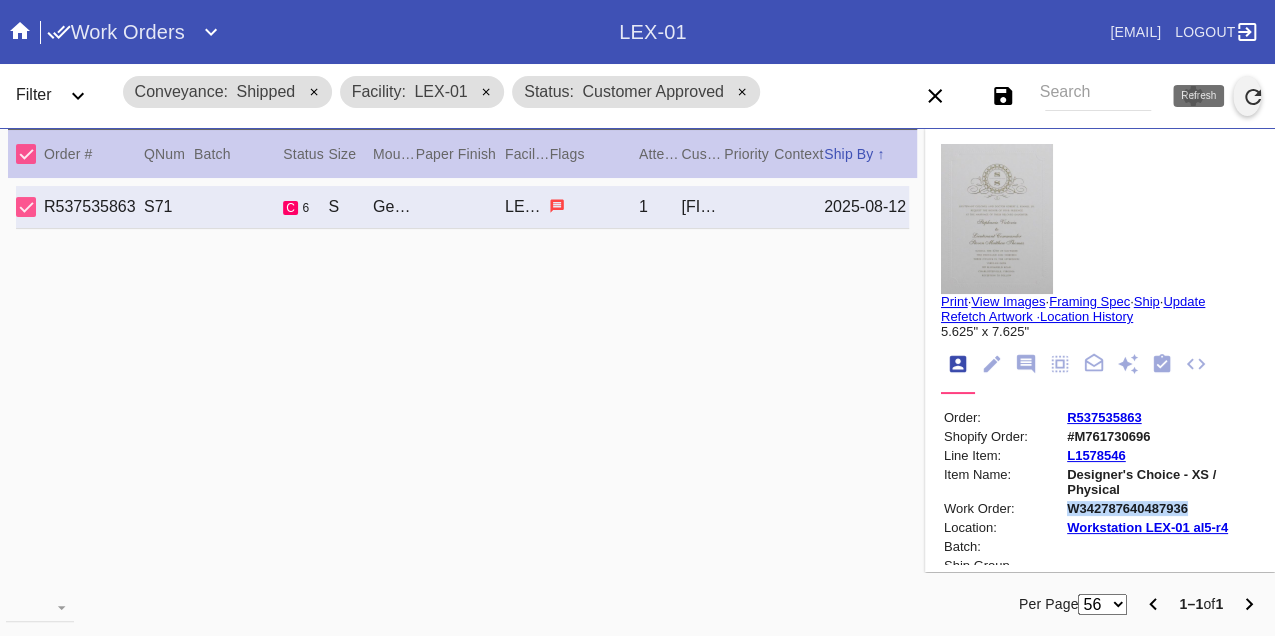 click 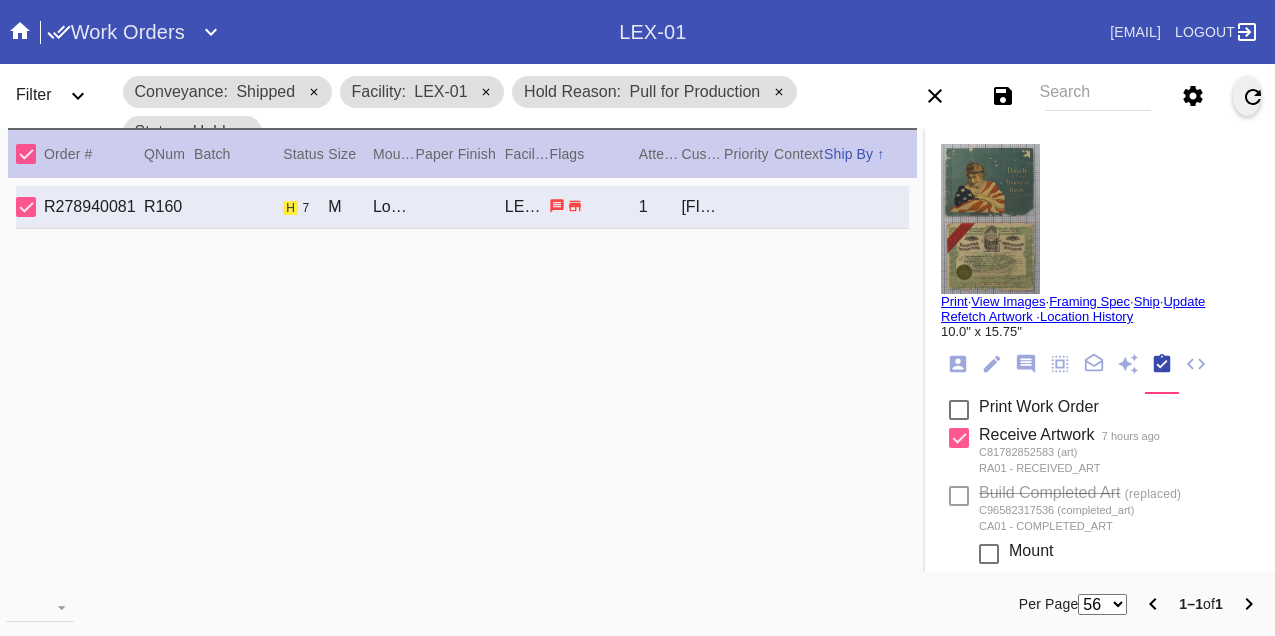 scroll, scrollTop: 0, scrollLeft: 0, axis: both 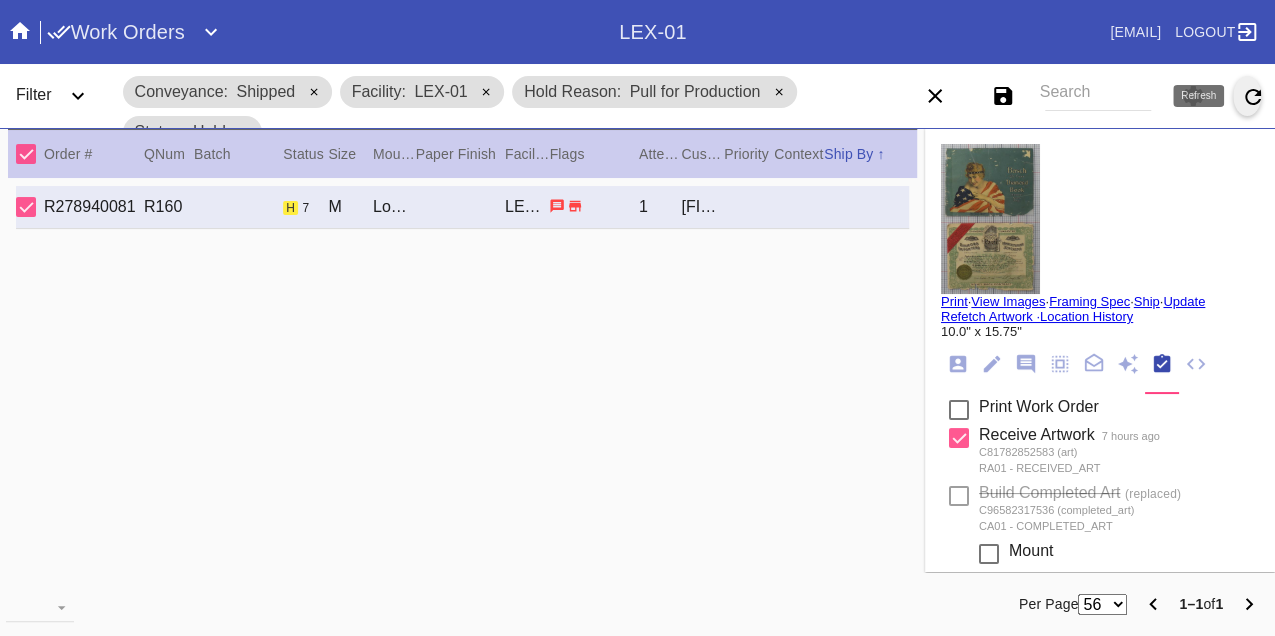 click 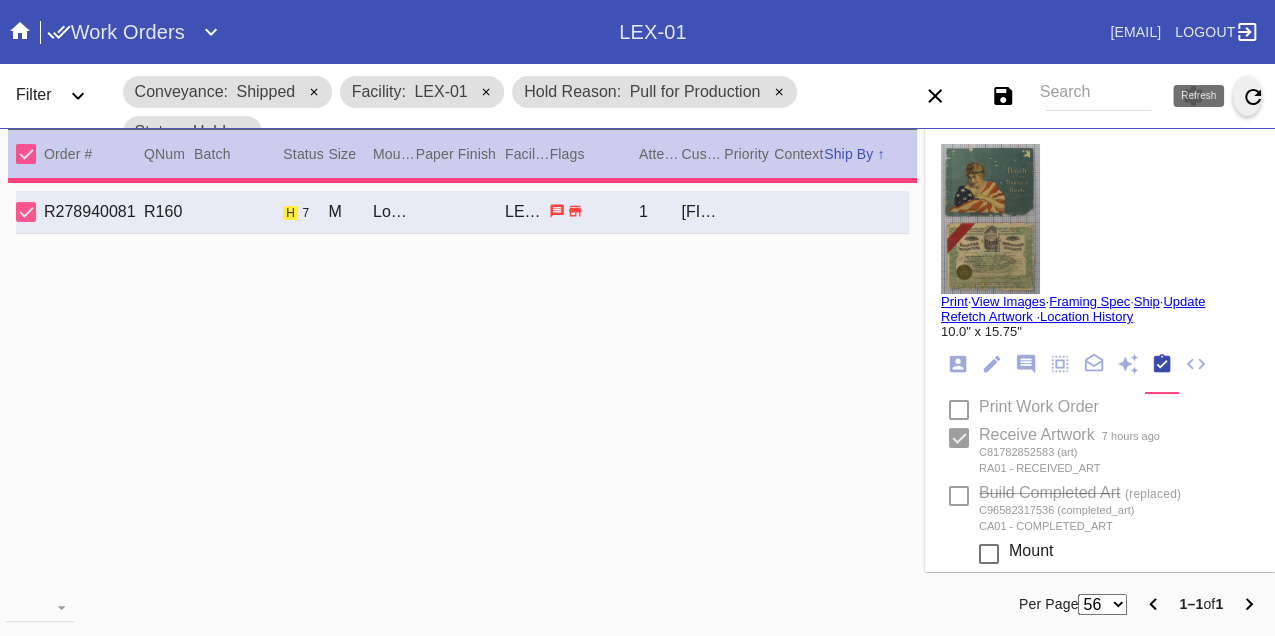 type 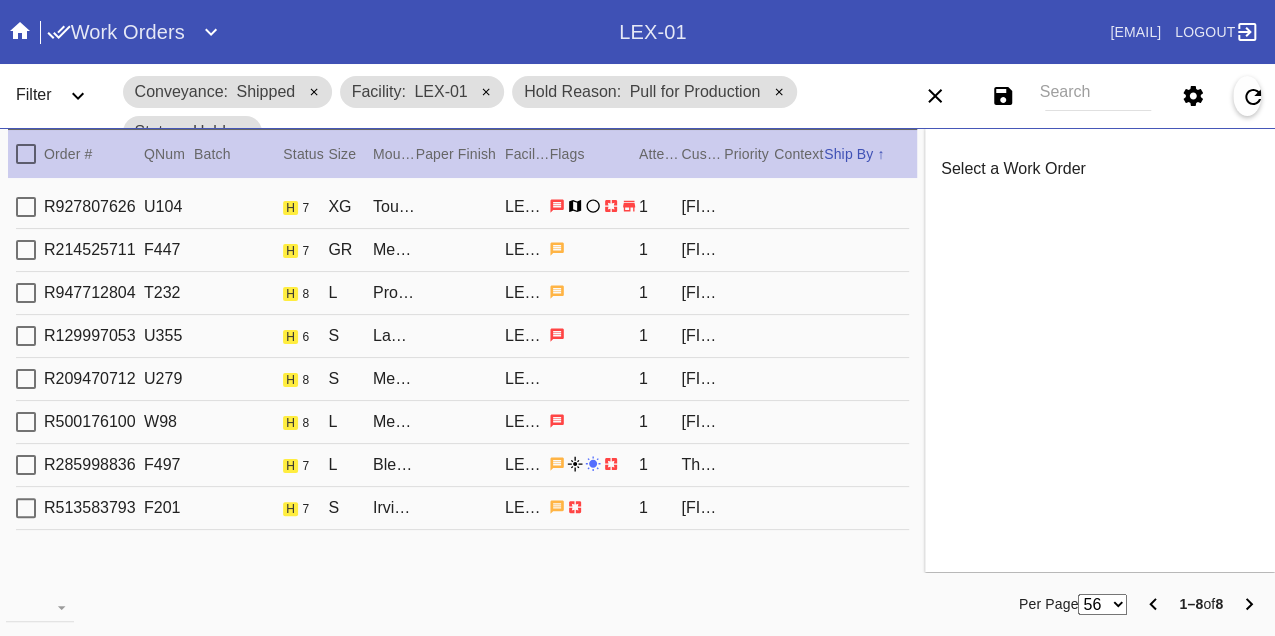 click on "[ORDER_ID] [ITEM_CODE] [DIMENSIONS] [FRAME_TYPE] / [COLOR] [LOCATION] [NAME]" at bounding box center (462, 207) 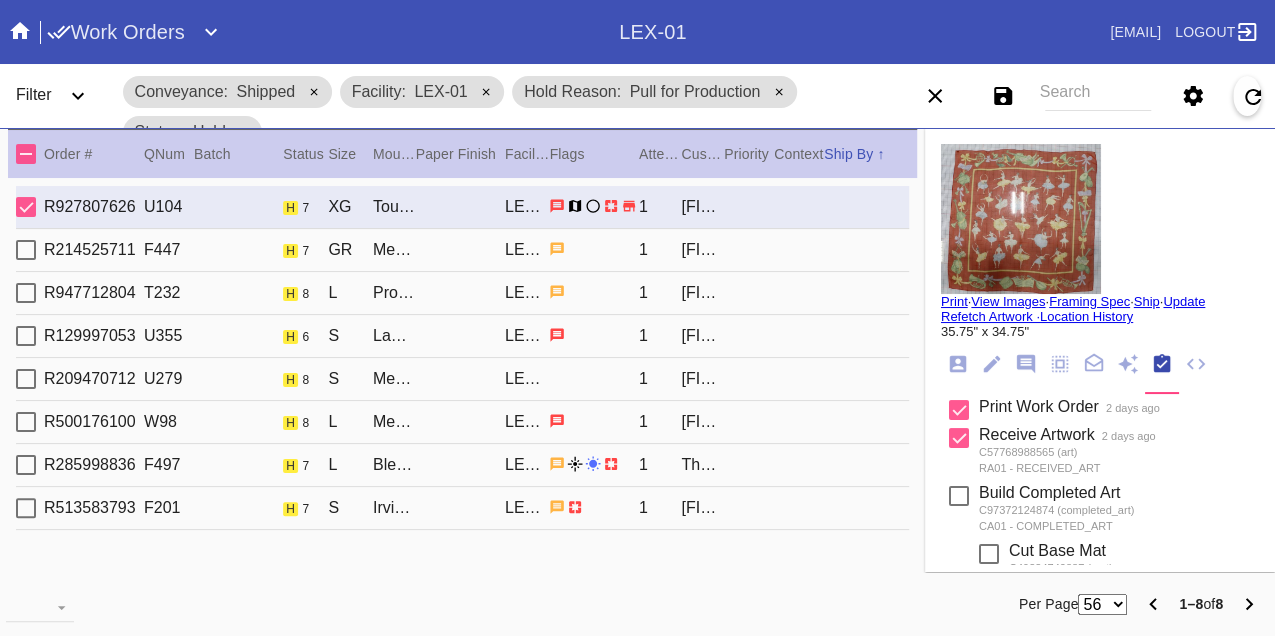 click on "R214525711 U279 h   7 S Mercer Slim / Dove White[LOCATION] 1 [FIRST] [LAST]" at bounding box center [462, 250] 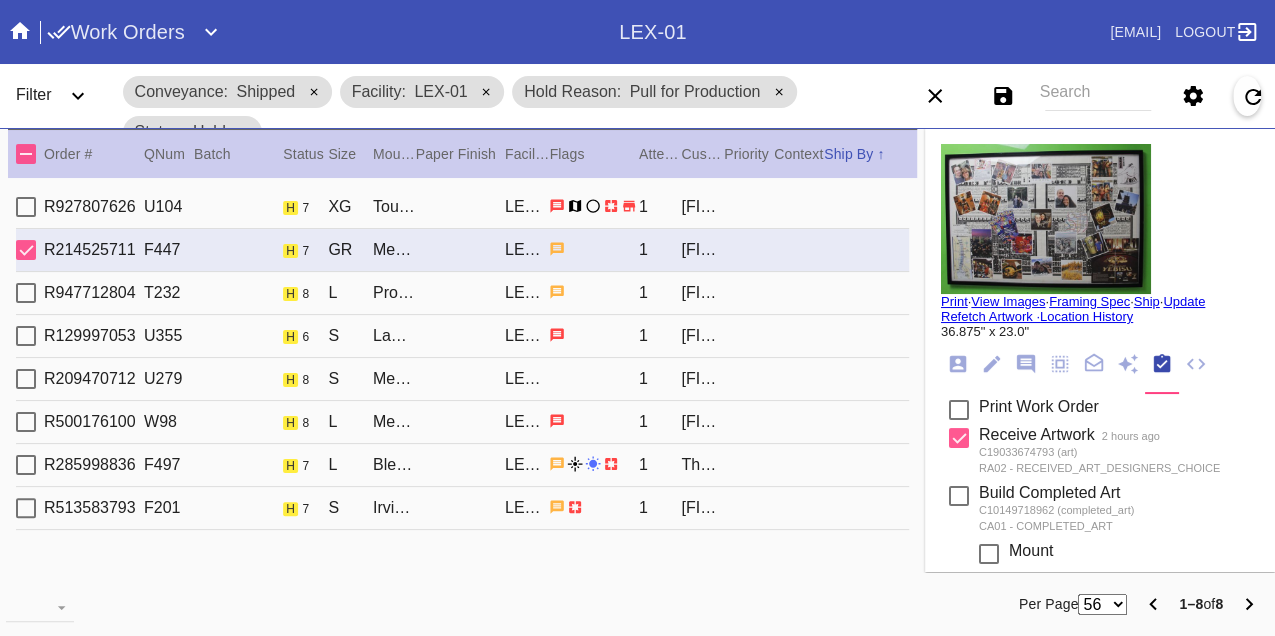 click on "[ORDER_ID] [ITEM_CODE] [DIMENSIONS] [FRAME_TYPE] / [COLOR] [LOCATION] [NAME]" at bounding box center [462, 293] 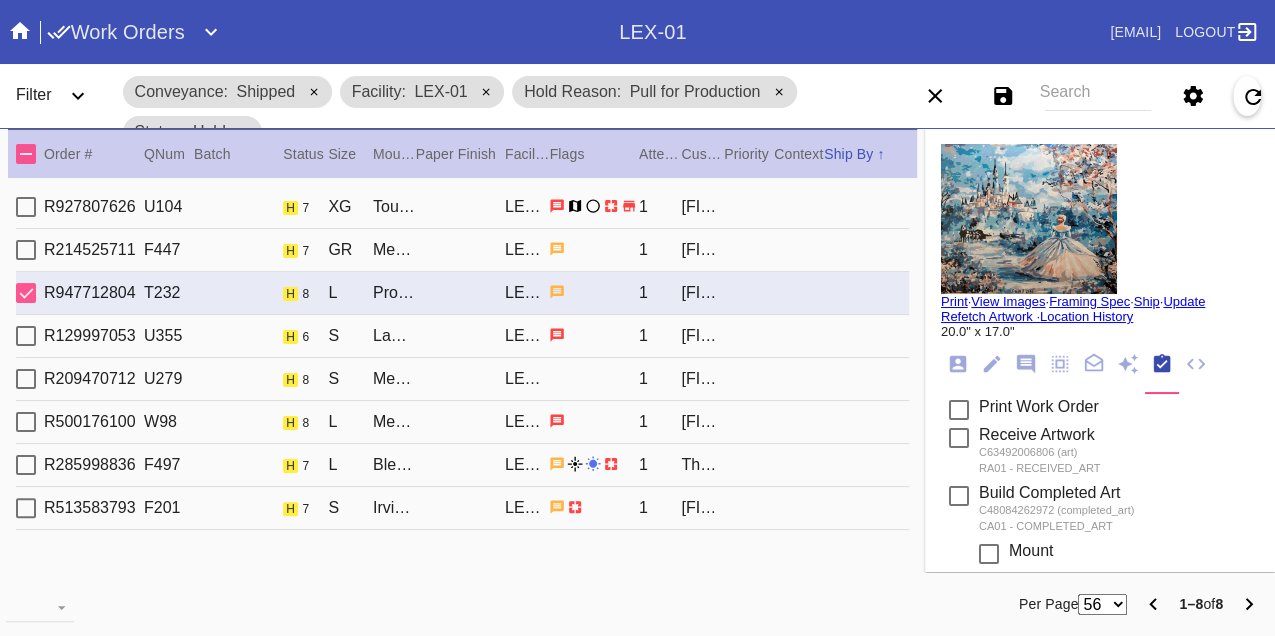 click on "R129997053 U355 h   6 S Laguna / Canvas[LOCATION] 1 [FIRST] [LAST]" at bounding box center (462, 336) 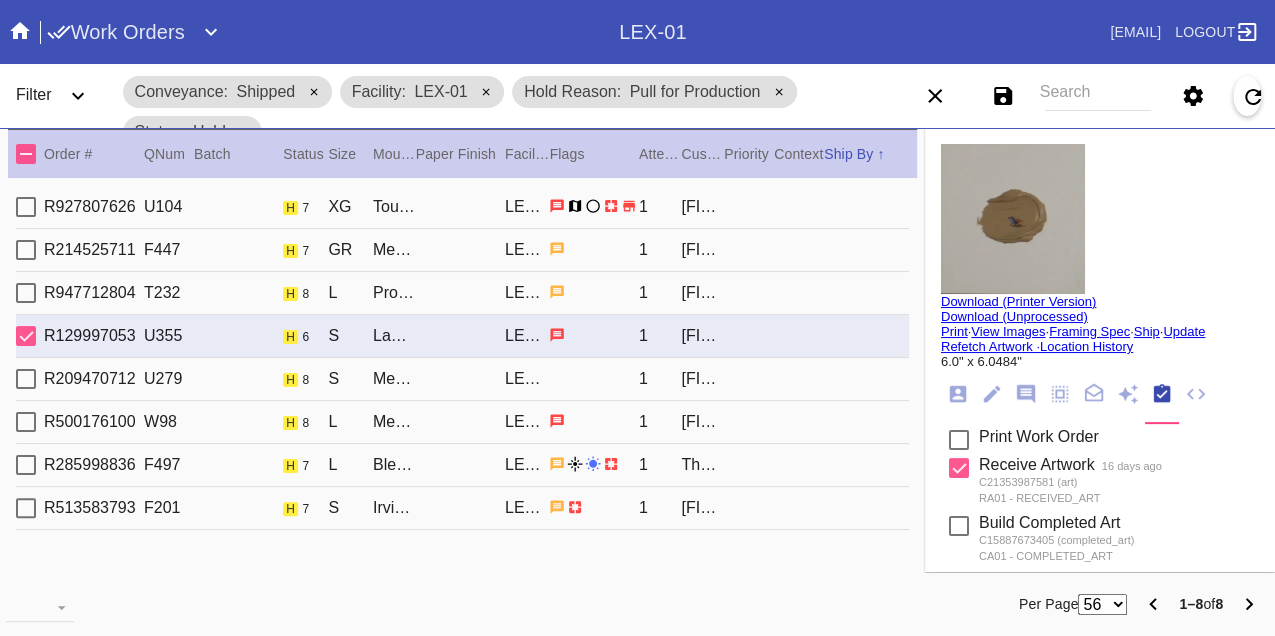 click on "R209470712 U279 h   8 S Mercer Slim / Dove WhiteLEX-01 1 [FIRST] [LAST]" at bounding box center [462, 379] 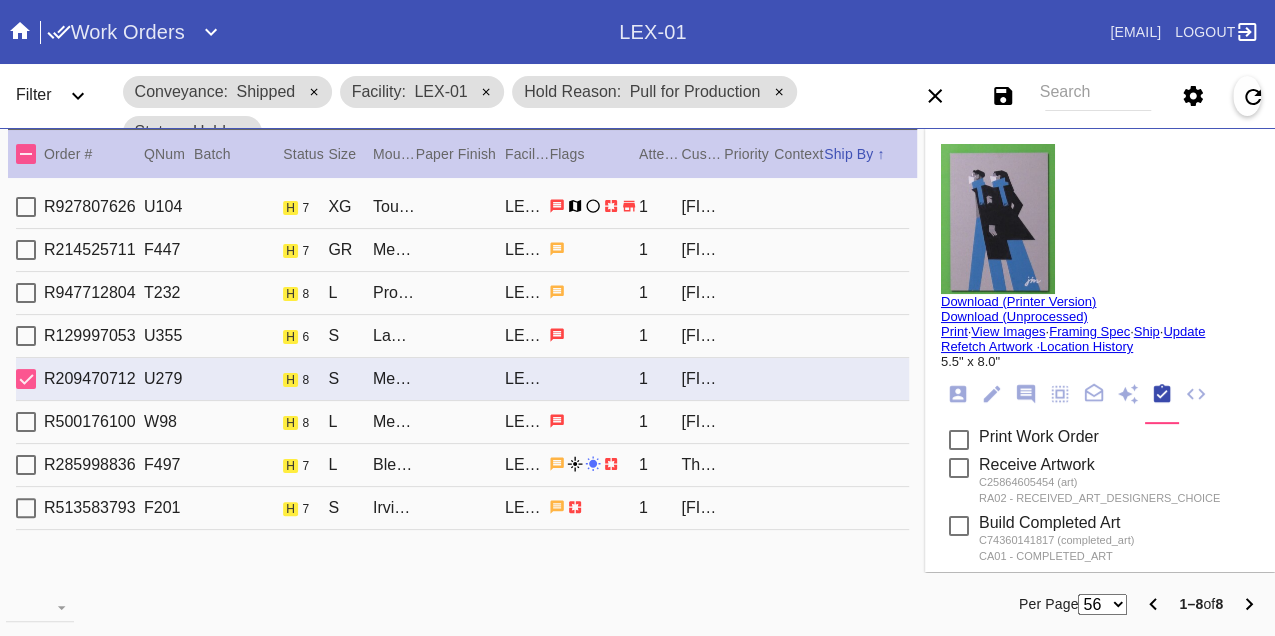click on "R500176100 W98 h   8 L Mercer Slim / No Mat LEX-01 1 David Shimshock" at bounding box center [462, 422] 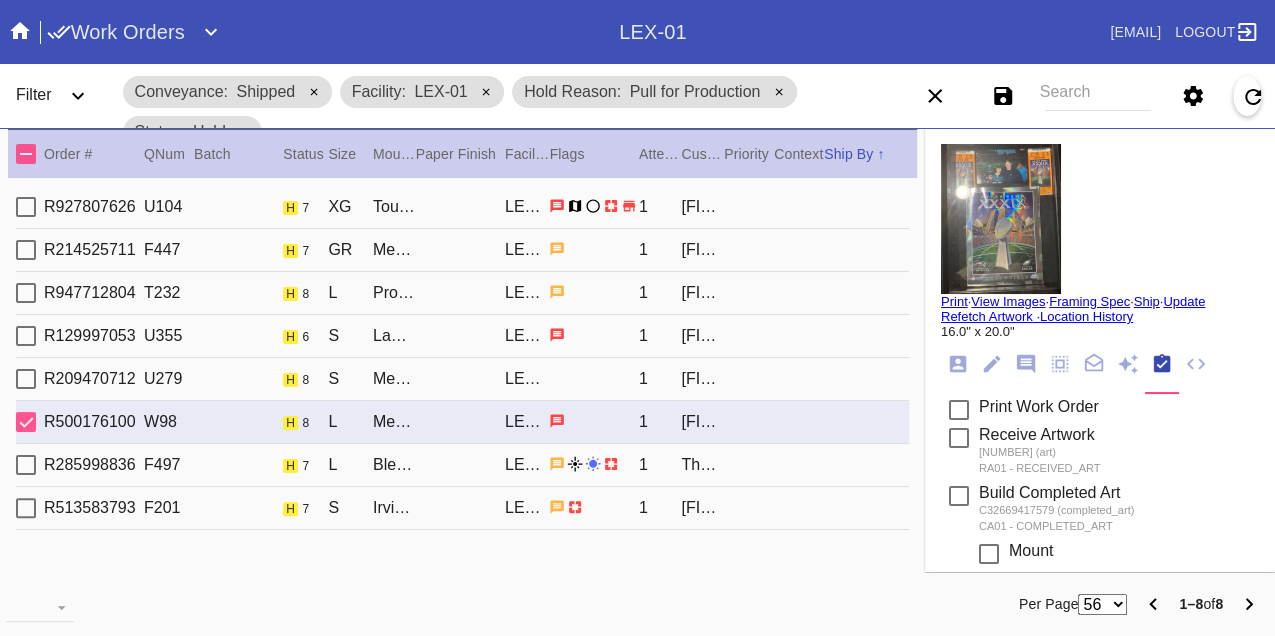 click on "R285998836 F497 h   7 L Bleached Maple Gallery / White LEX-01 1 The Shahery Family" at bounding box center (462, 465) 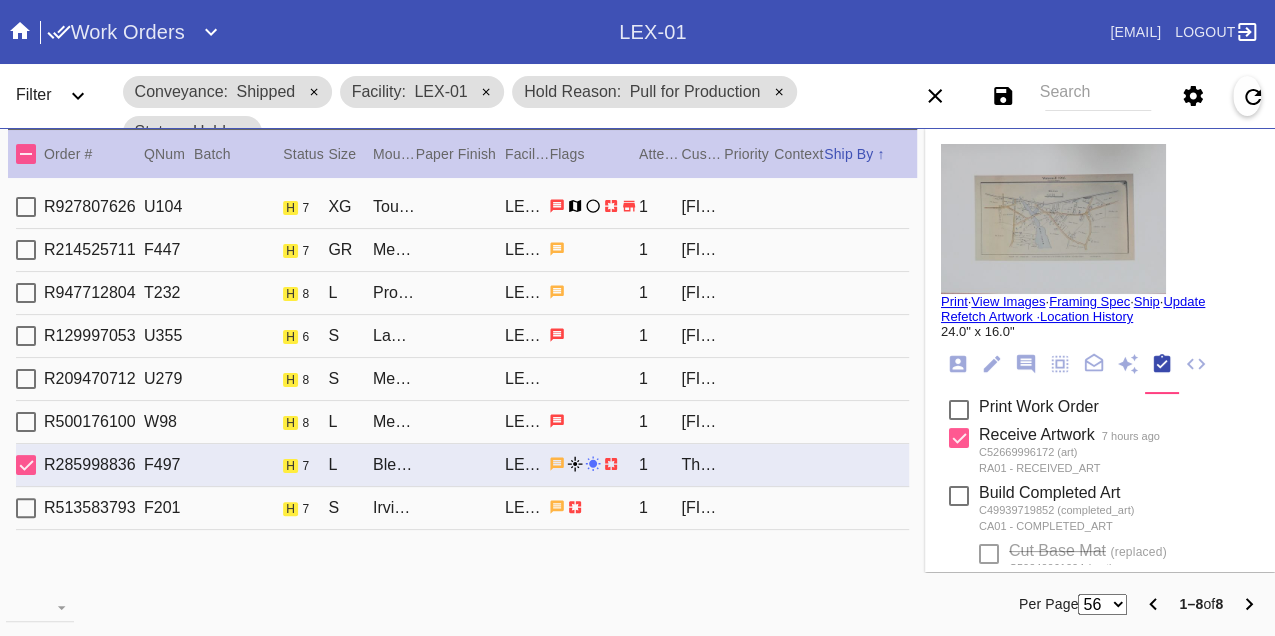 click on "R513583793 F201 h   7 S Irvine Slim / White LEX-01 1 Campbell Craig" at bounding box center [462, 508] 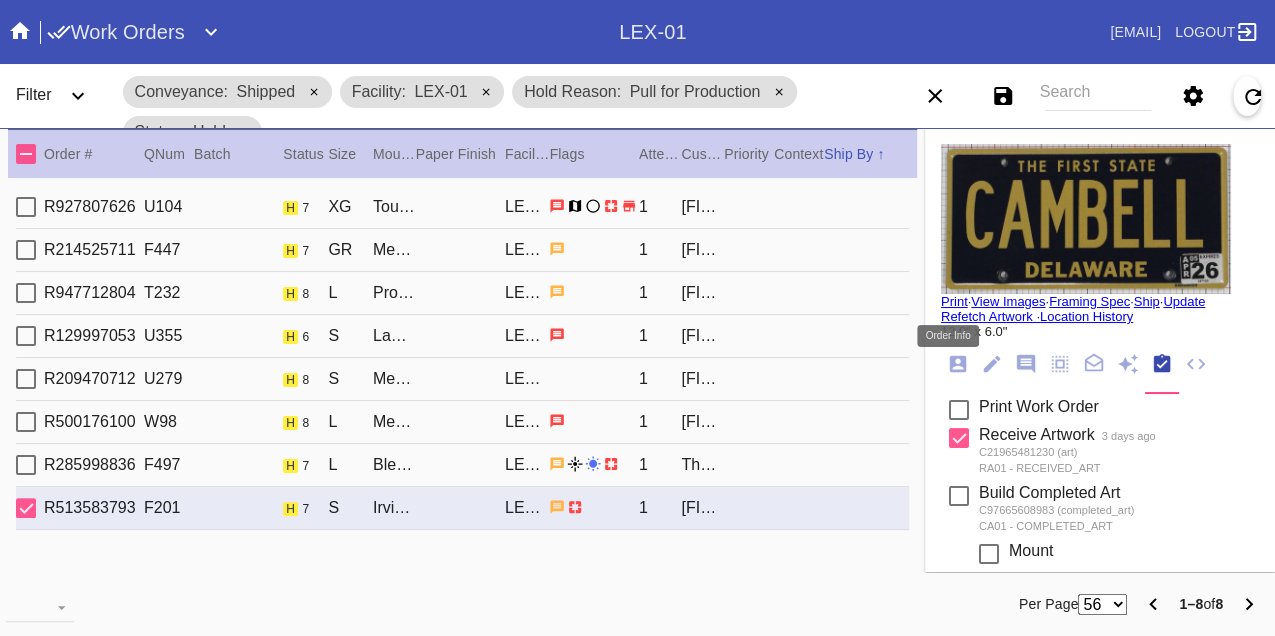 click 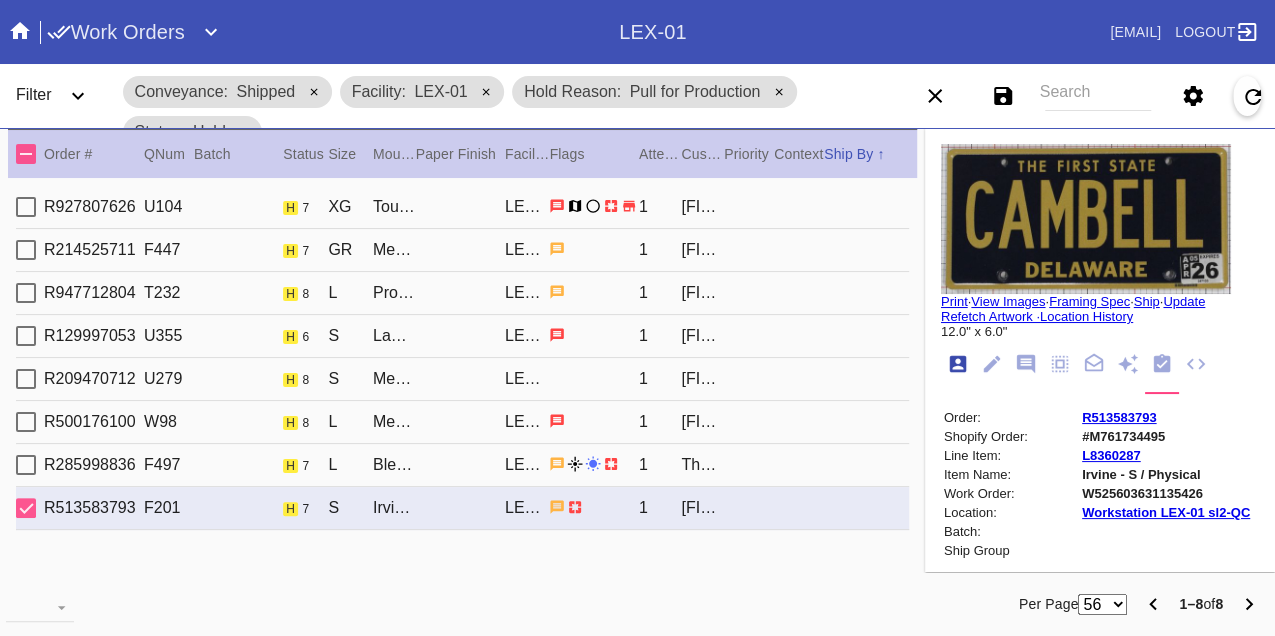 scroll, scrollTop: 24, scrollLeft: 0, axis: vertical 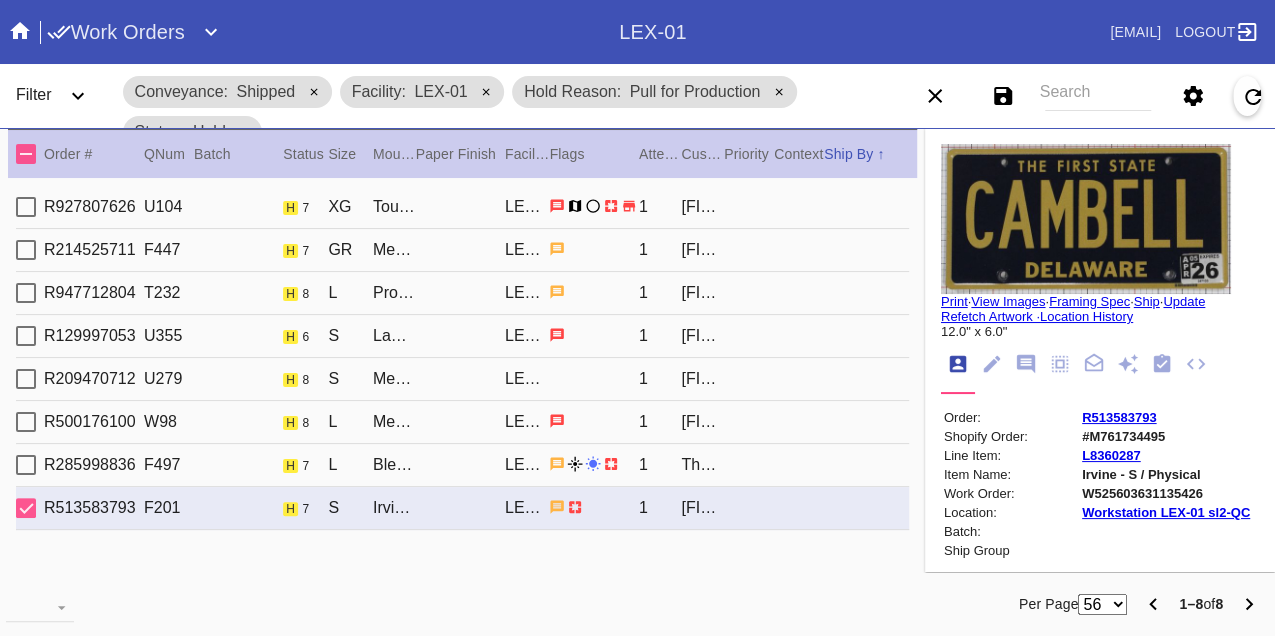 click on "W525603631135426" at bounding box center [1166, 493] 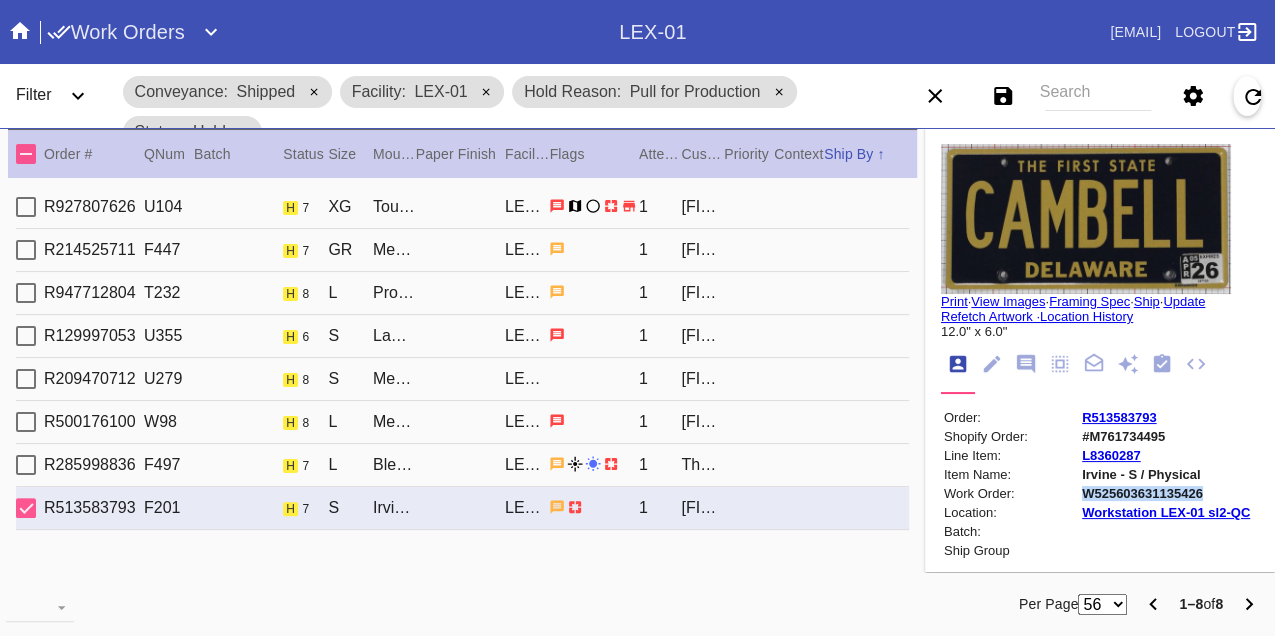 click on "W525603631135426" at bounding box center [1166, 493] 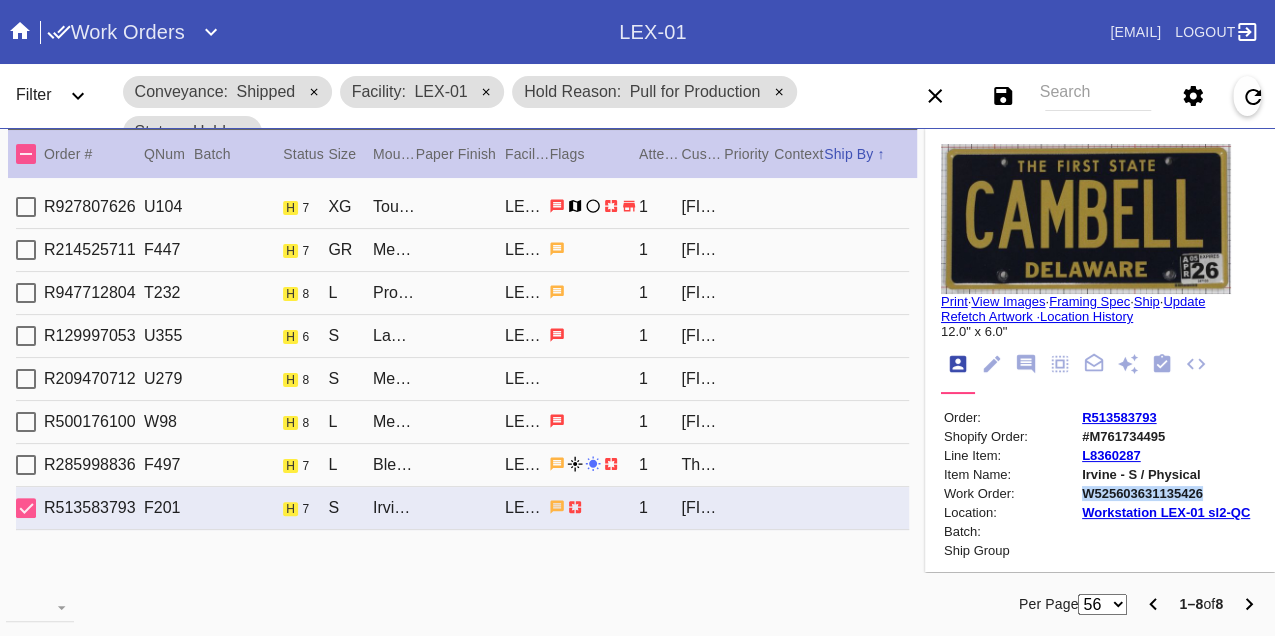 copy on "W525603631135426" 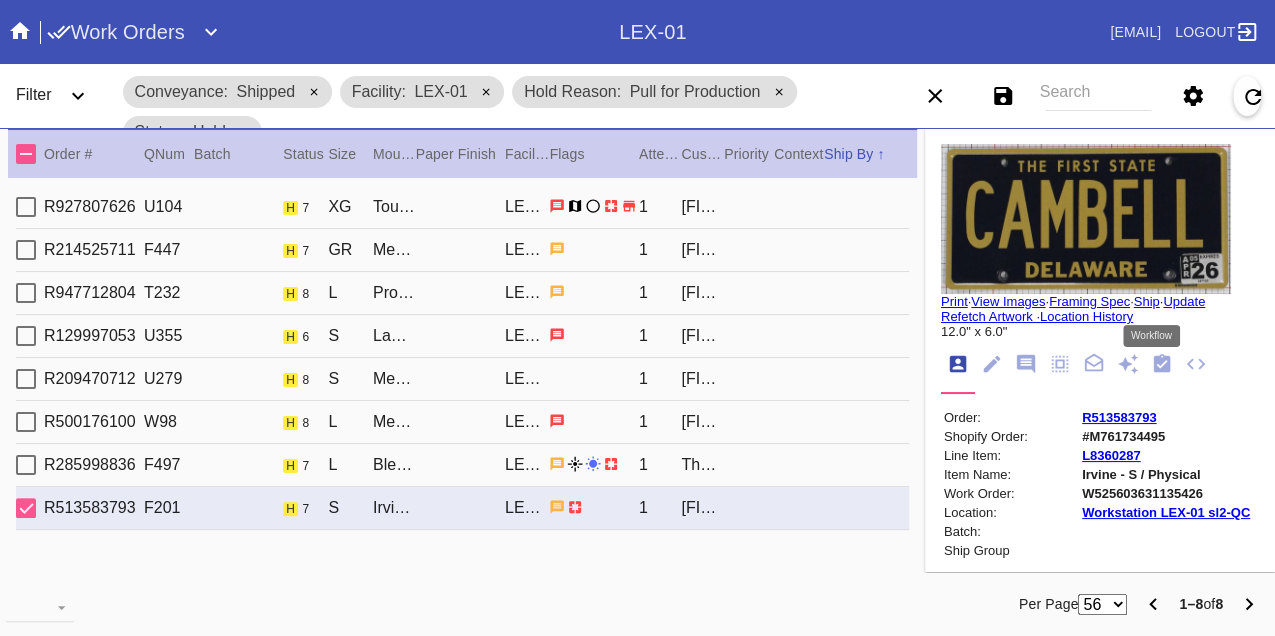 click 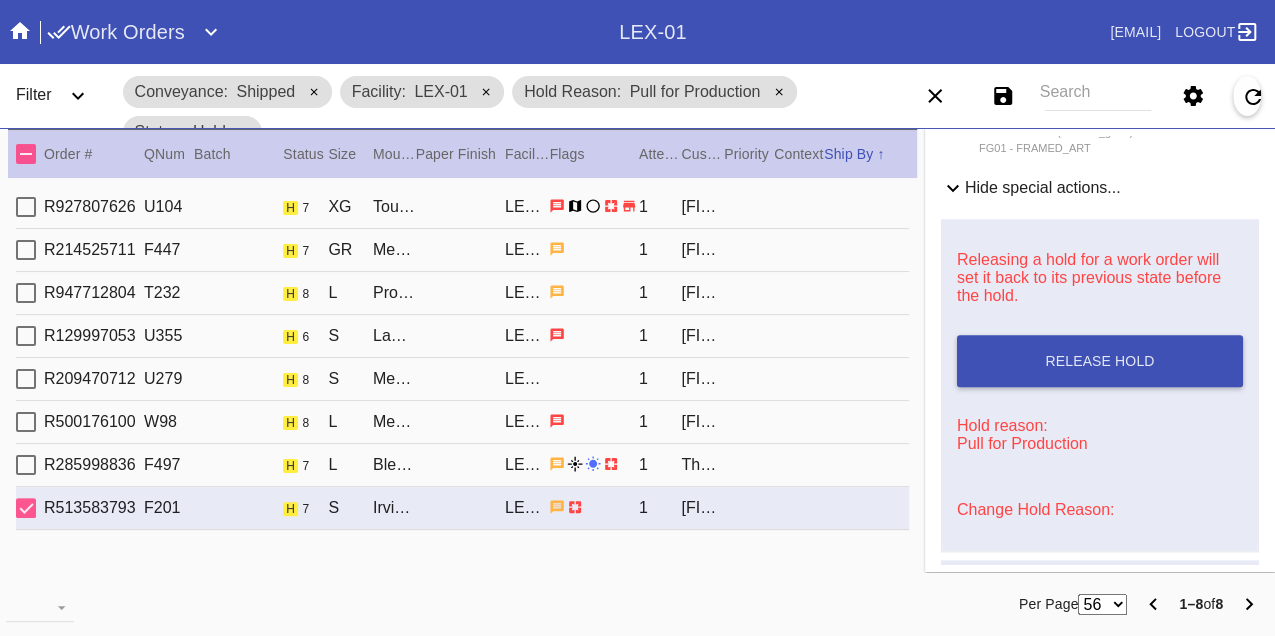 scroll, scrollTop: 1066, scrollLeft: 0, axis: vertical 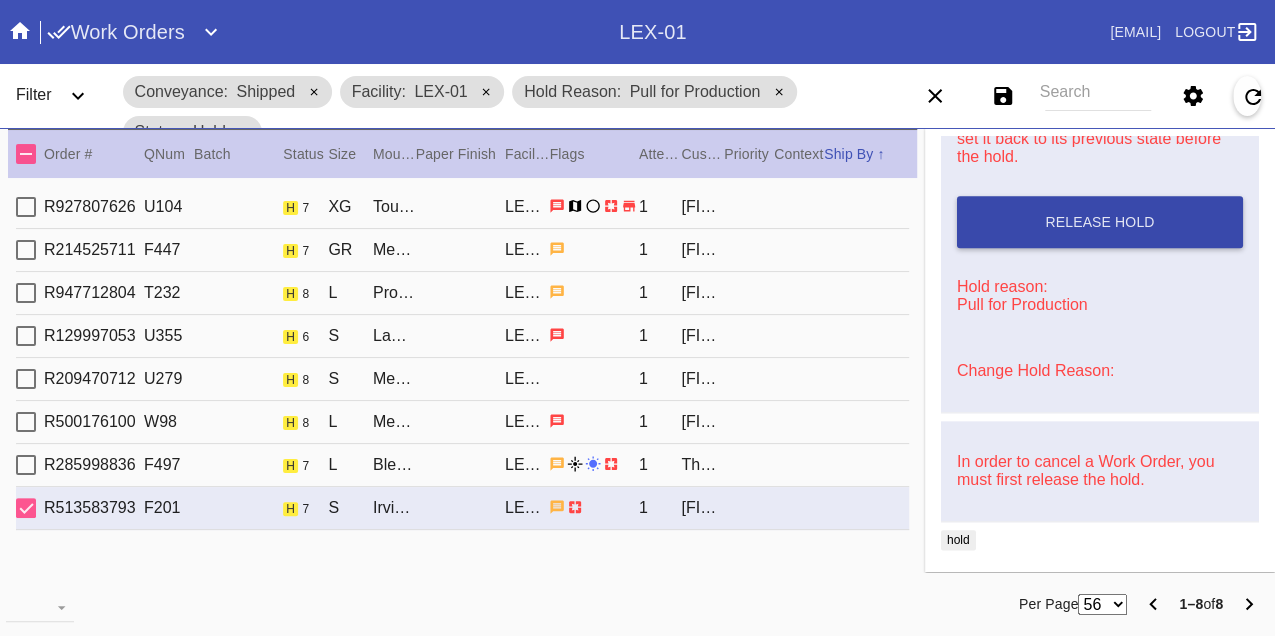 click on "Release Hold" at bounding box center [1099, 222] 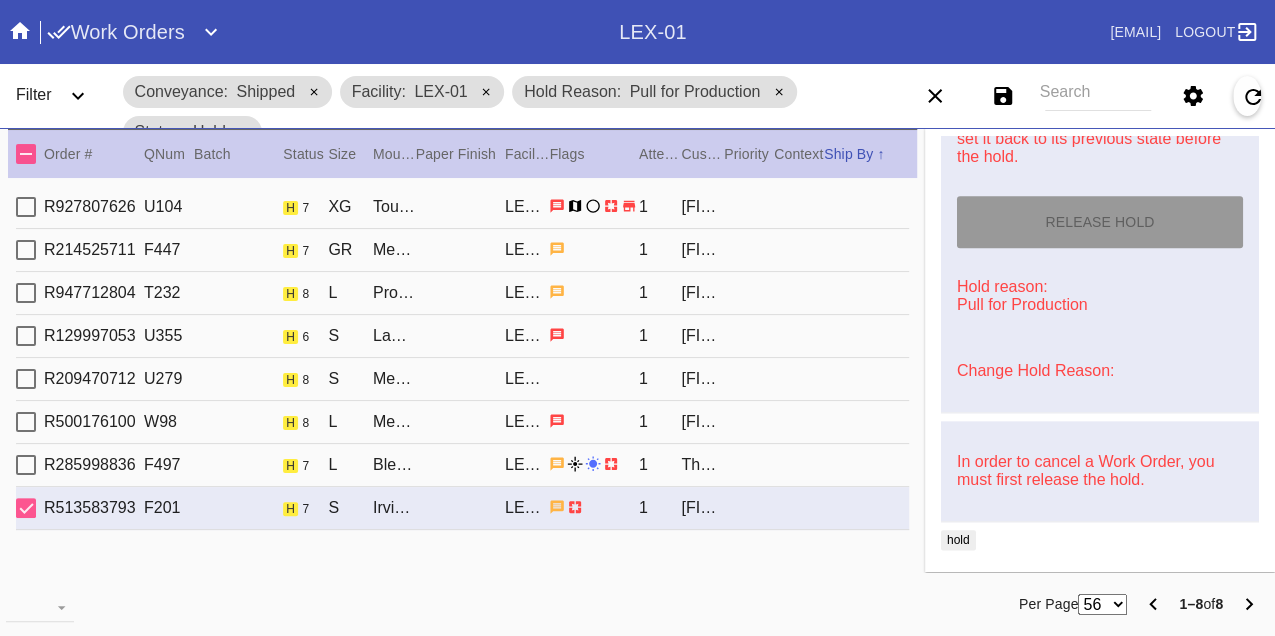 type on "8/9/2025" 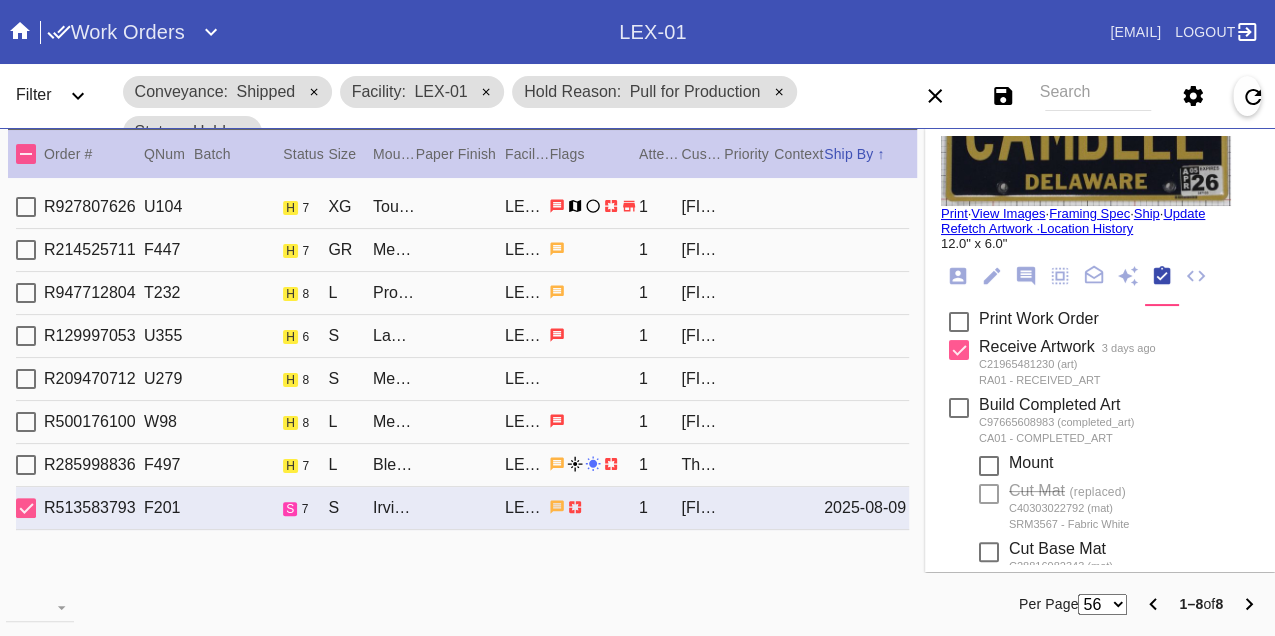 scroll, scrollTop: 0, scrollLeft: 0, axis: both 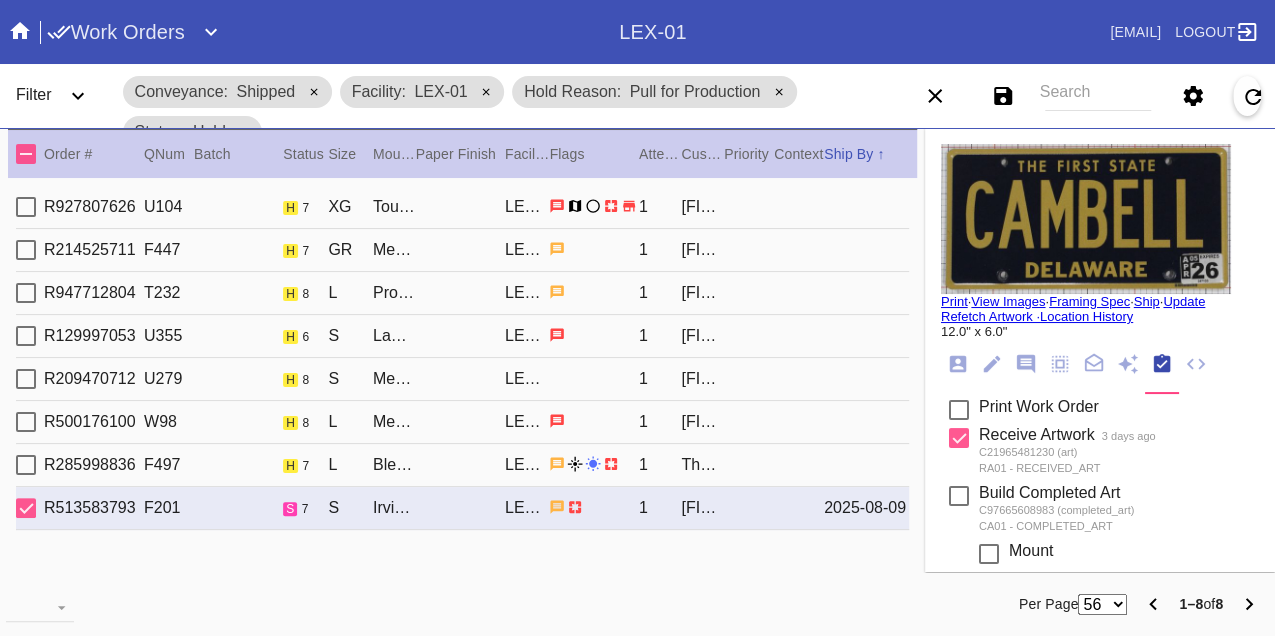 click on "Print" at bounding box center (954, 301) 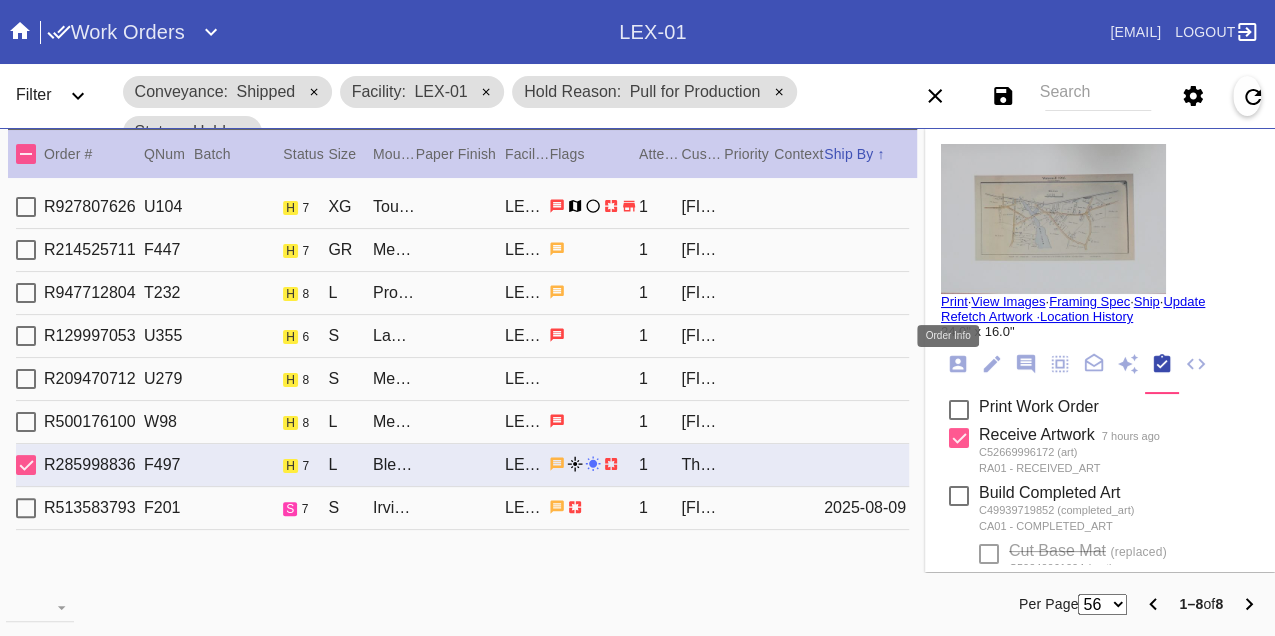 click 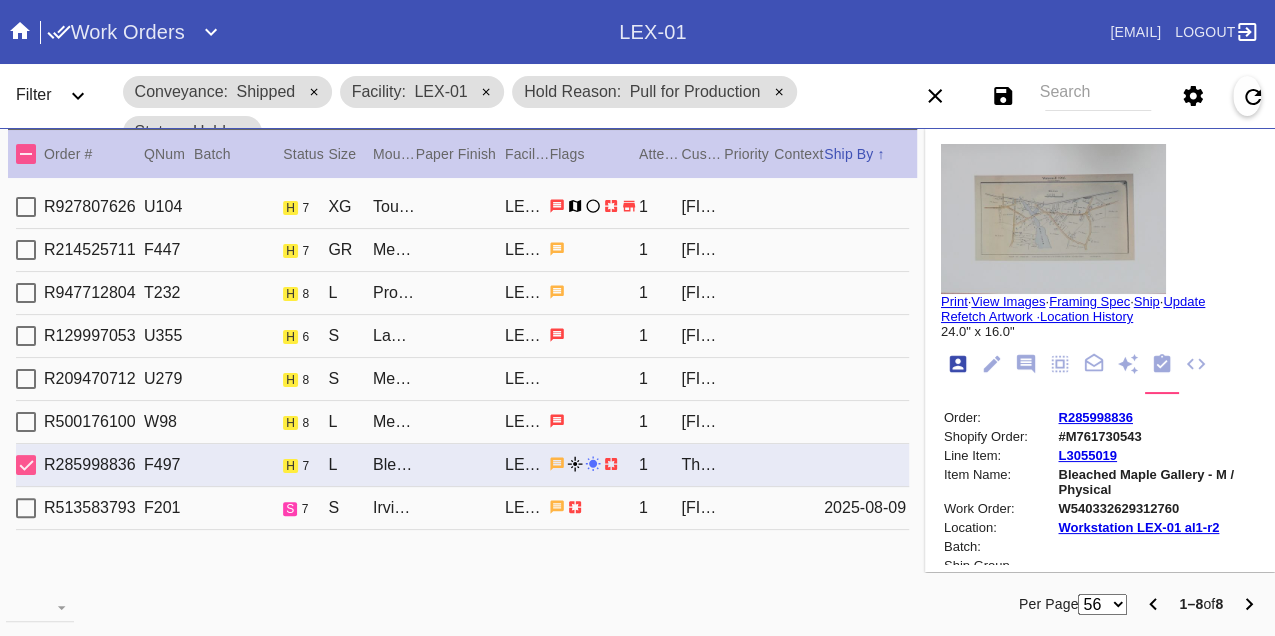 scroll, scrollTop: 24, scrollLeft: 0, axis: vertical 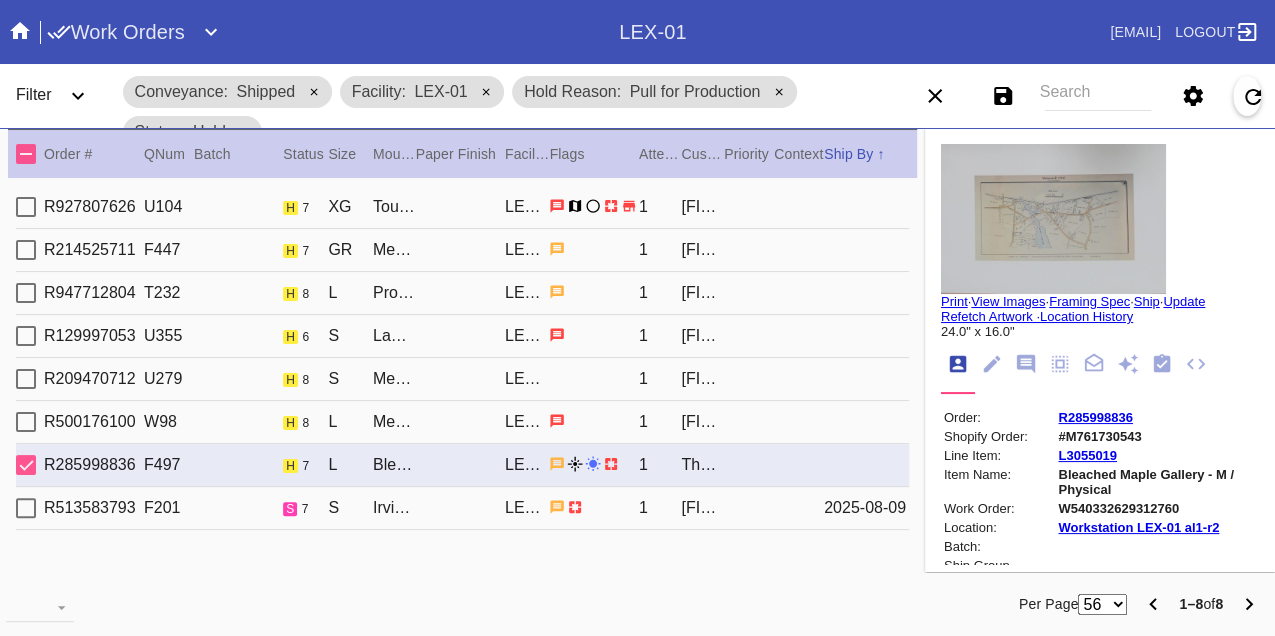 click on "W540332629312760" at bounding box center (1157, 508) 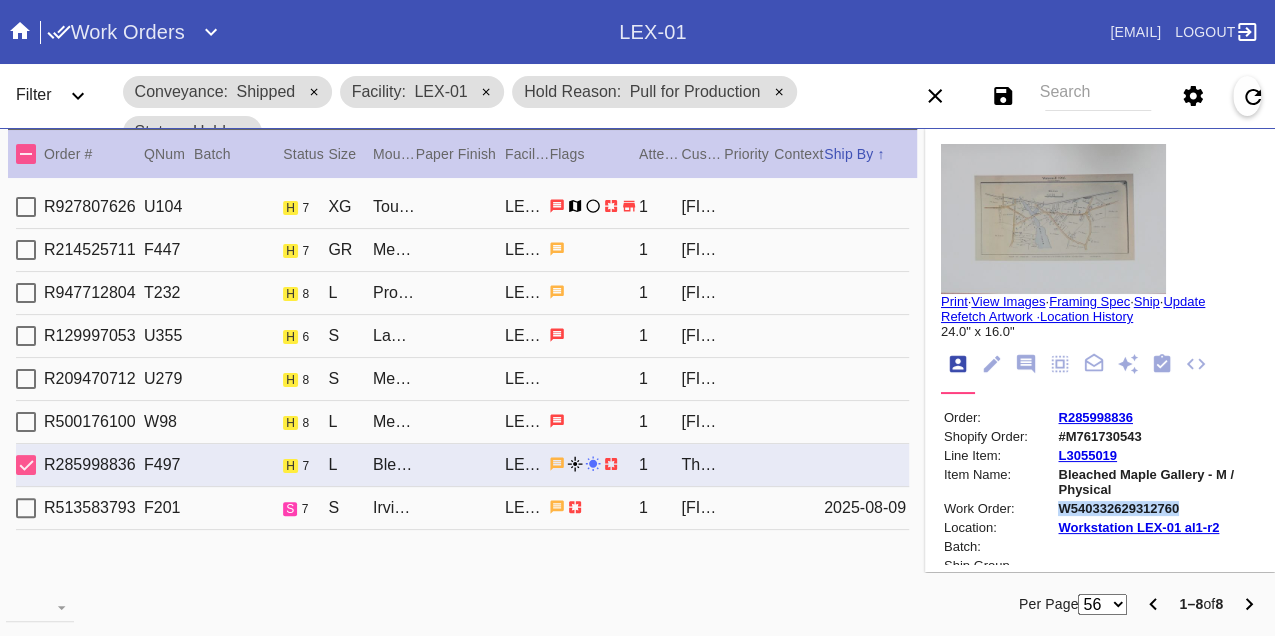 click on "W540332629312760" at bounding box center (1157, 508) 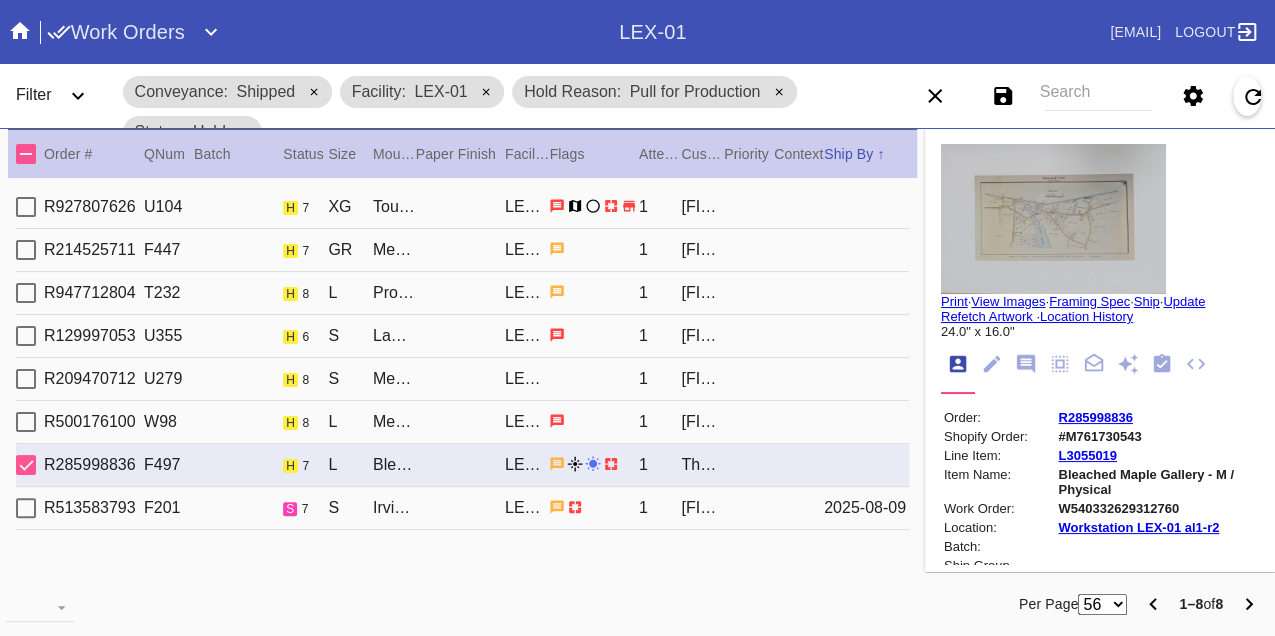 click on "R500176100 W98 h   8 L Mercer Slim / No Mat LEX-01 1 David Shimshock" at bounding box center (462, 422) 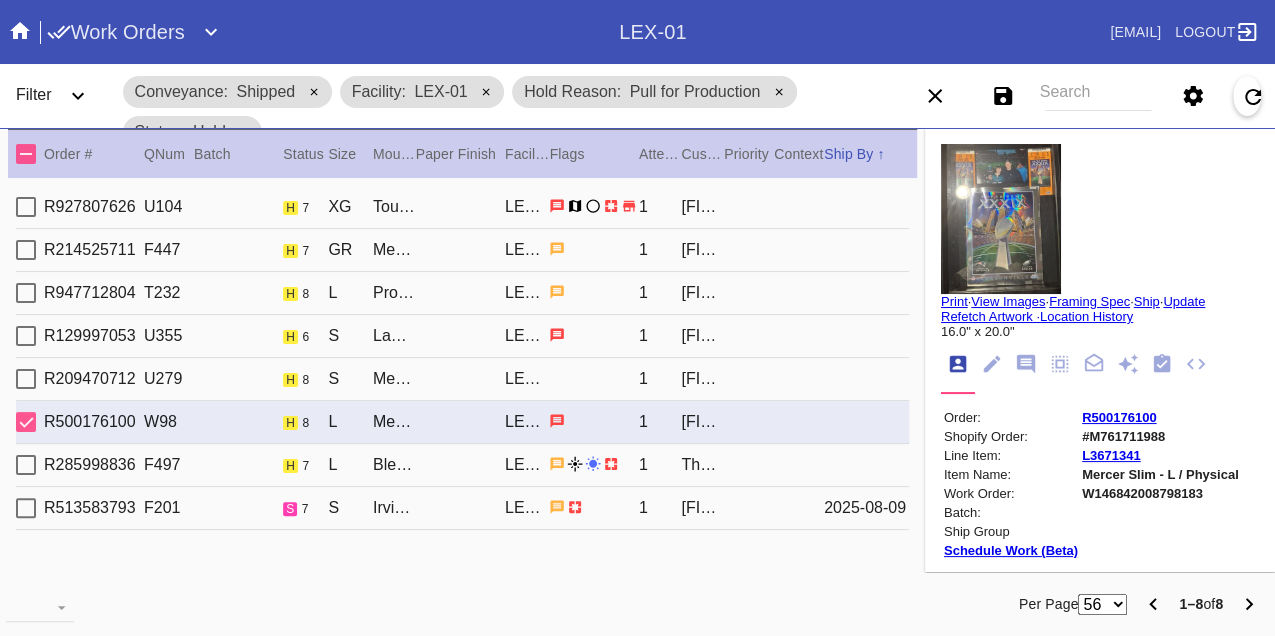 click on "R209470712 U279 h   8 S Mercer Slim / Dove White LEX-01 1 Alexis Foxwell" at bounding box center [462, 379] 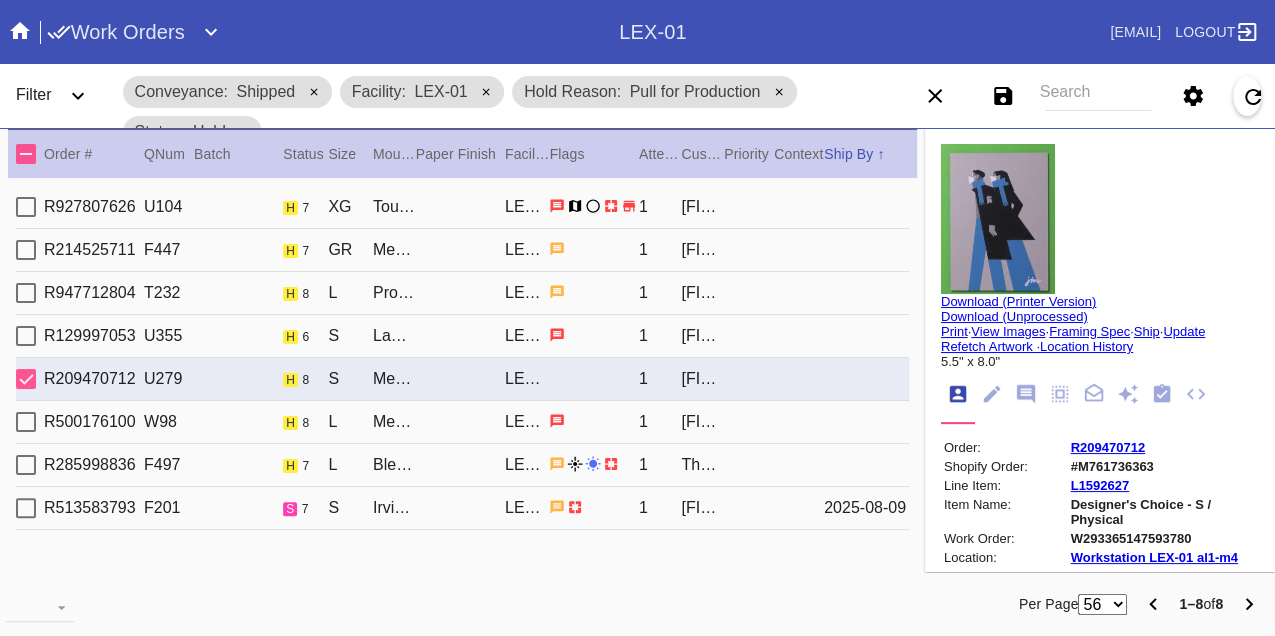 click on "W293365147593780" at bounding box center (1163, 538) 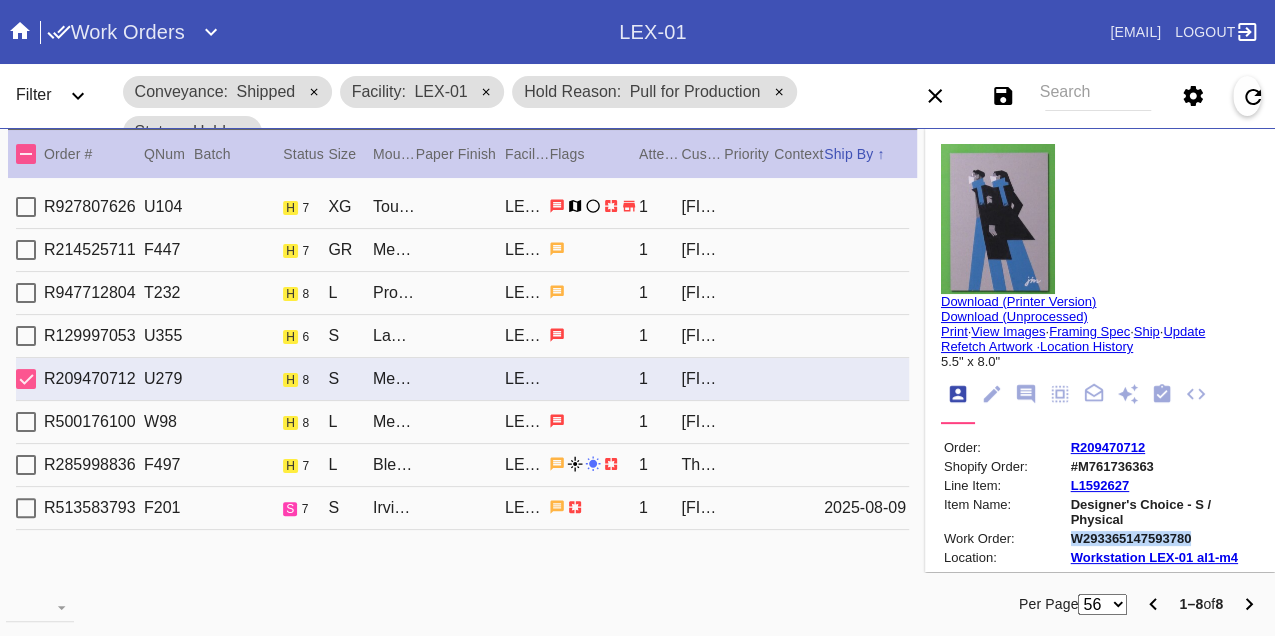 click on "W293365147593780" at bounding box center (1163, 538) 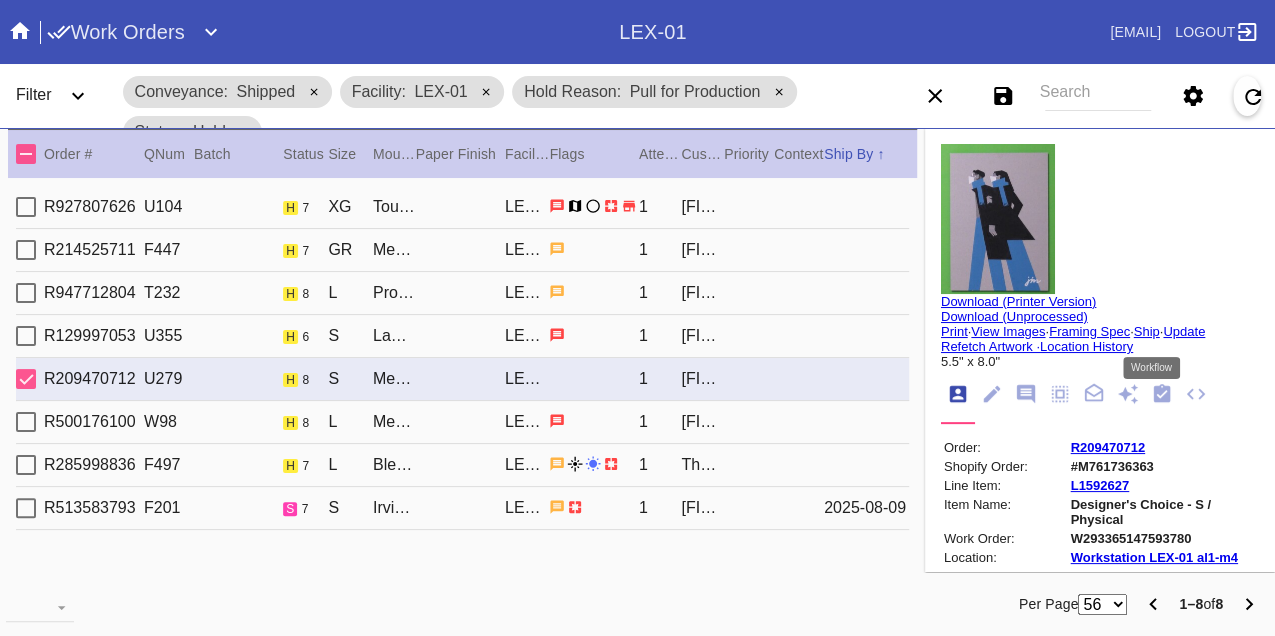 click 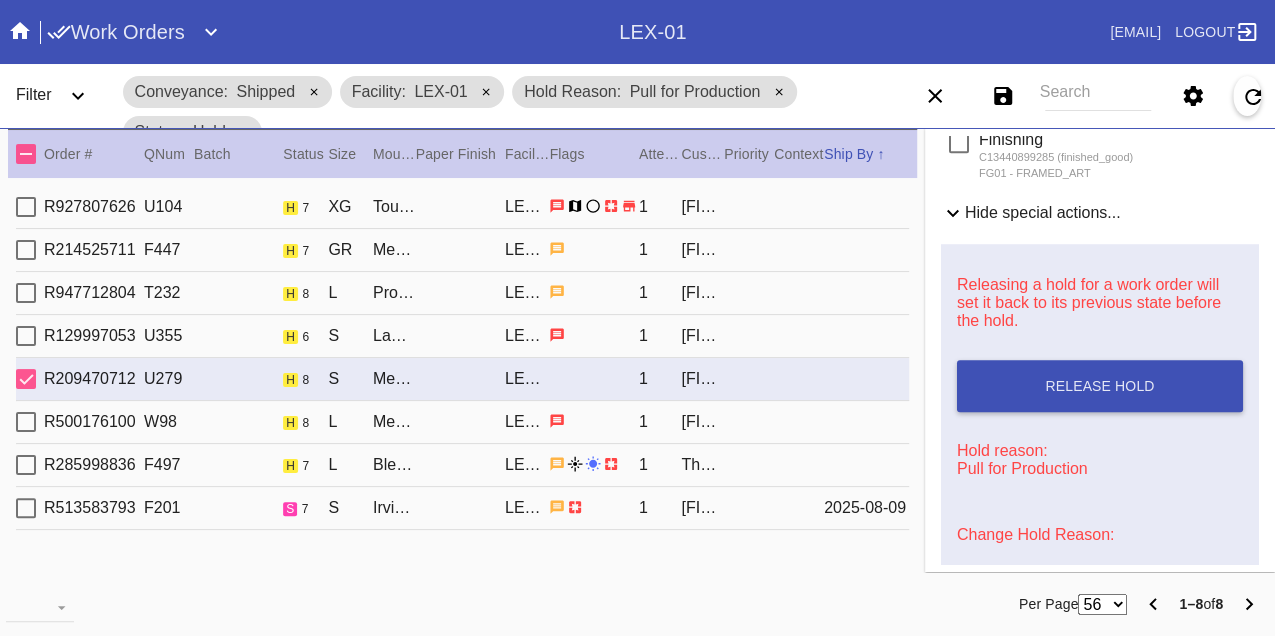scroll, scrollTop: 920, scrollLeft: 0, axis: vertical 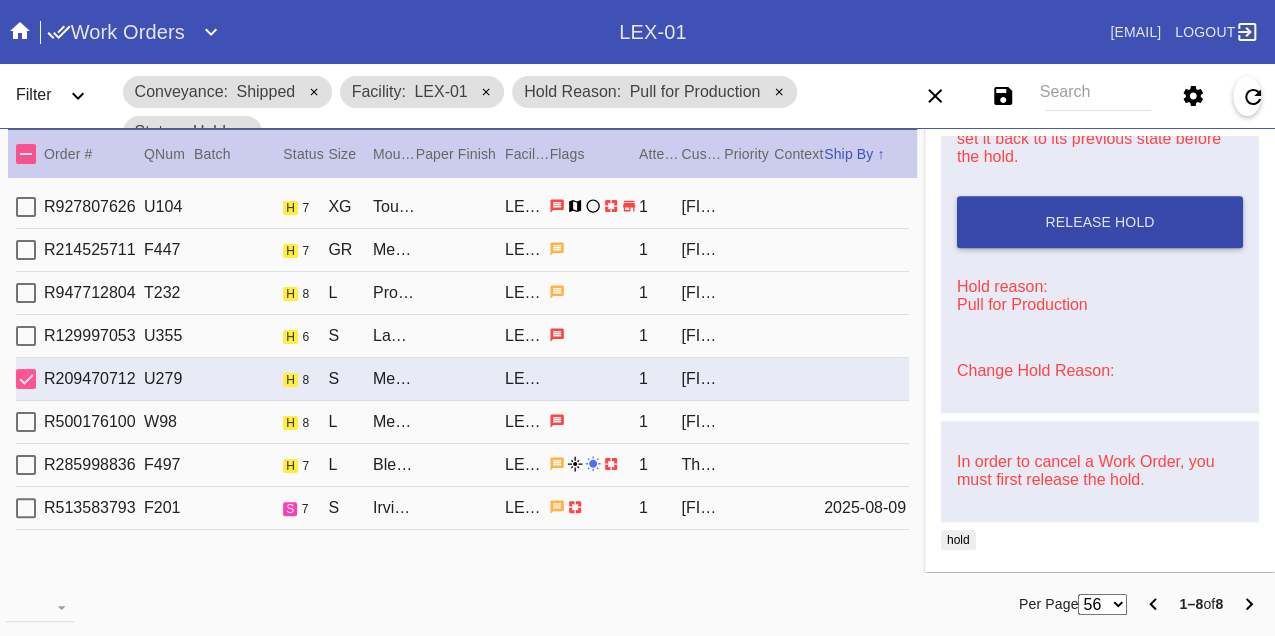 click on "Release Hold" at bounding box center [1100, 222] 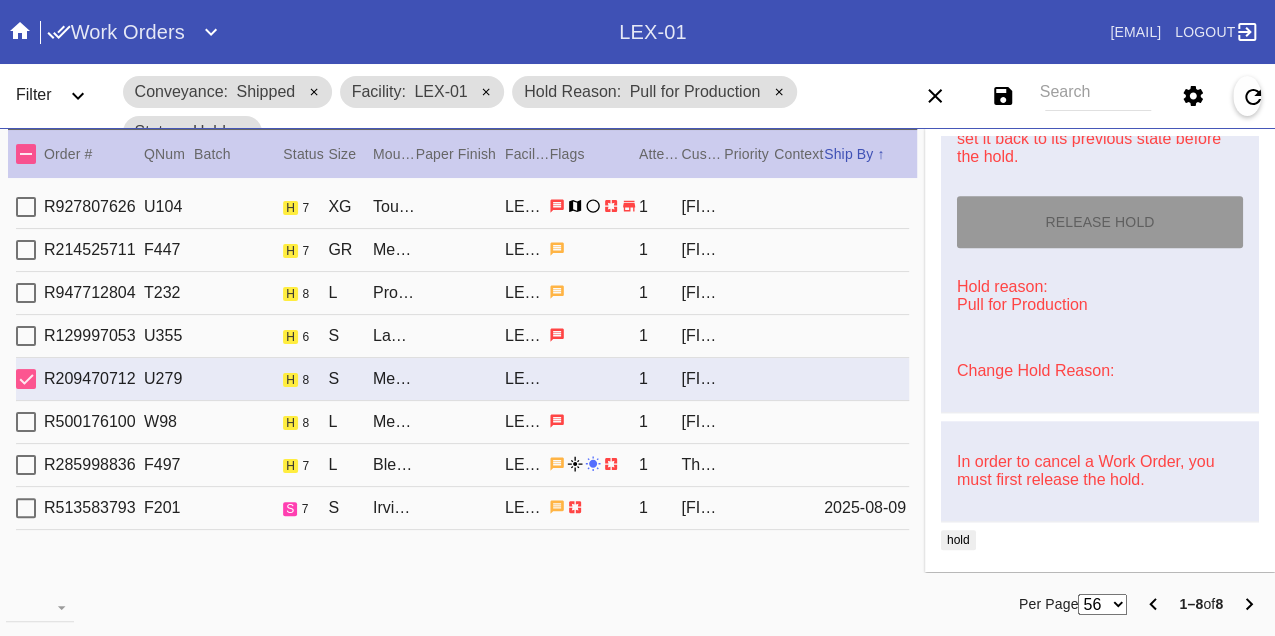 type on "8/12/2025" 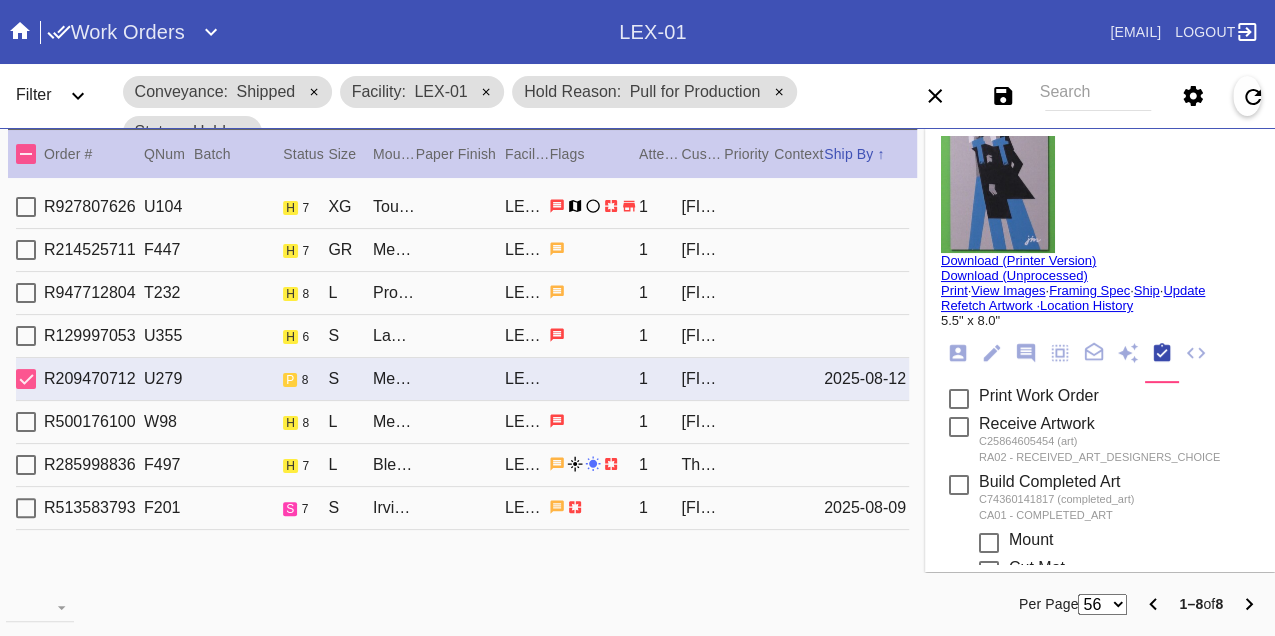 scroll, scrollTop: 0, scrollLeft: 0, axis: both 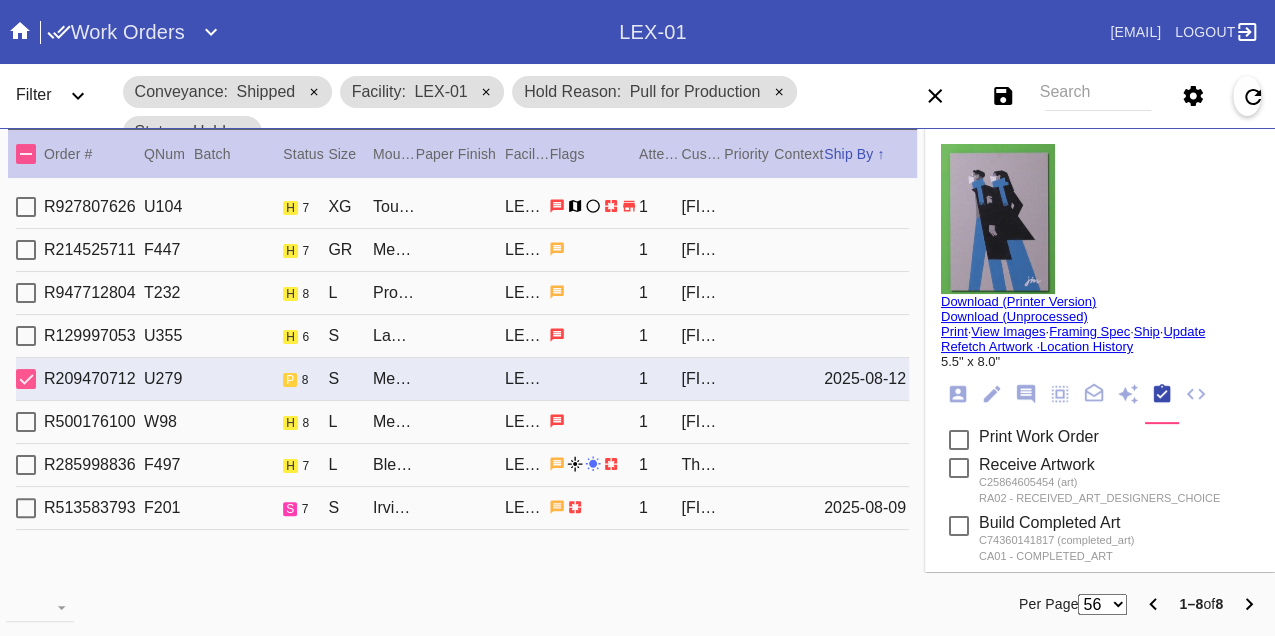 click on "Print" at bounding box center (954, 331) 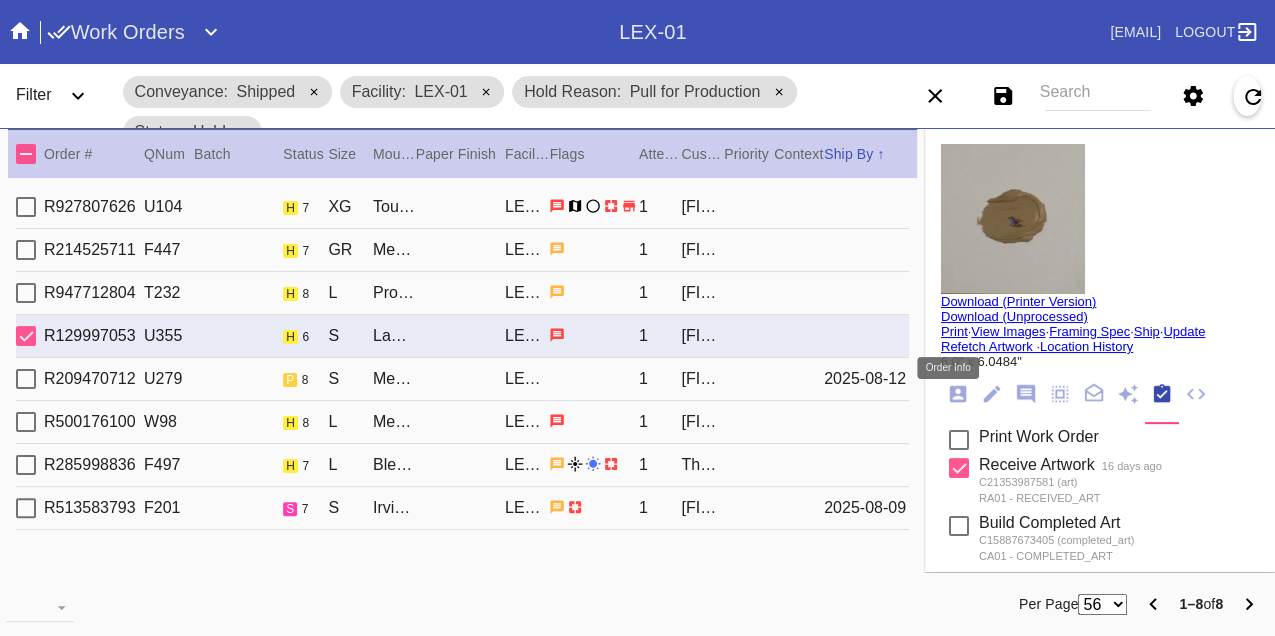 click 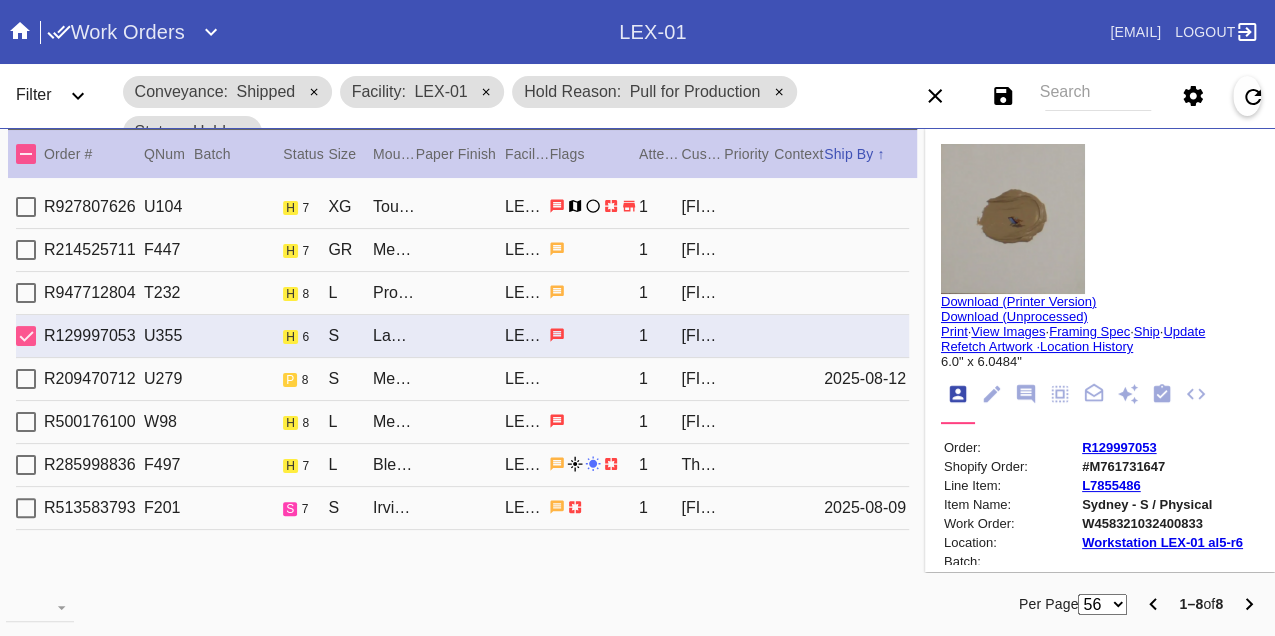 click on "W458321032400833" at bounding box center (1162, 523) 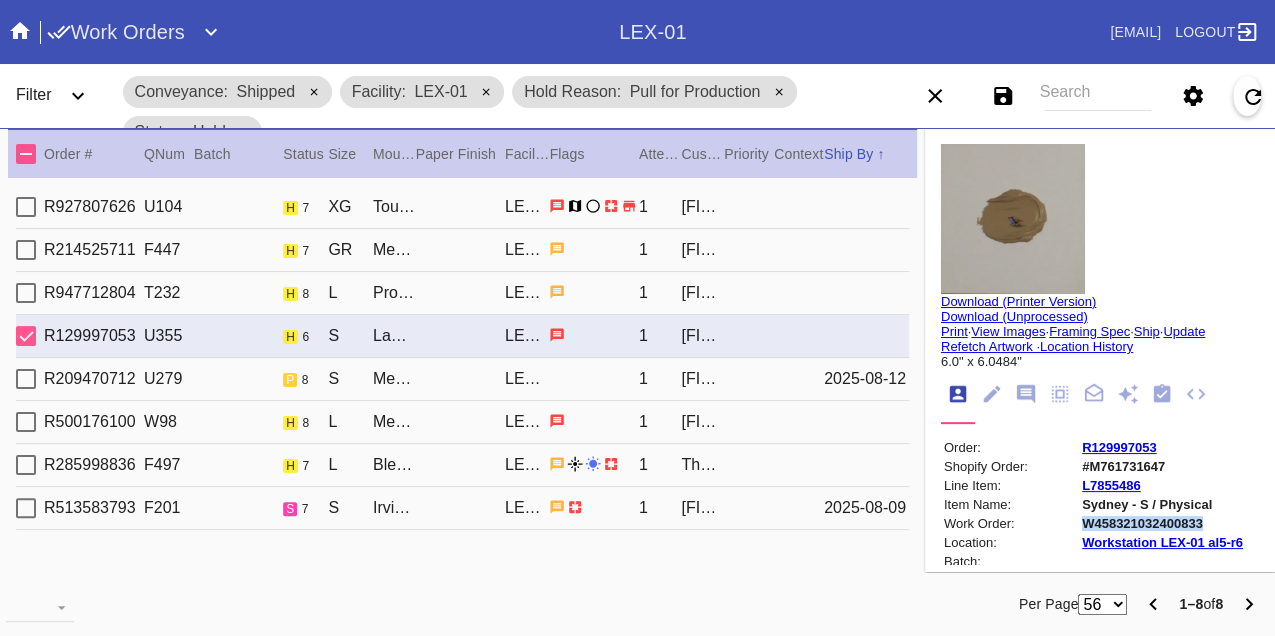 click on "W458321032400833" at bounding box center [1162, 523] 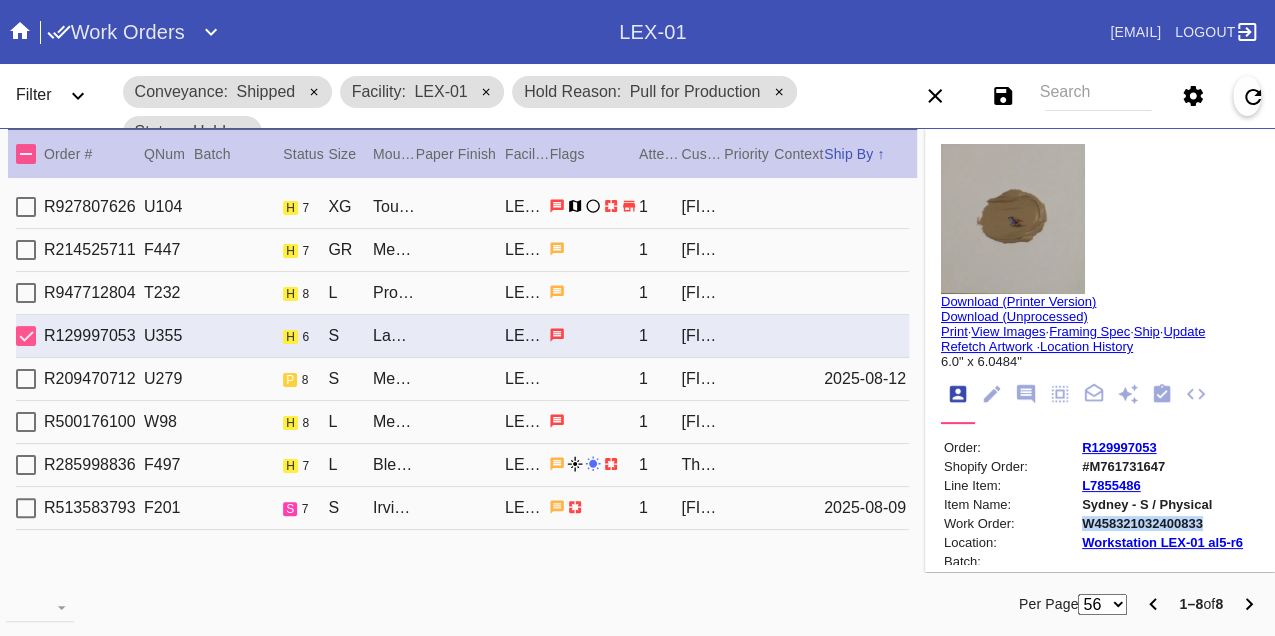 copy on "W458321032400833" 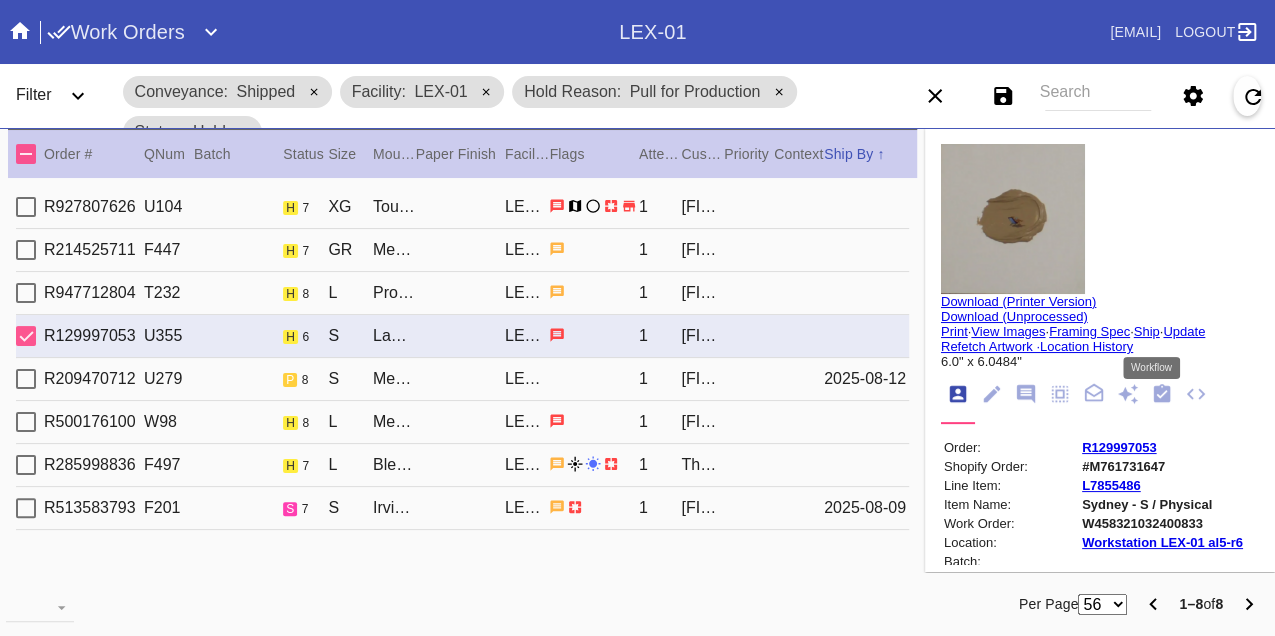 drag, startPoint x: 1149, startPoint y: 396, endPoint x: 1082, endPoint y: 407, distance: 67.89698 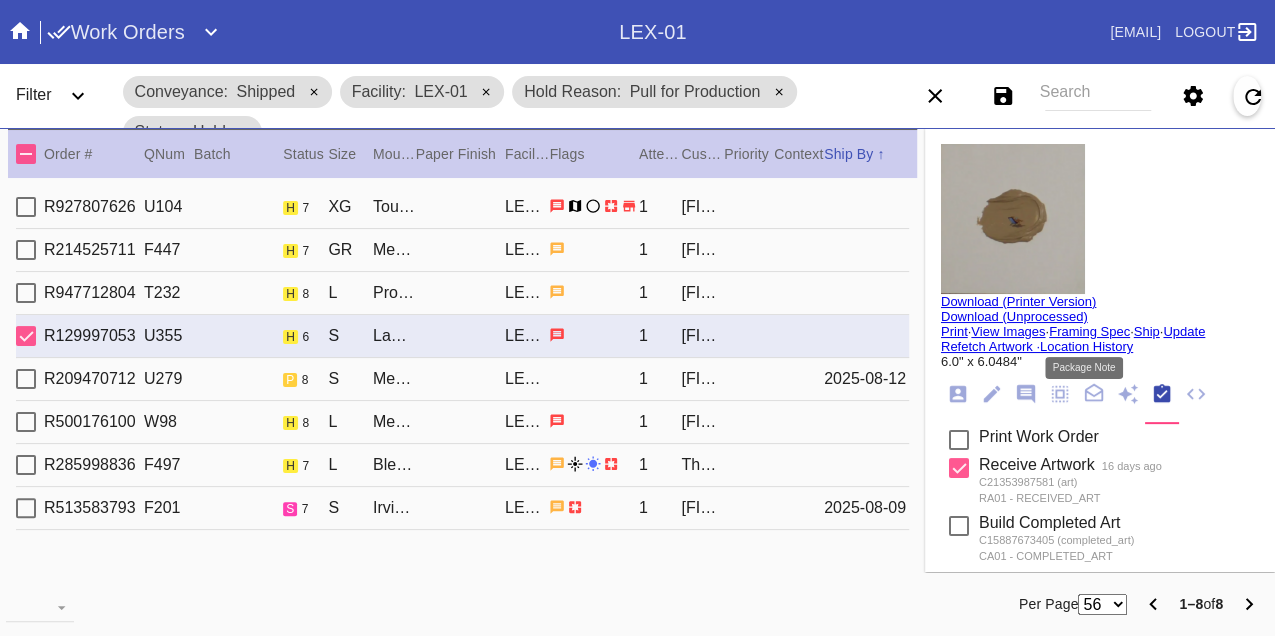 scroll, scrollTop: 318, scrollLeft: 0, axis: vertical 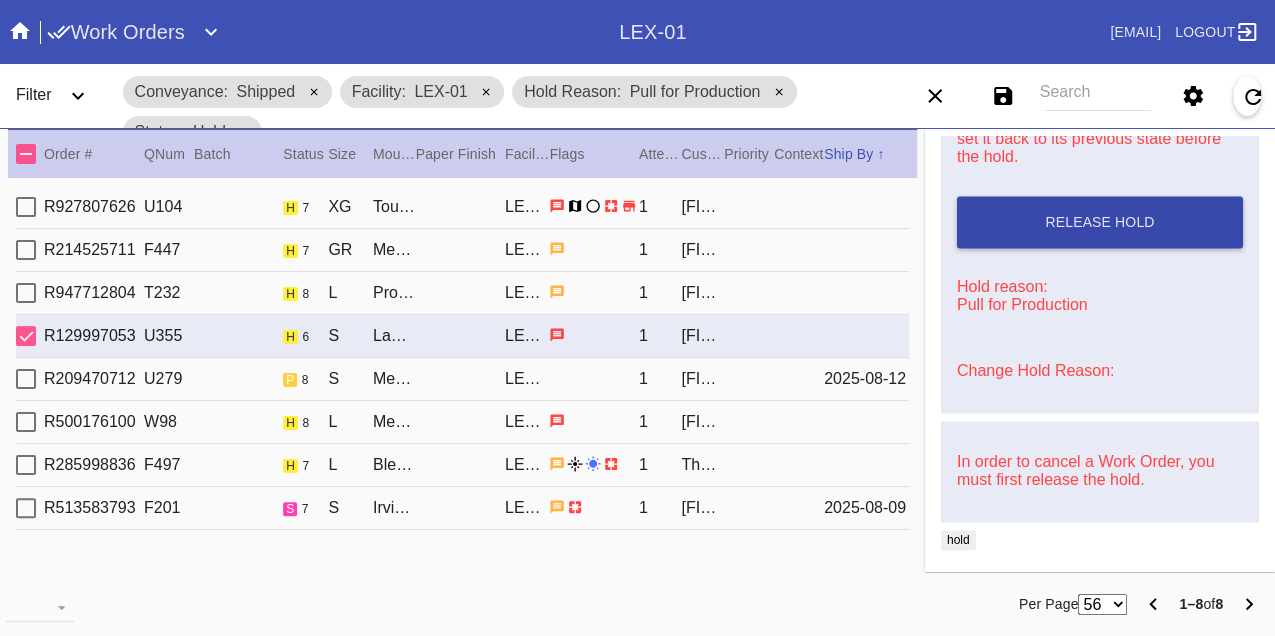 click on "Release Hold" at bounding box center (1100, 222) 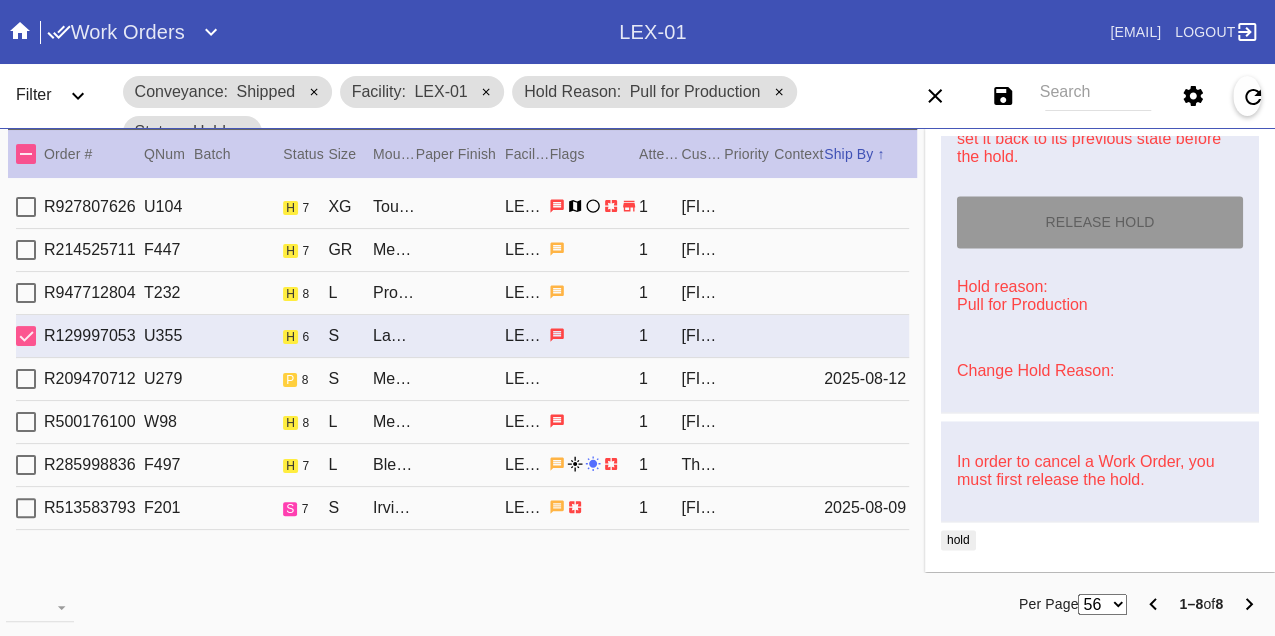 type on "8/9/2025" 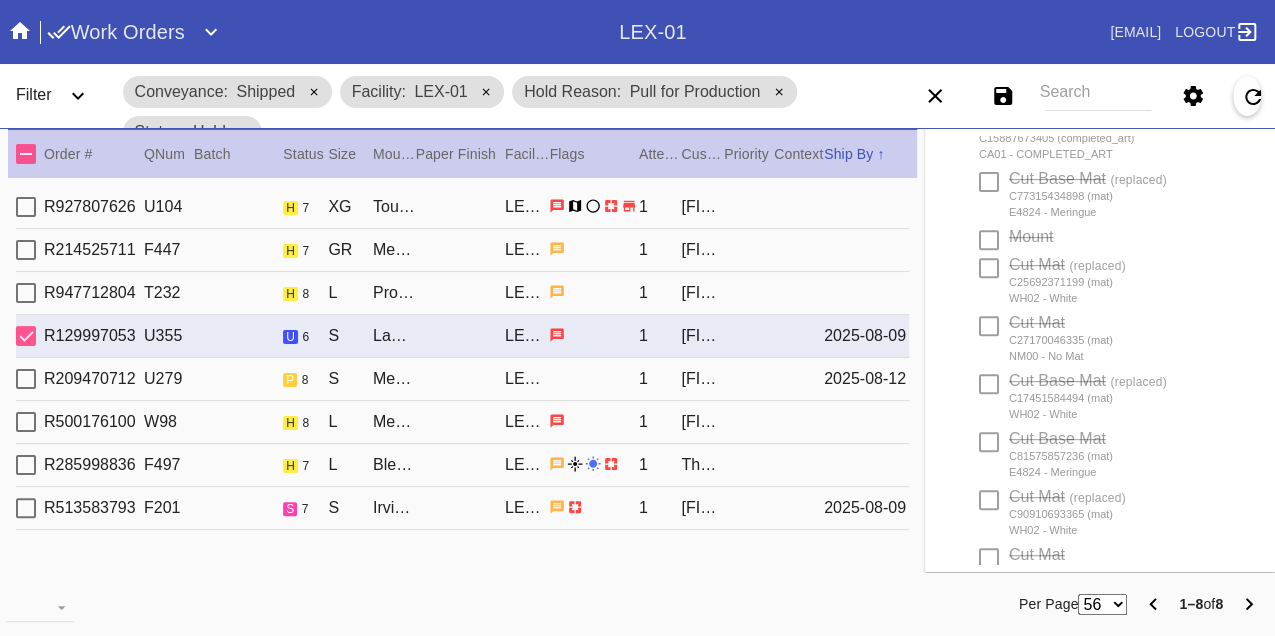 scroll, scrollTop: 0, scrollLeft: 0, axis: both 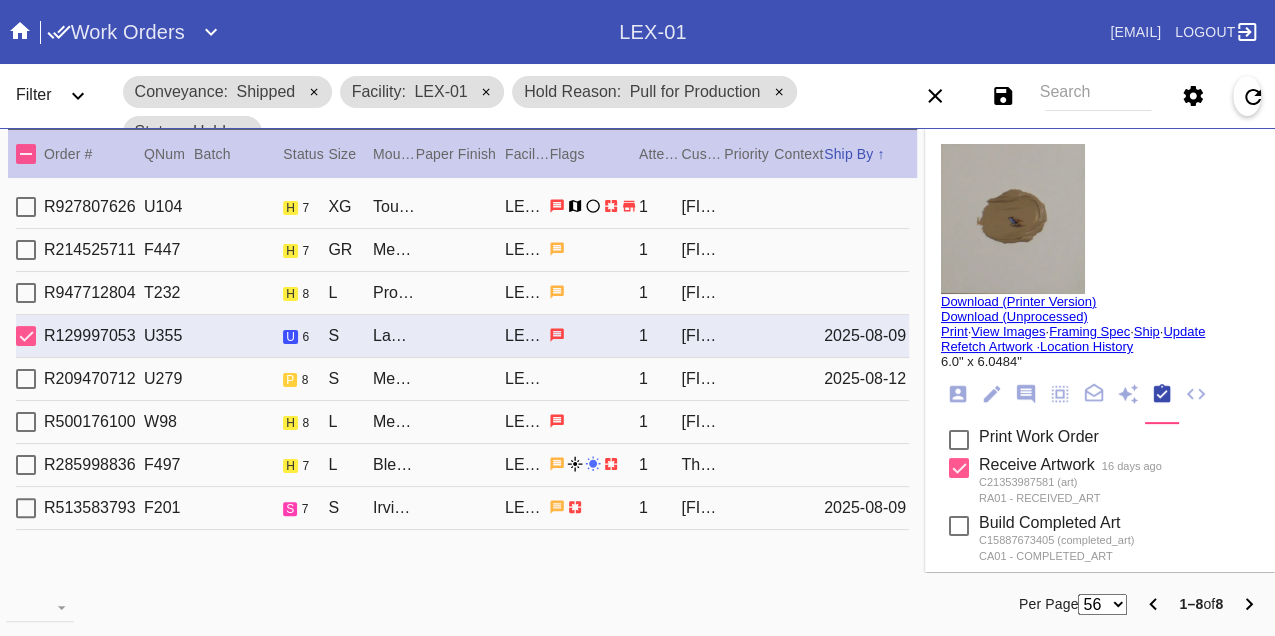 click on "Print" at bounding box center [954, 331] 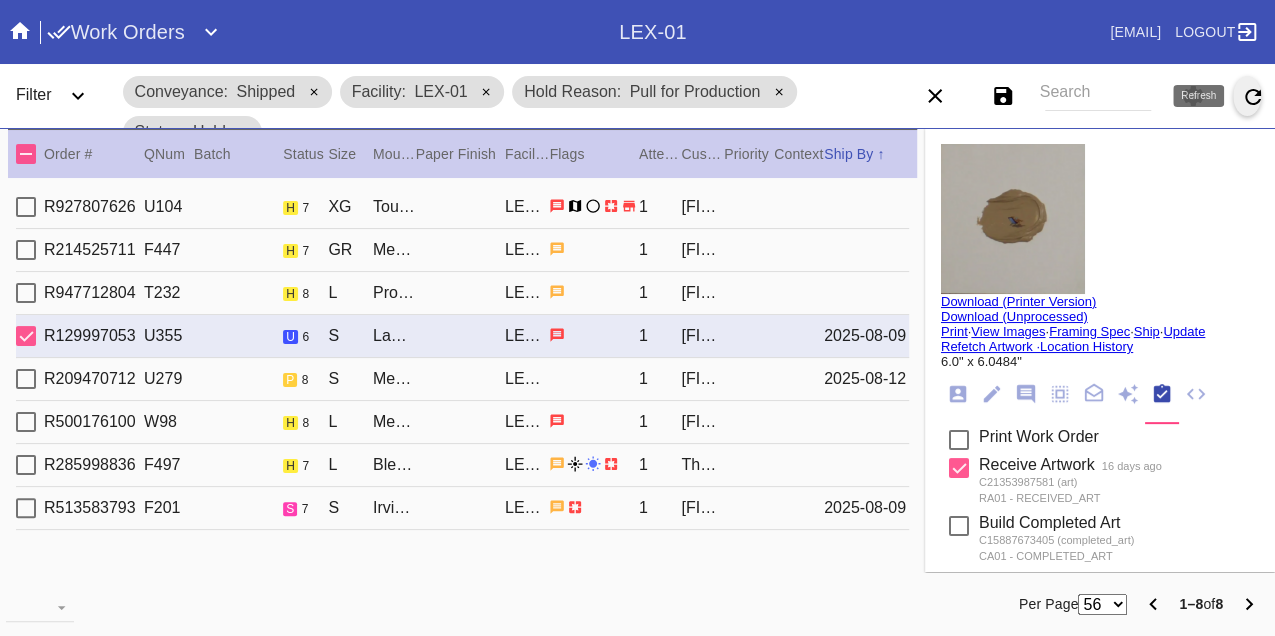 click 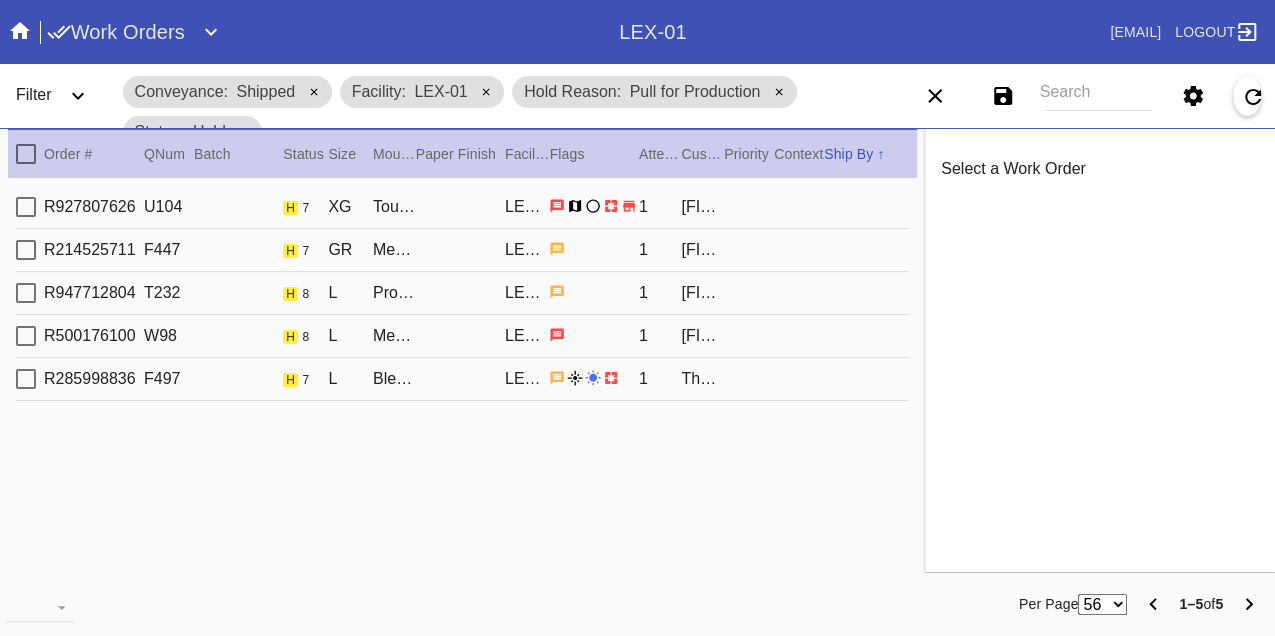 click on "R927807626 U104 h   7 XG Toulouse / White LEX-01 1 Ryan Mathis-Tien" at bounding box center [462, 207] 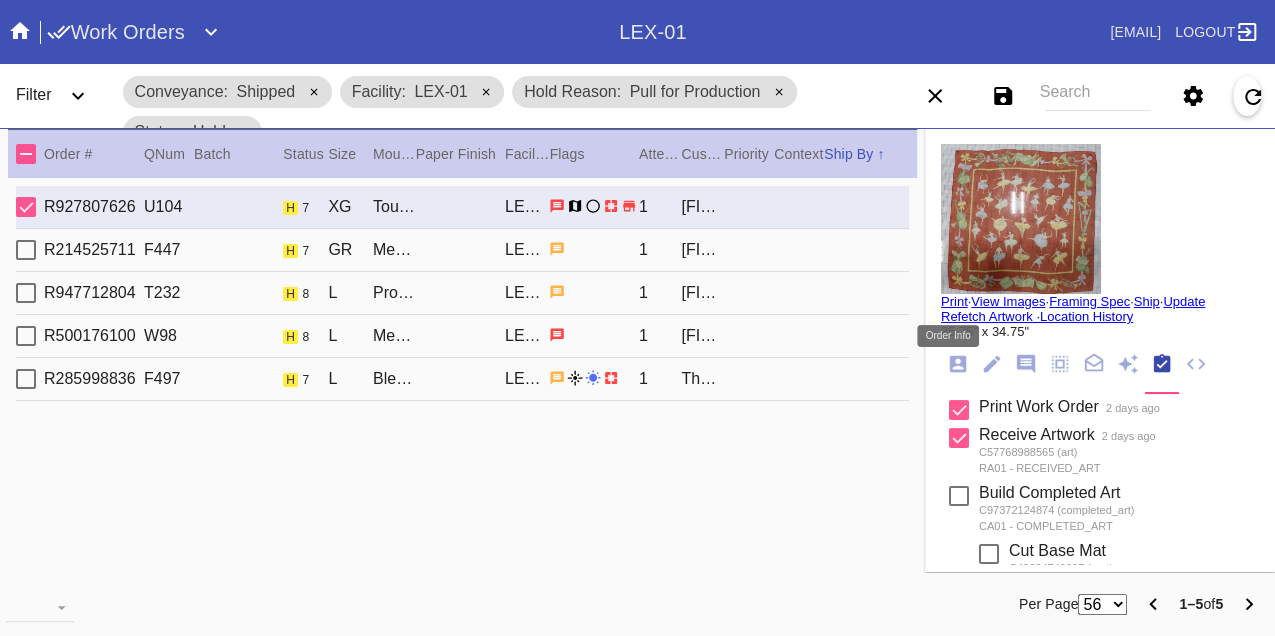 click 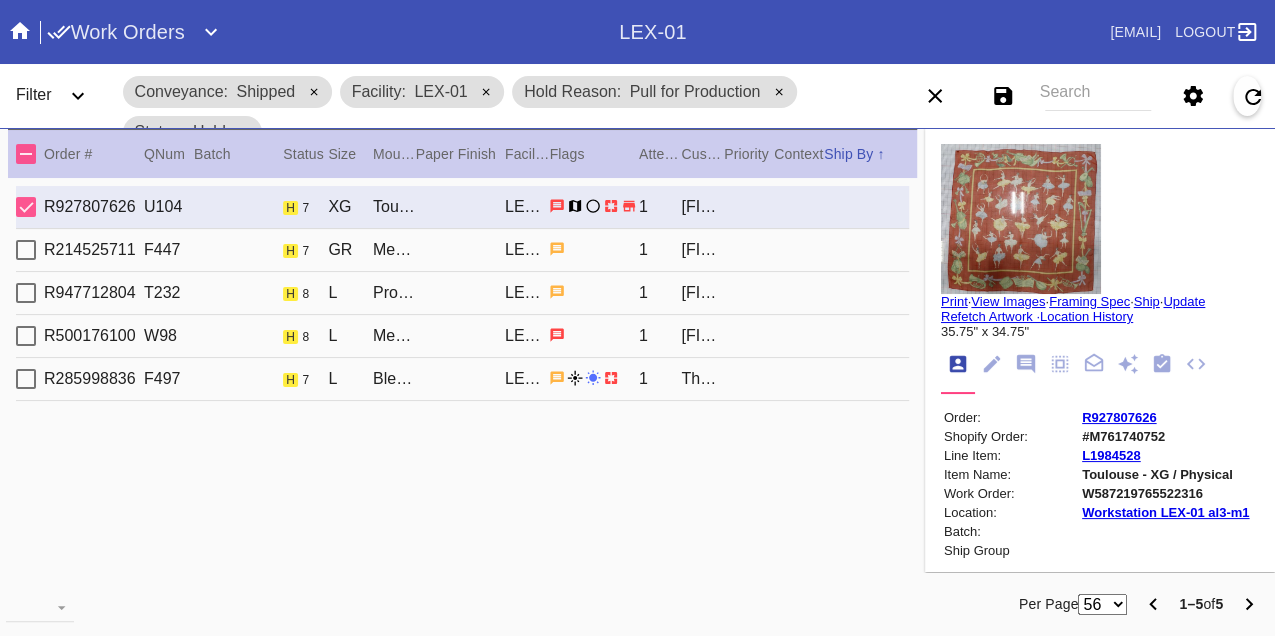 click on "W587219765522316" at bounding box center (1165, 493) 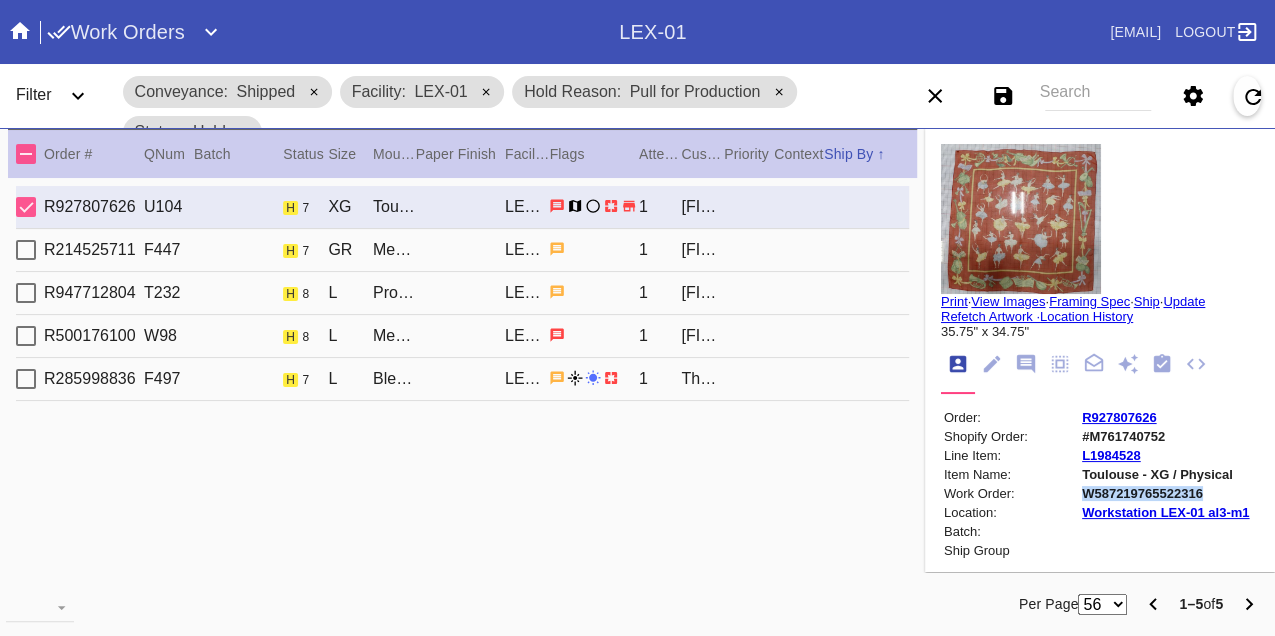 click on "W587219765522316" at bounding box center (1165, 493) 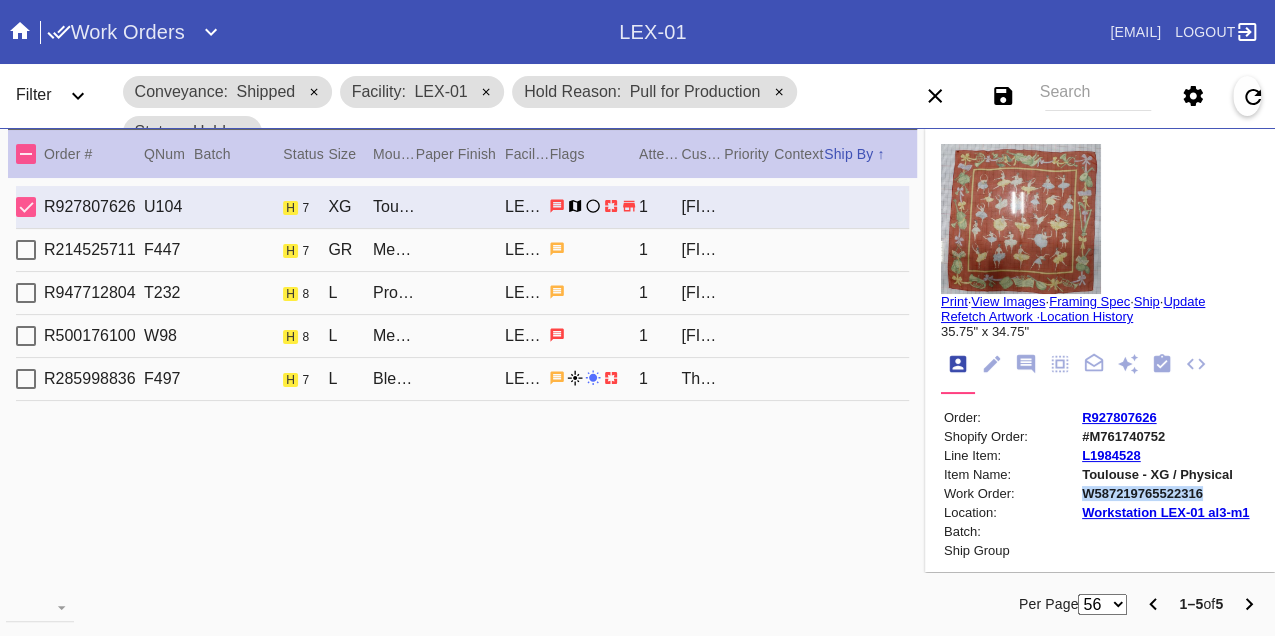 copy on "W587219765522316" 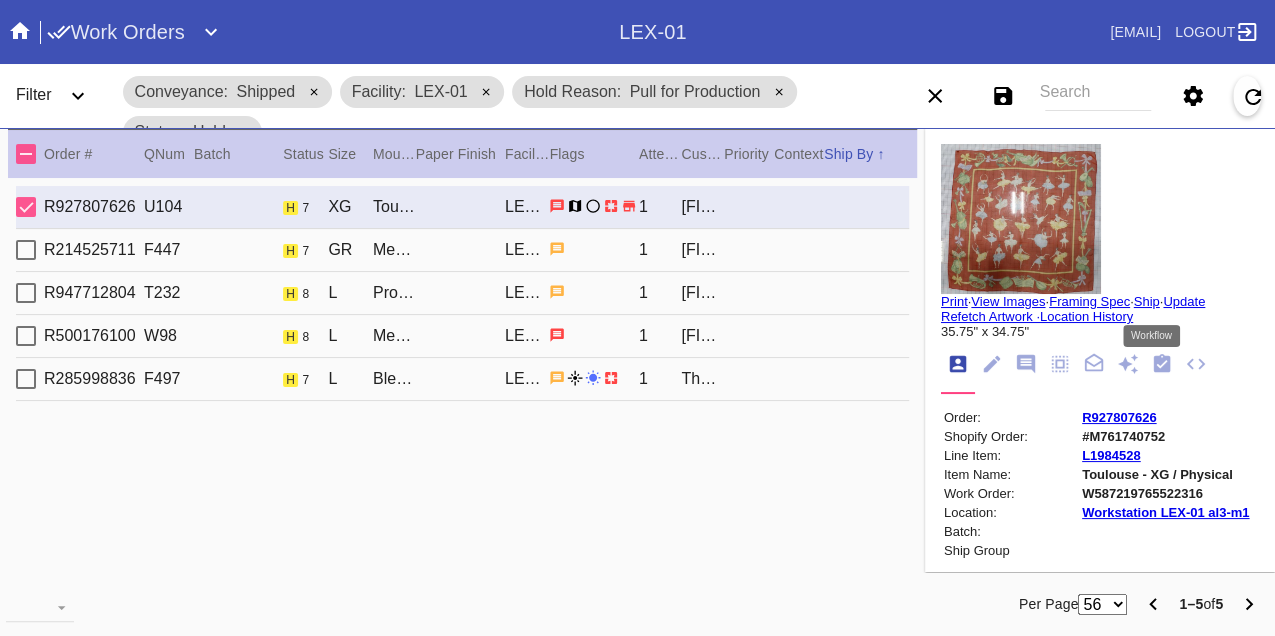 click 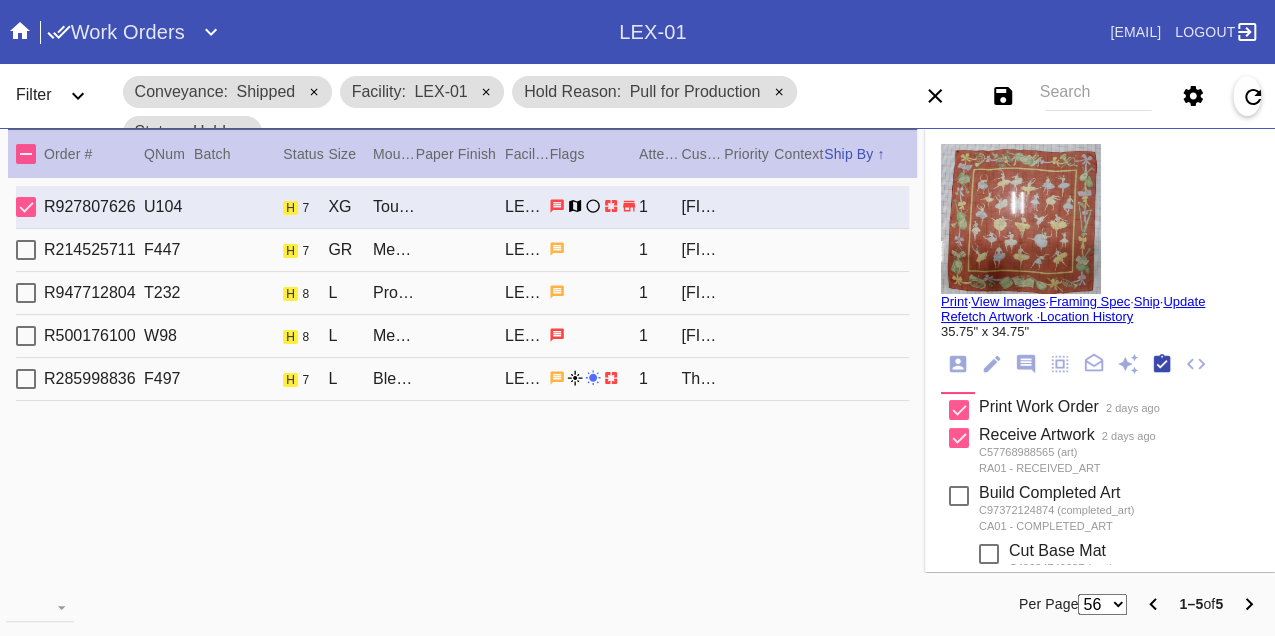 scroll, scrollTop: 318, scrollLeft: 0, axis: vertical 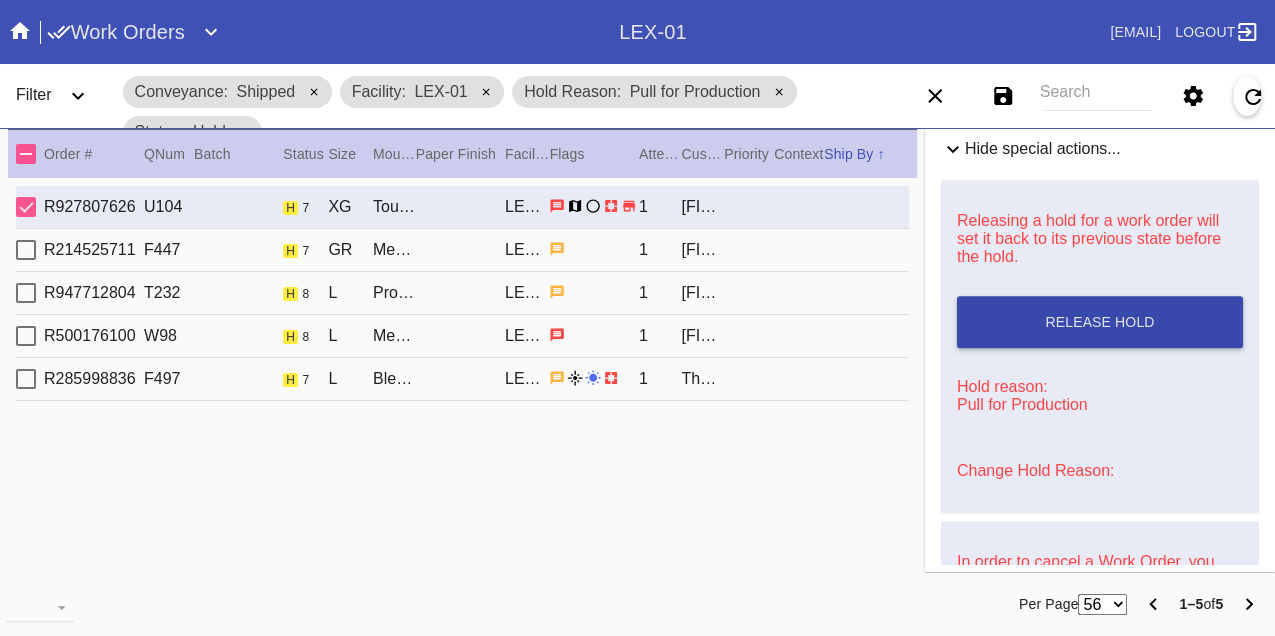 click on "Release Hold" at bounding box center [1100, 322] 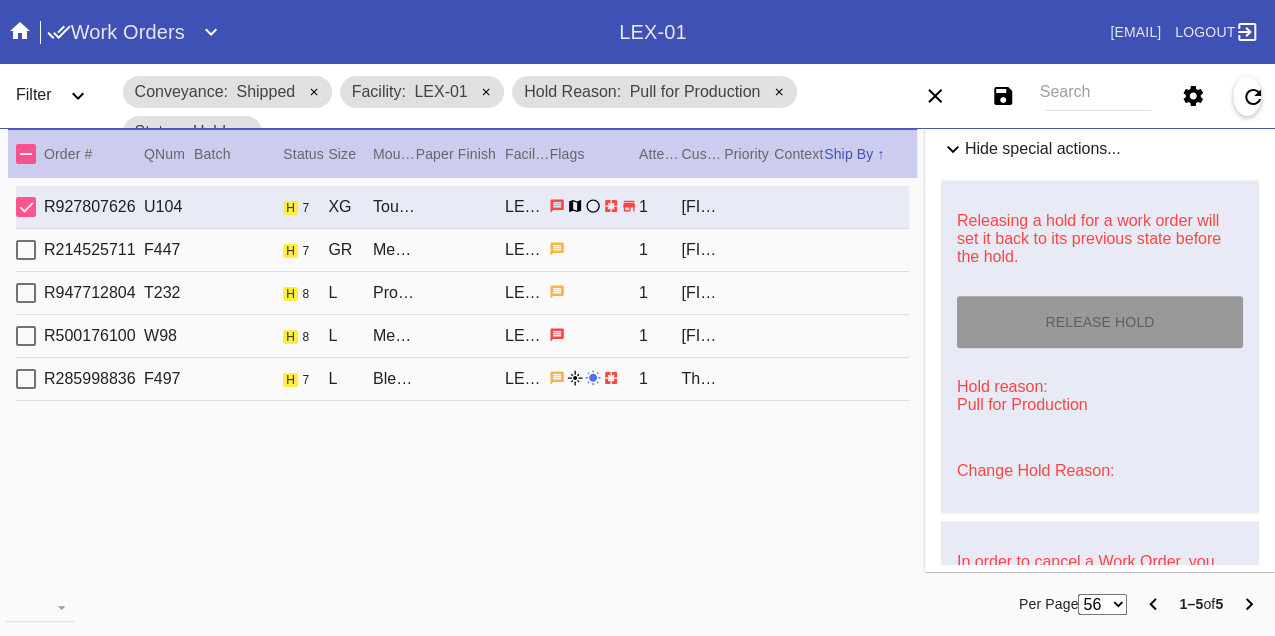 type on "8/9/2025" 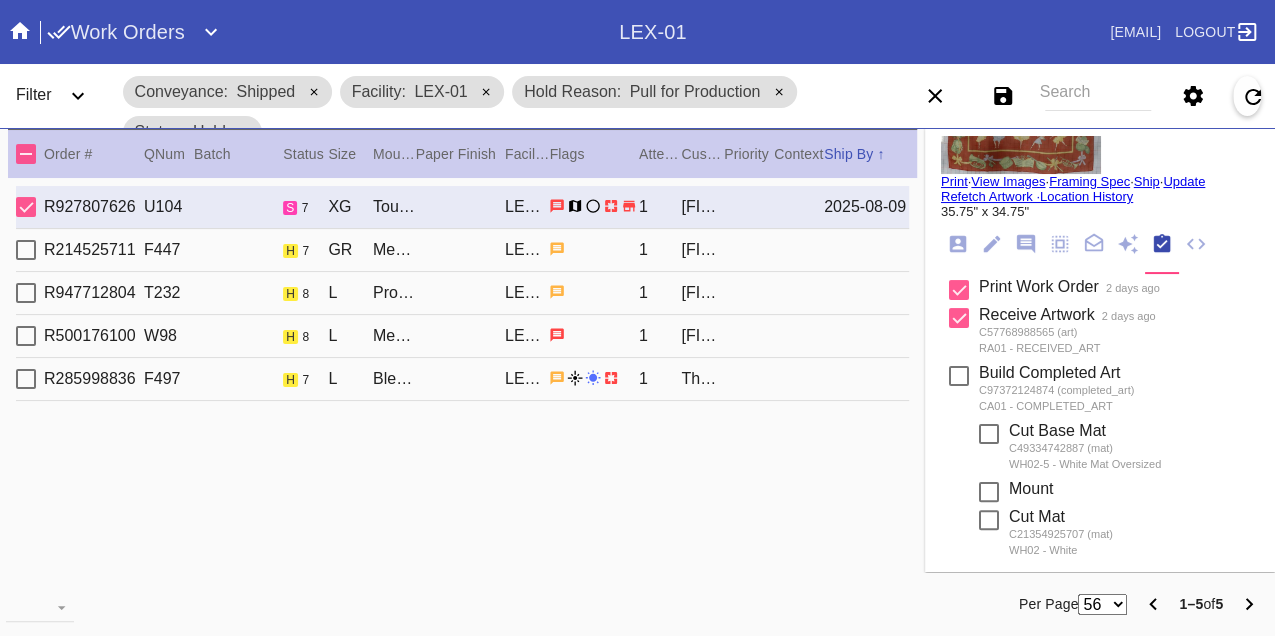 scroll, scrollTop: 0, scrollLeft: 0, axis: both 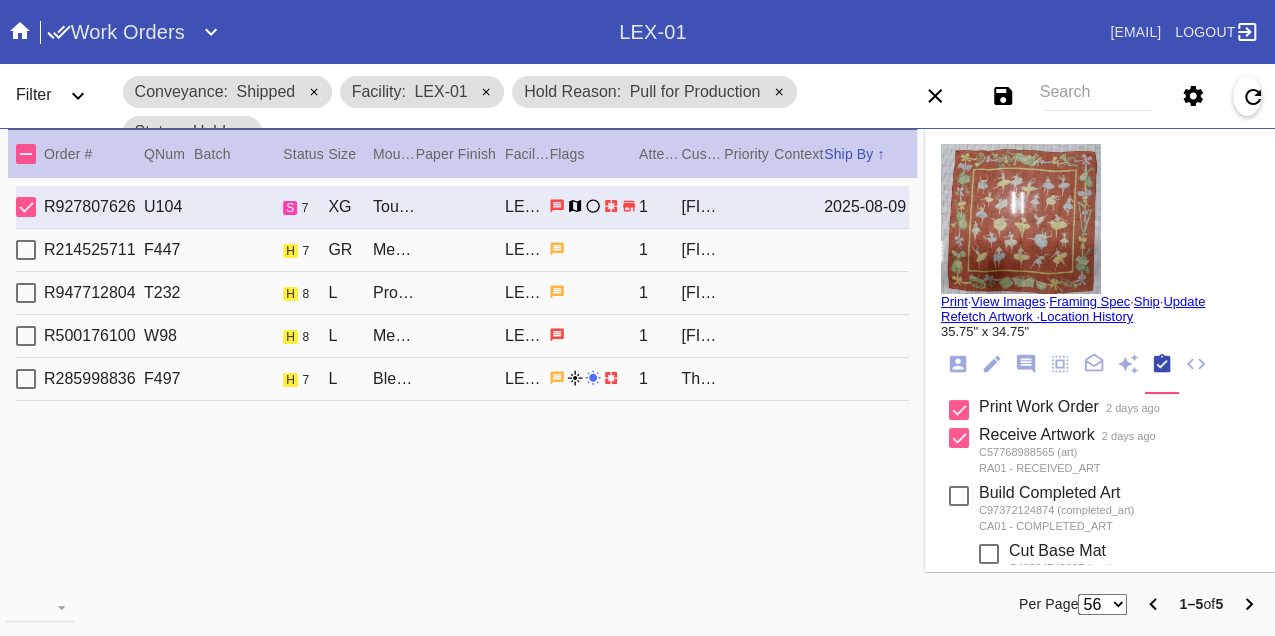 click on "Print" at bounding box center (954, 301) 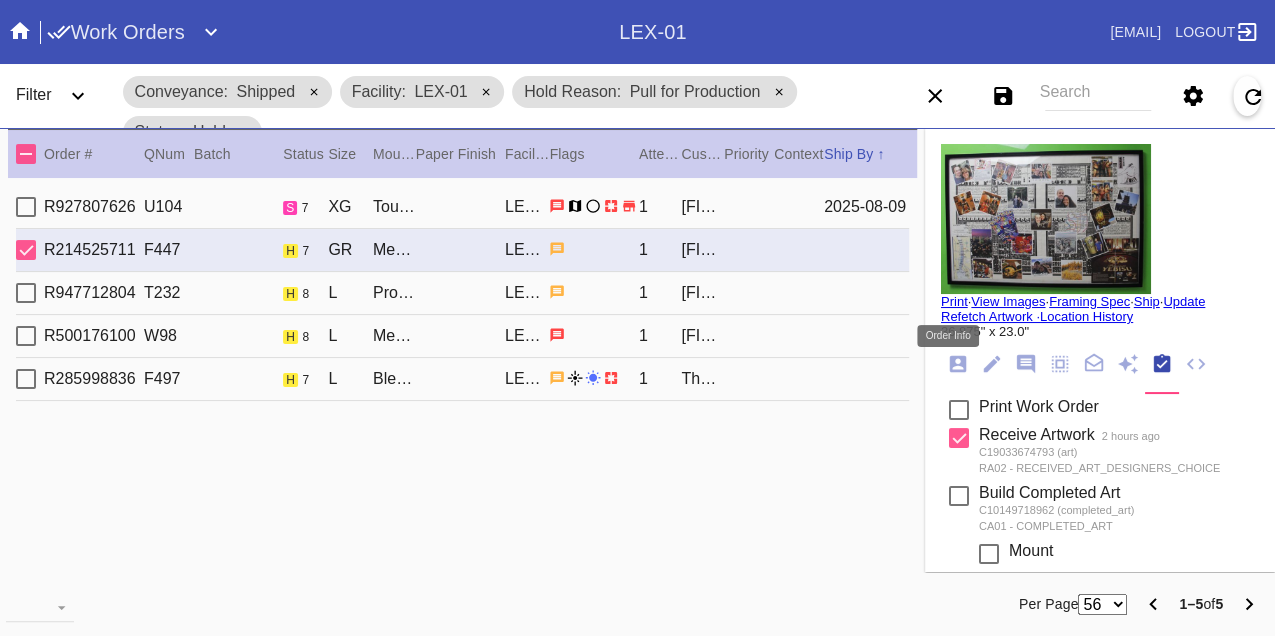 click 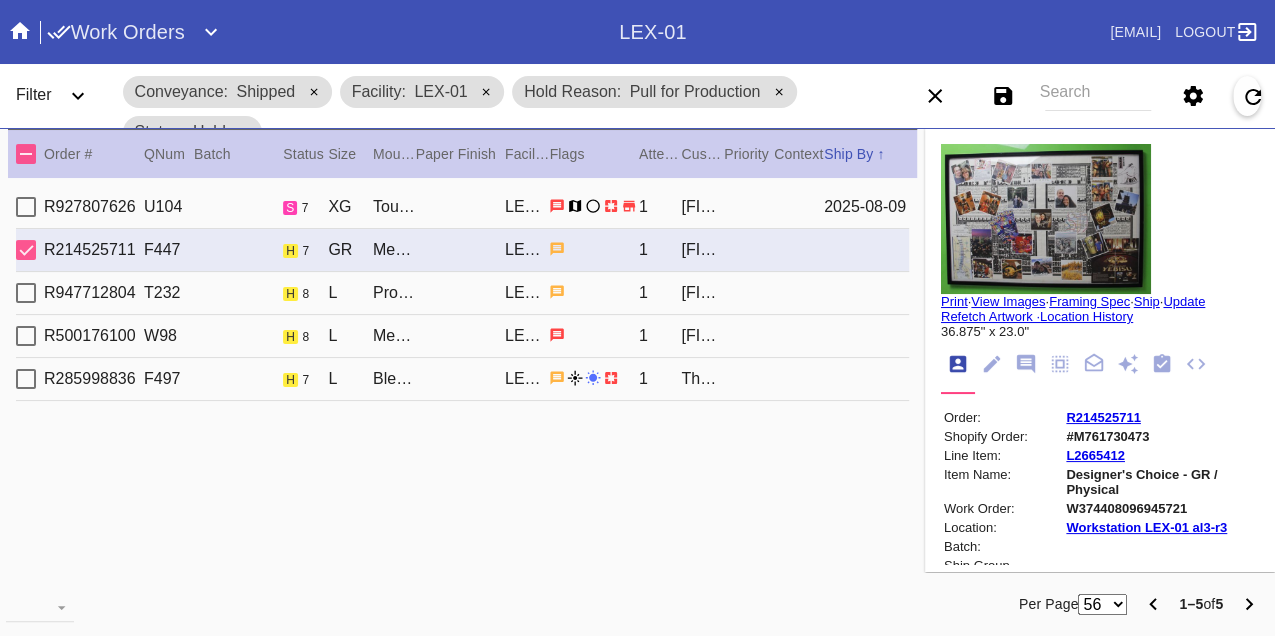 click on "W374408096945721" at bounding box center (1161, 508) 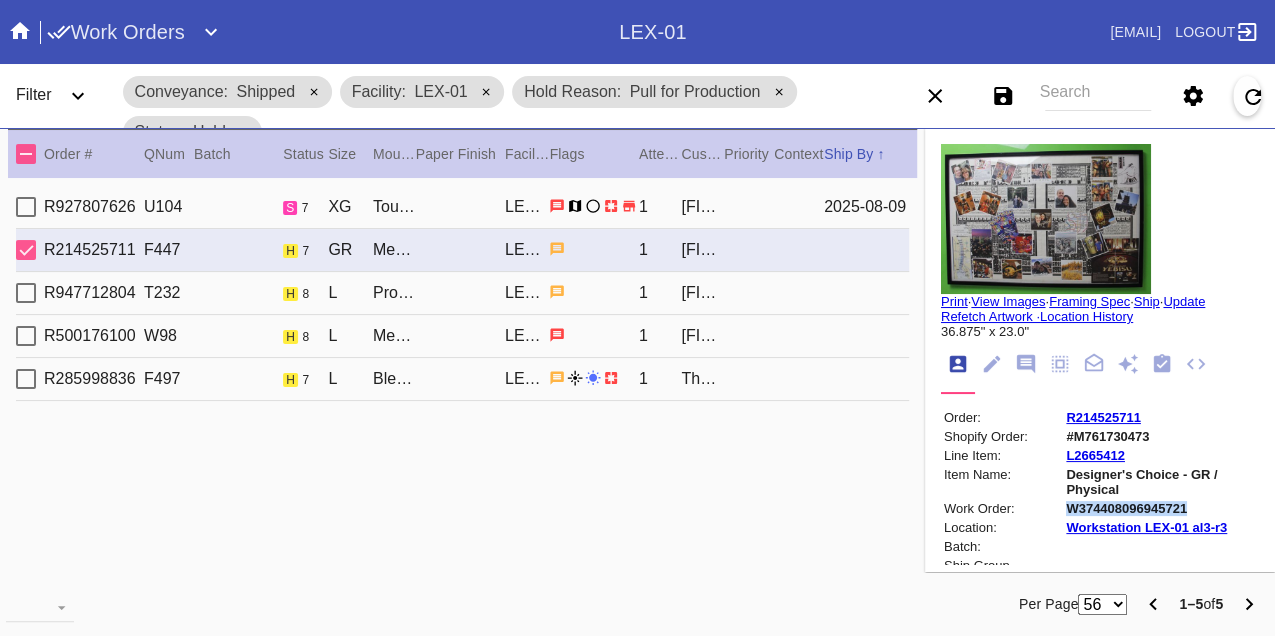 click on "W374408096945721" at bounding box center [1161, 508] 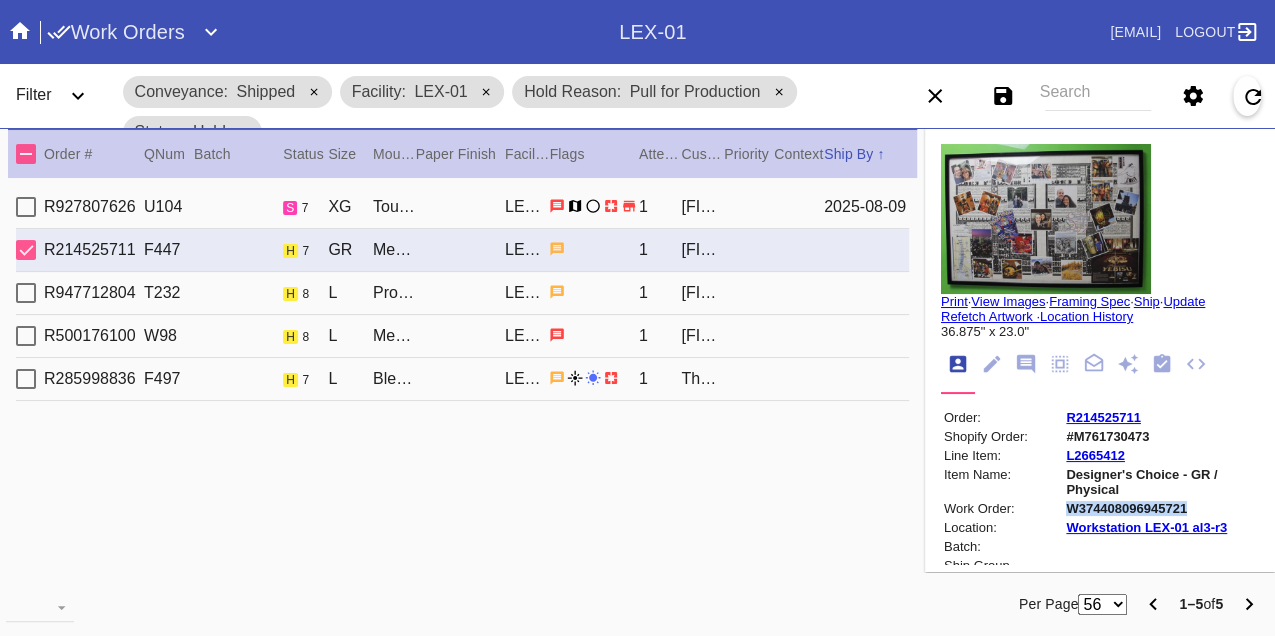 copy on "W374408096945721" 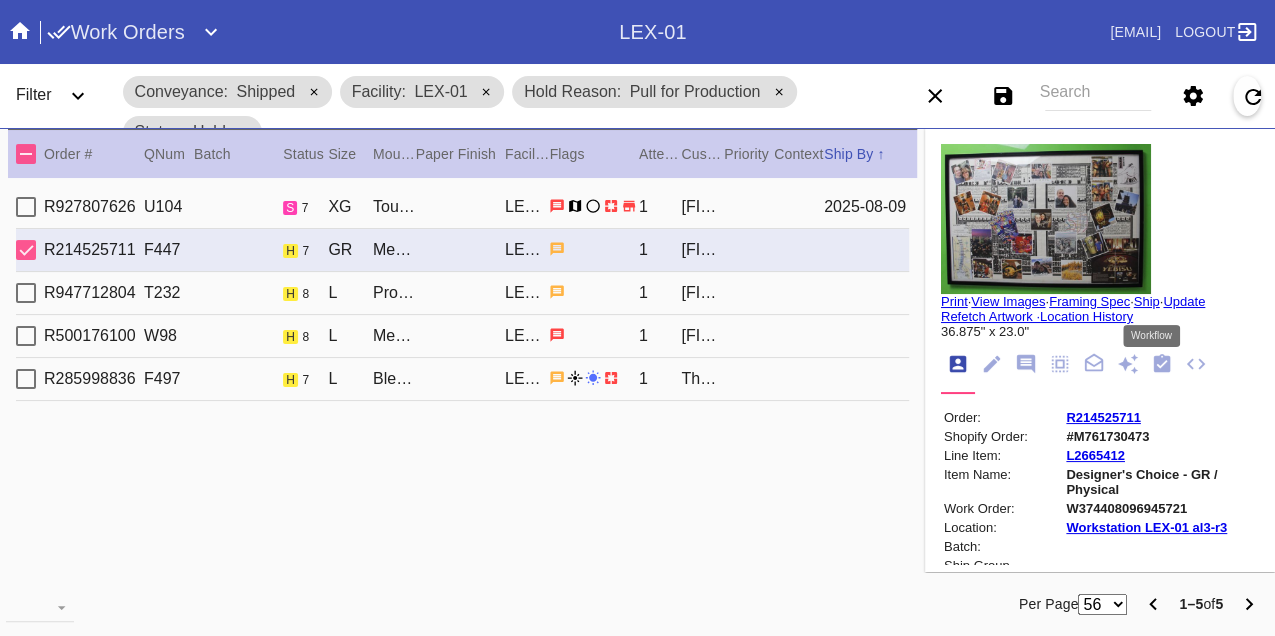 drag, startPoint x: 1150, startPoint y: 365, endPoint x: 1136, endPoint y: 366, distance: 14.035668 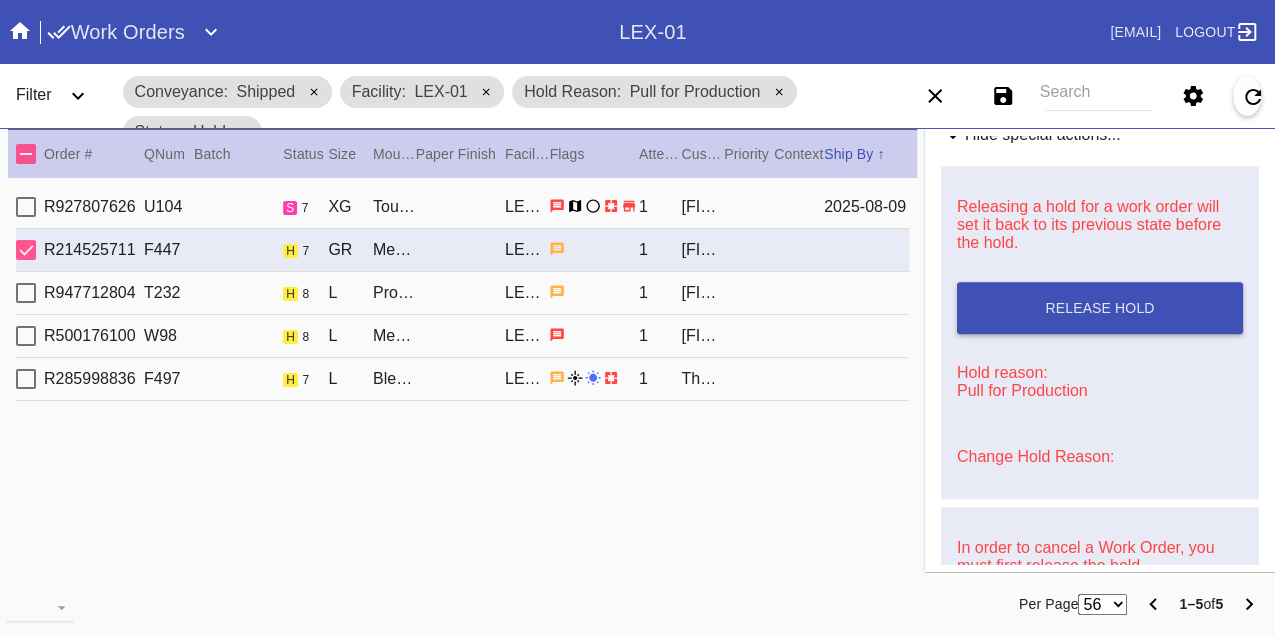 scroll, scrollTop: 829, scrollLeft: 0, axis: vertical 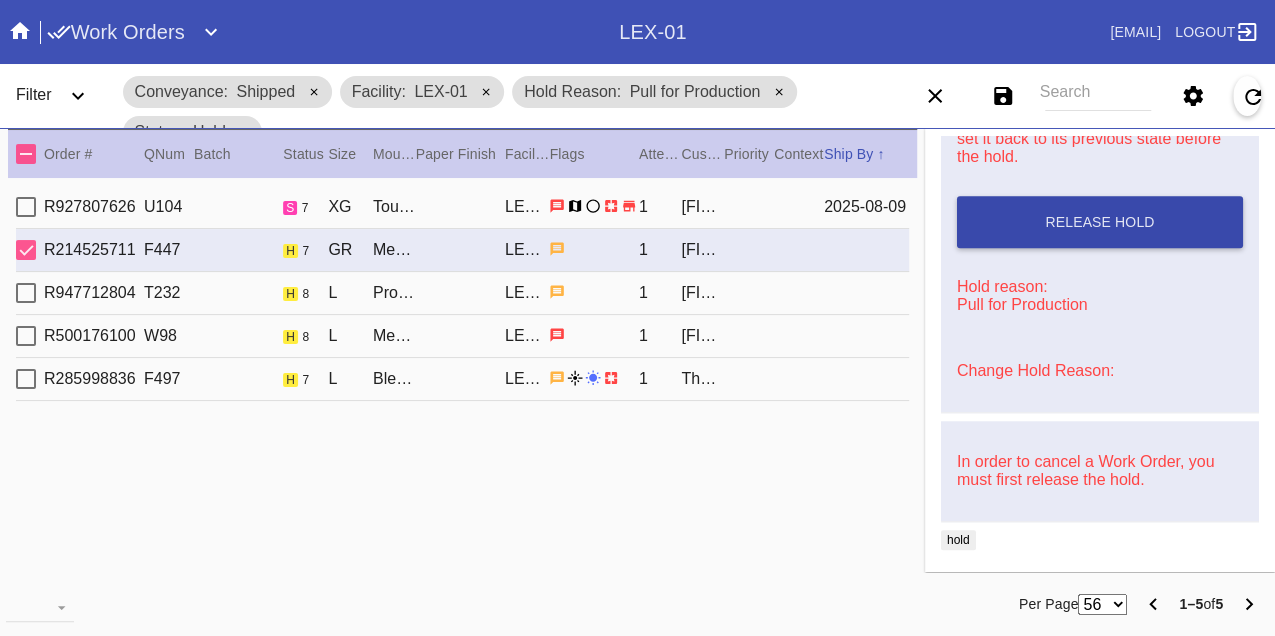 click on "Release Hold" at bounding box center [1100, 222] 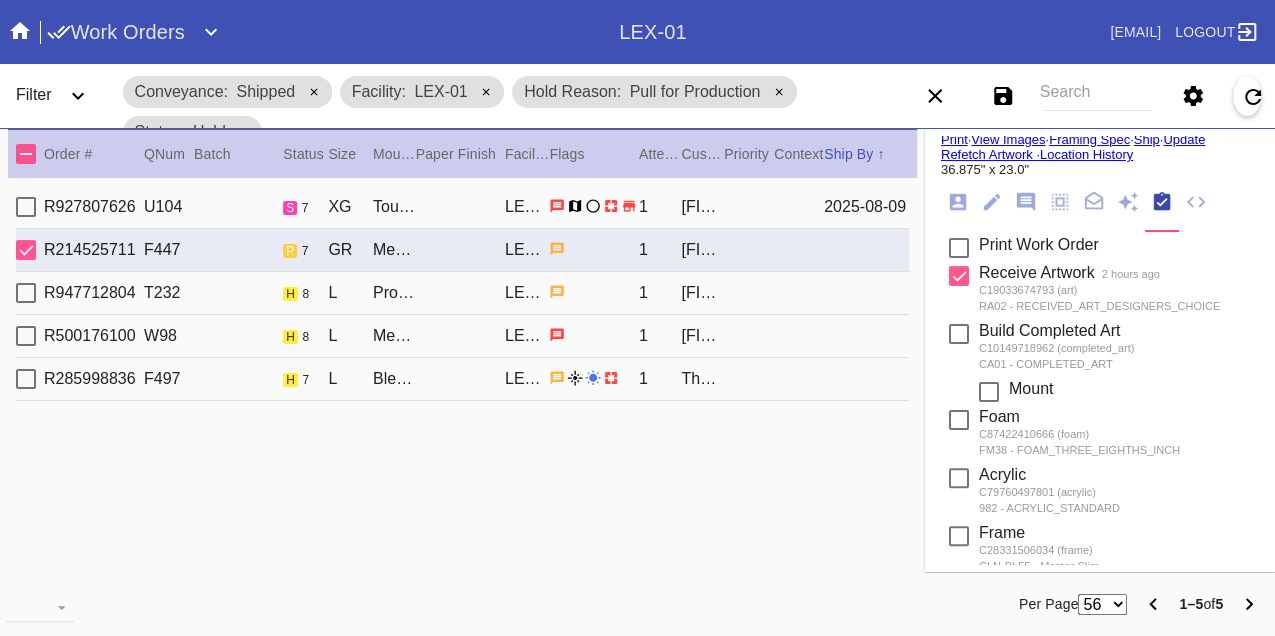 scroll, scrollTop: 0, scrollLeft: 0, axis: both 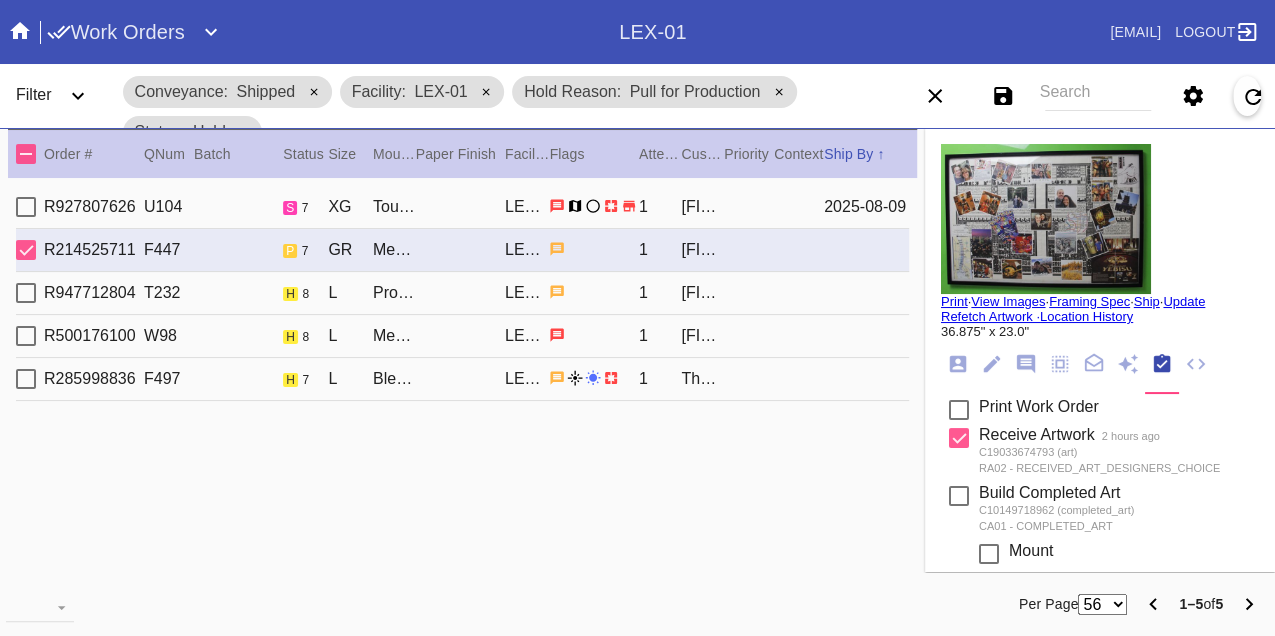 click on "Print" at bounding box center [954, 301] 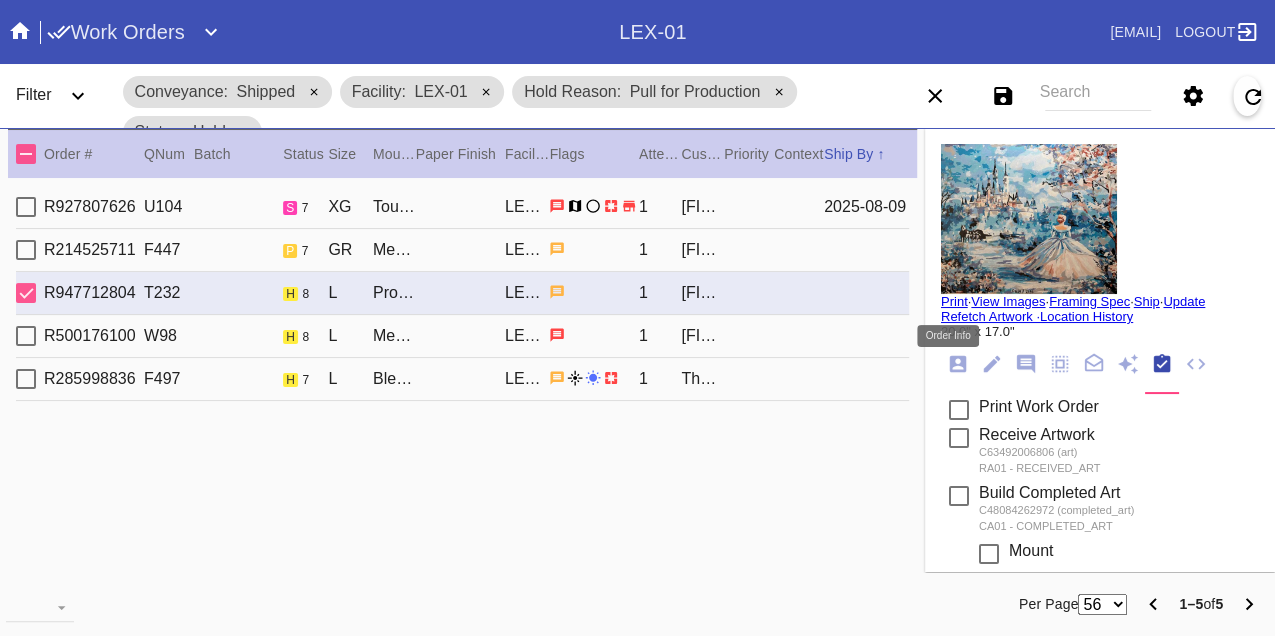 click 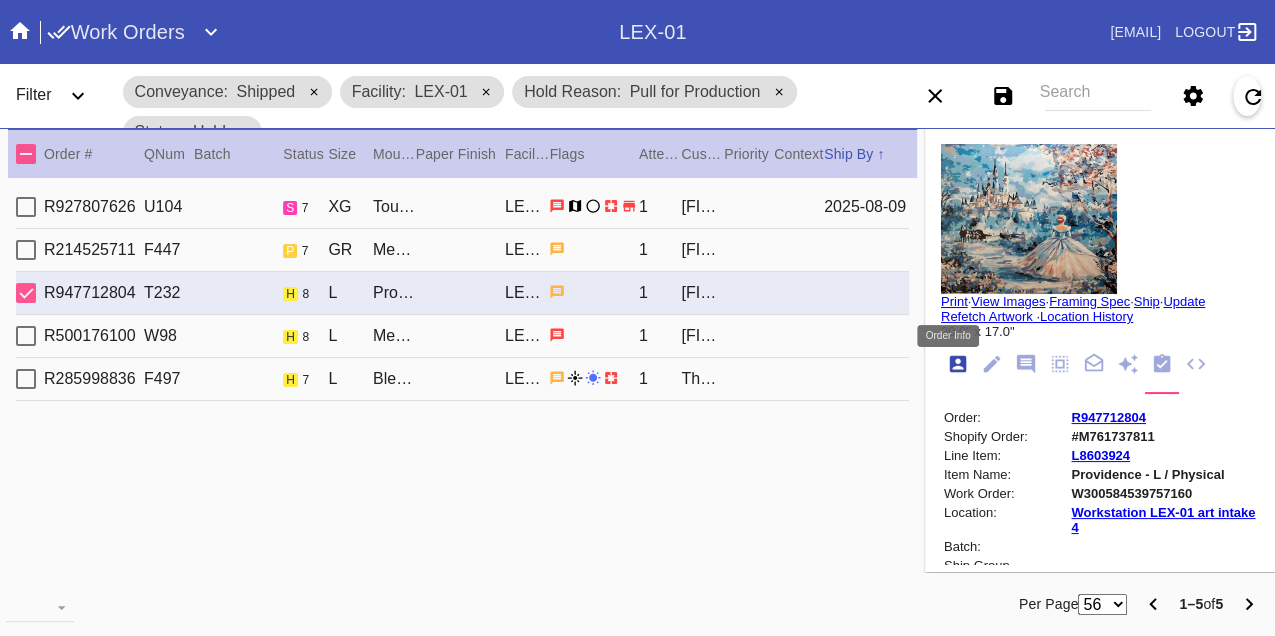 scroll, scrollTop: 24, scrollLeft: 0, axis: vertical 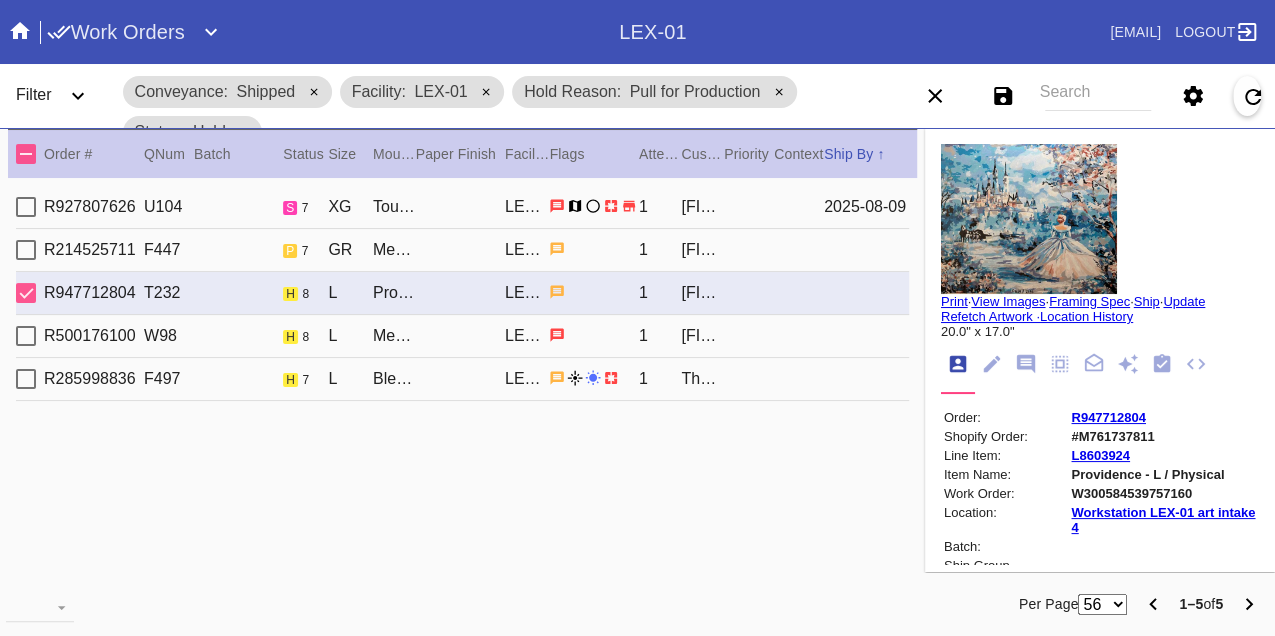 click on "W300584539757160" at bounding box center (1163, 493) 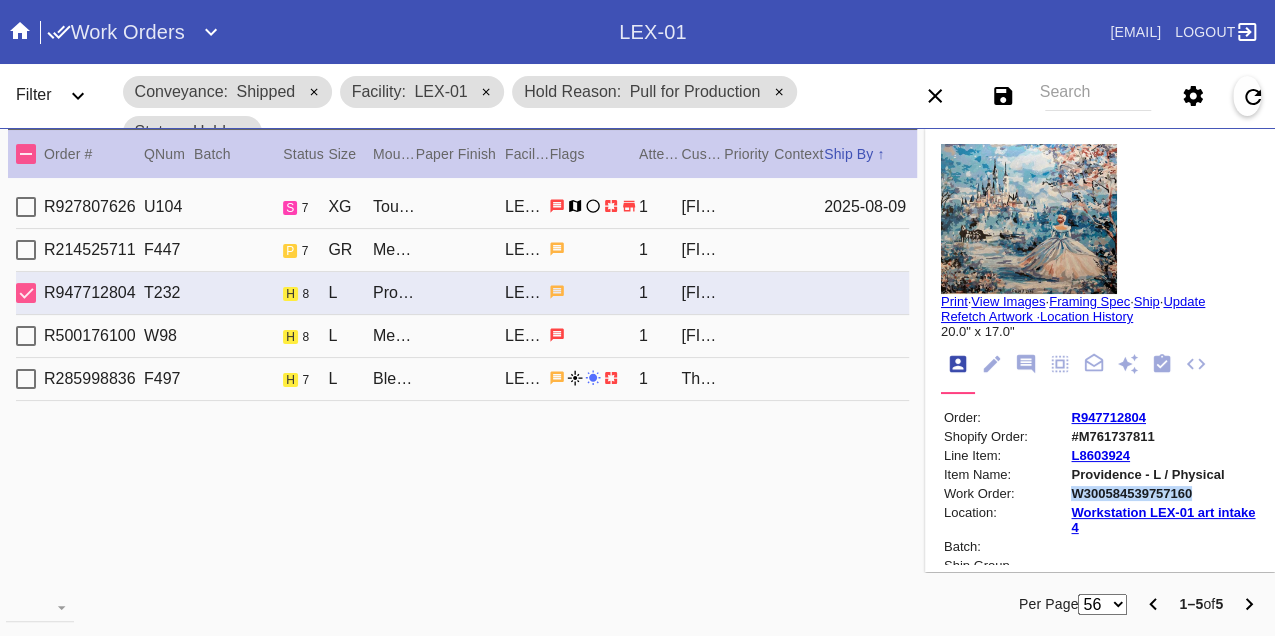 click on "W300584539757160" at bounding box center [1163, 493] 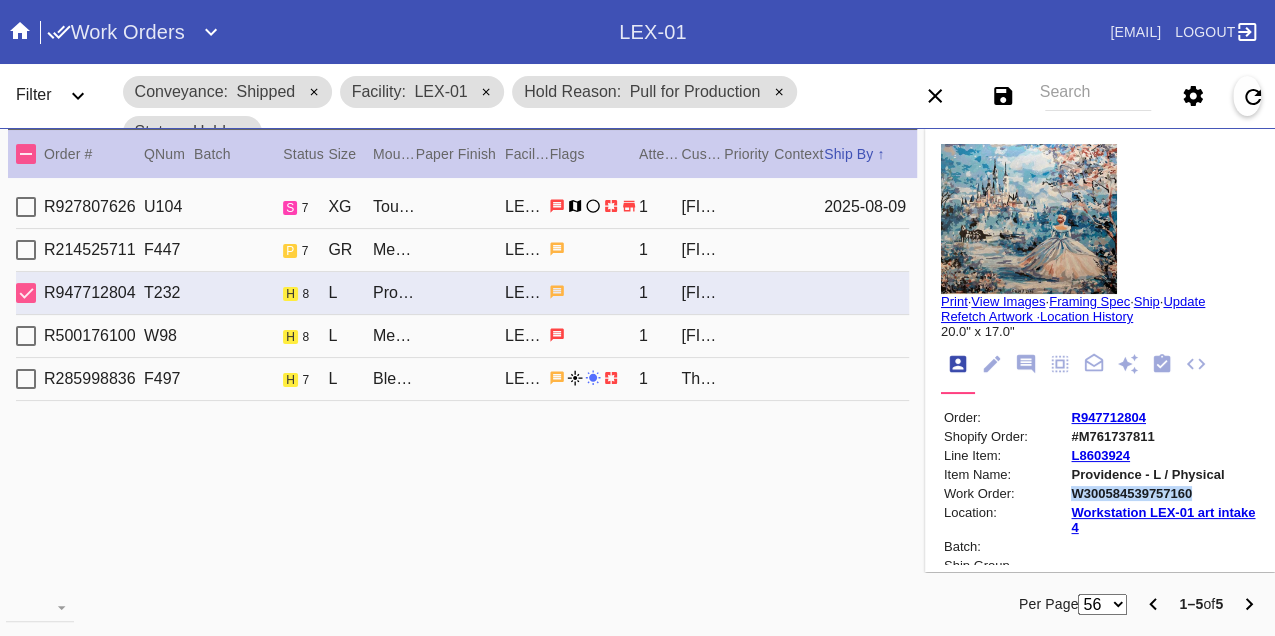copy on "W300584539757160" 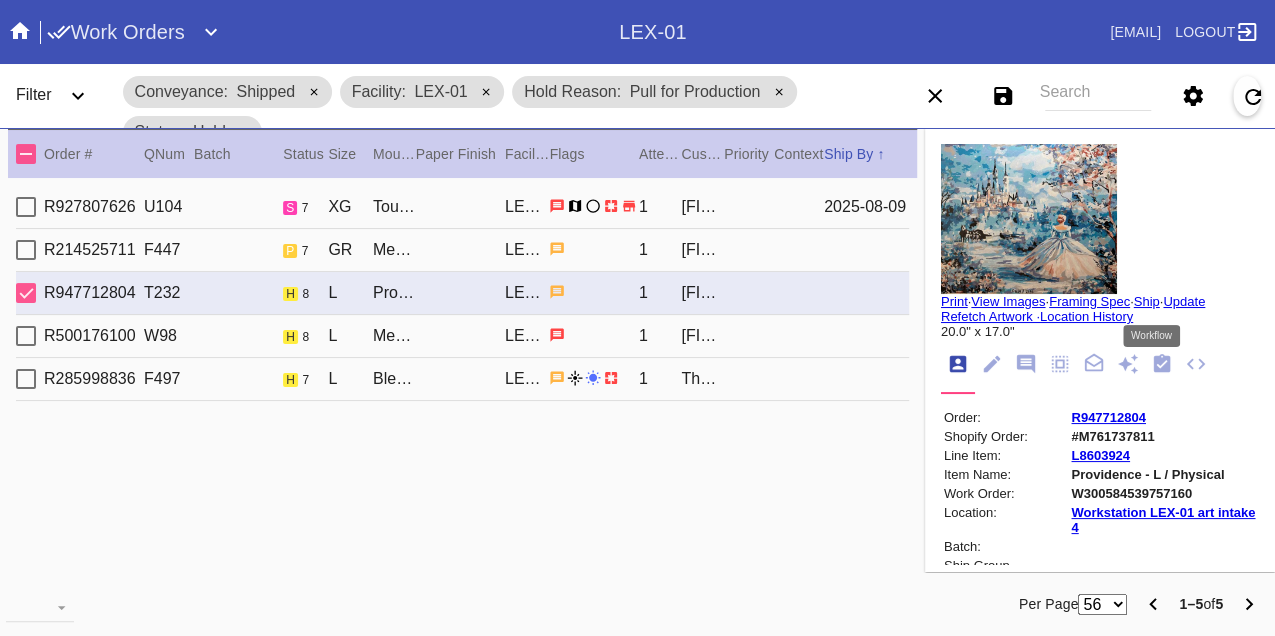 click 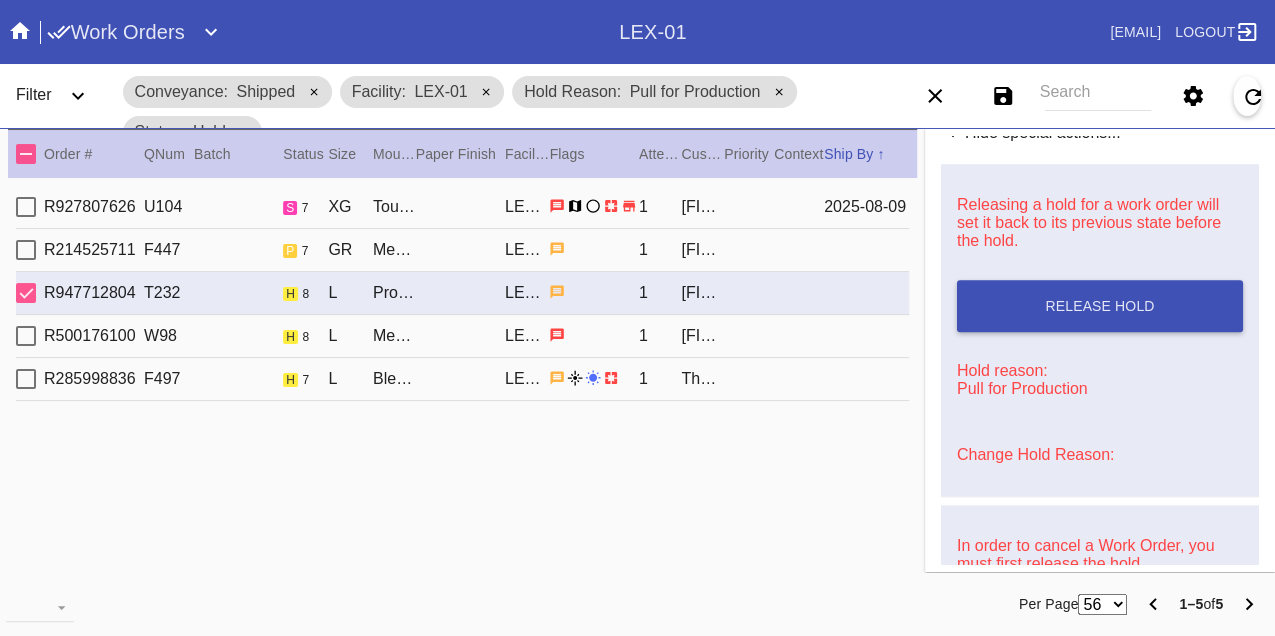 scroll, scrollTop: 888, scrollLeft: 0, axis: vertical 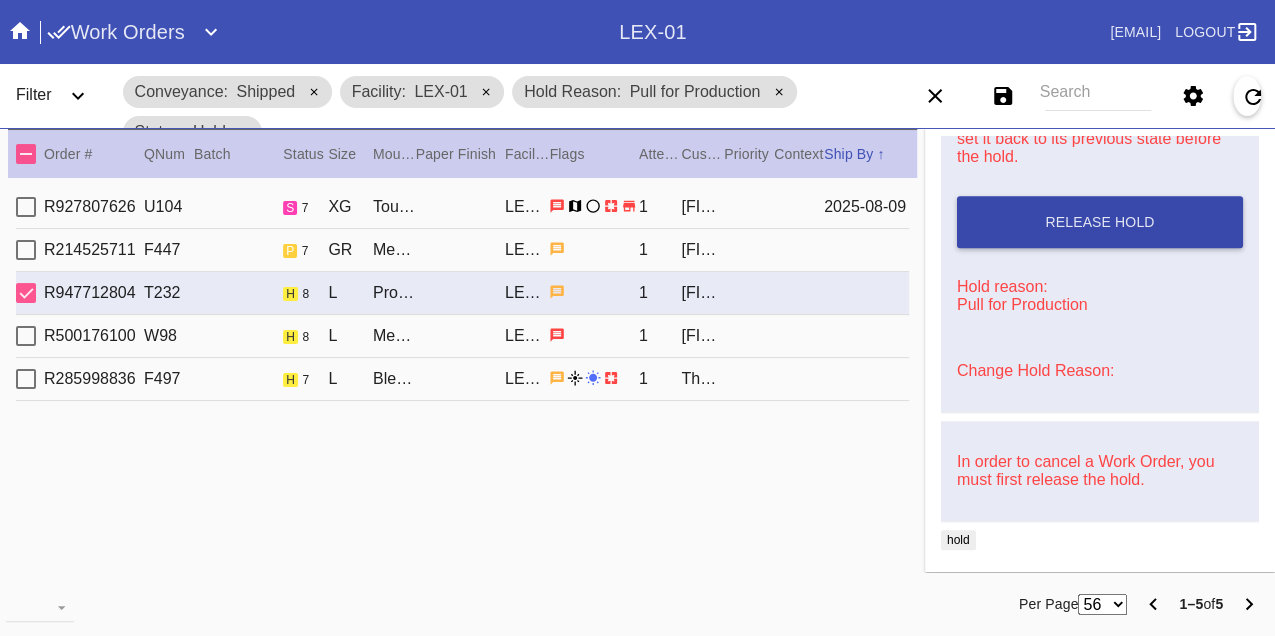 click on "Release Hold" at bounding box center [1100, 222] 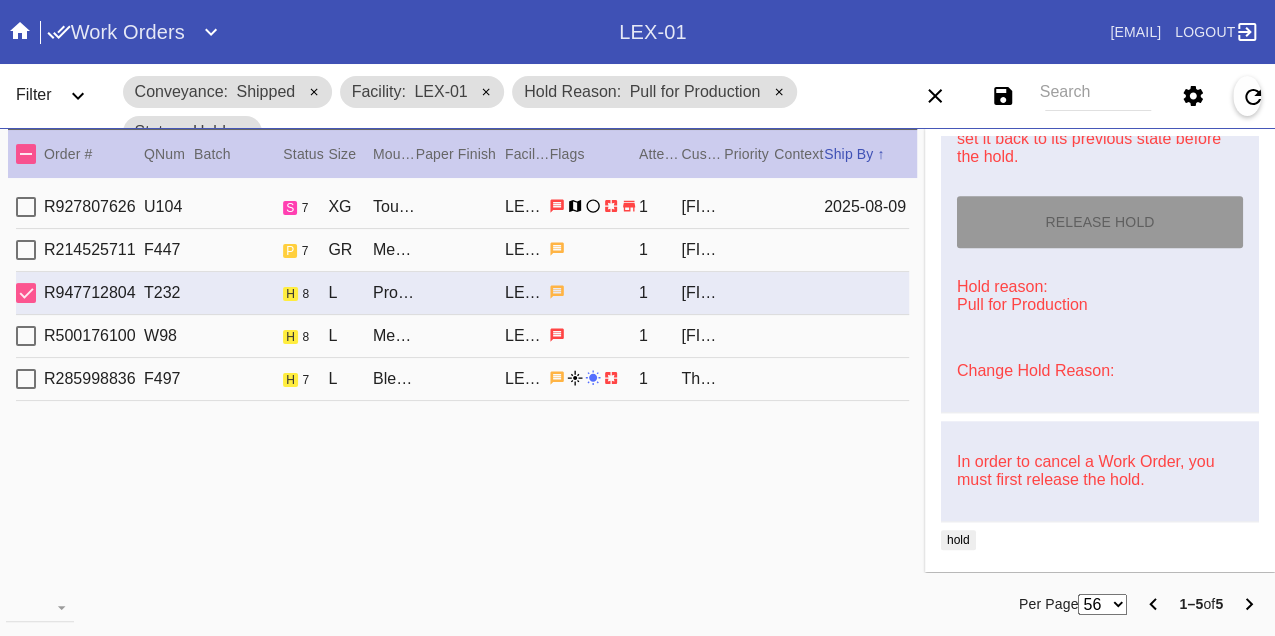 type on "8/9/2025" 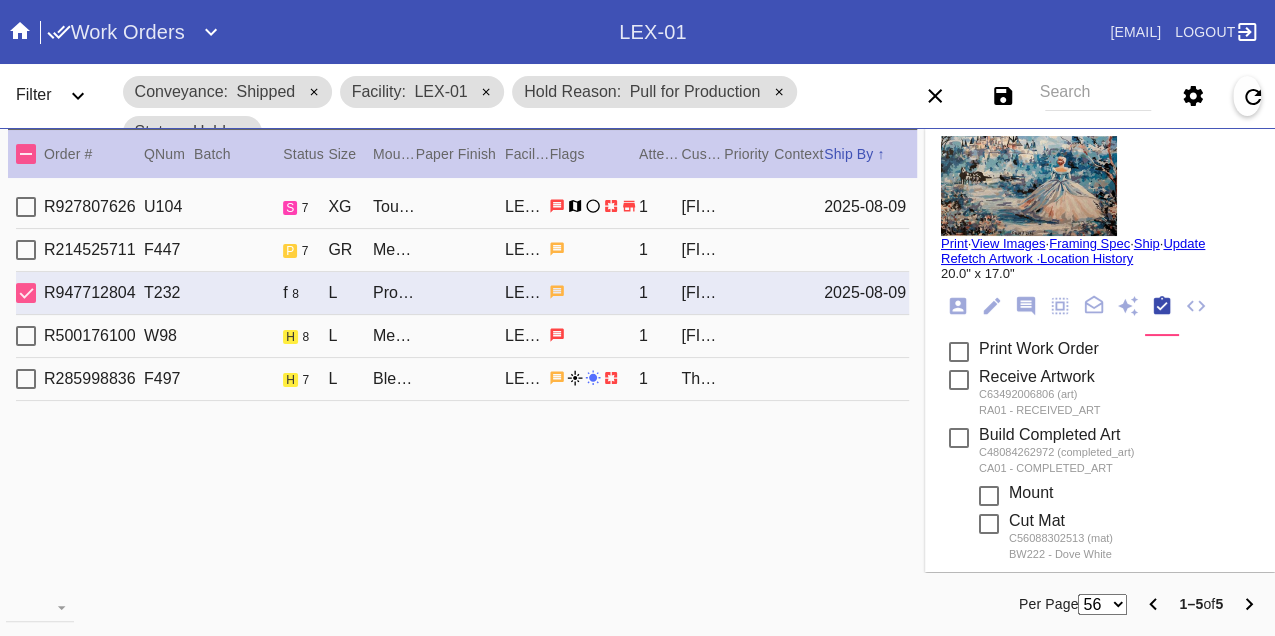 scroll, scrollTop: 0, scrollLeft: 0, axis: both 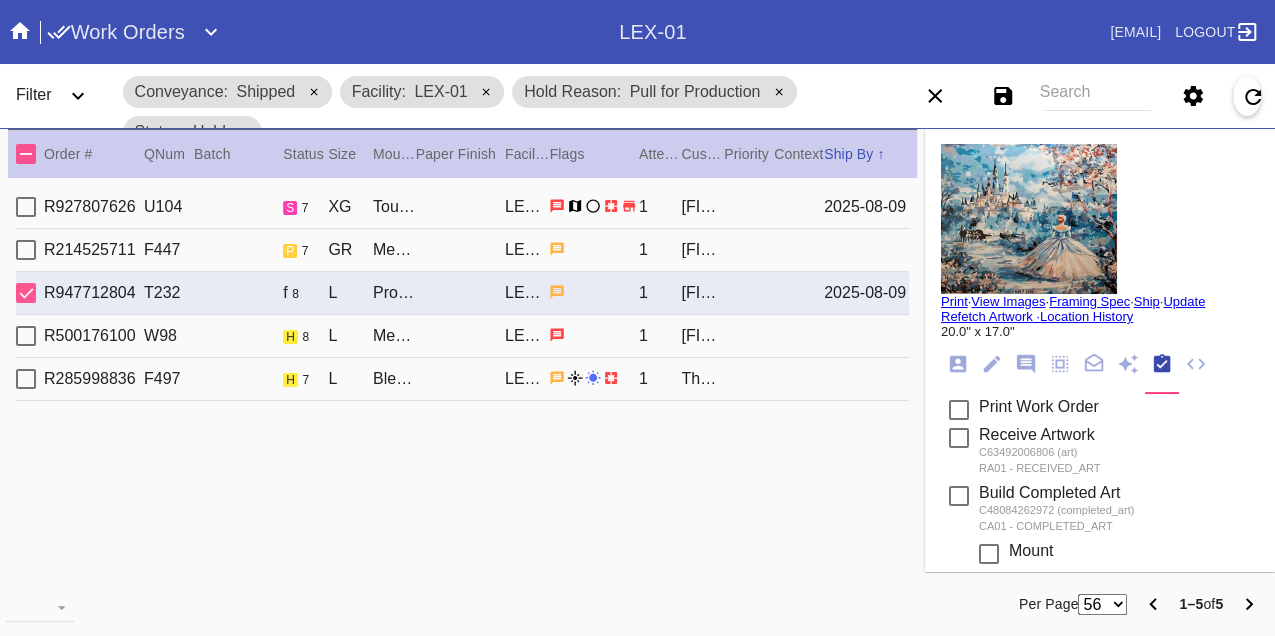 click on "Print" at bounding box center [954, 301] 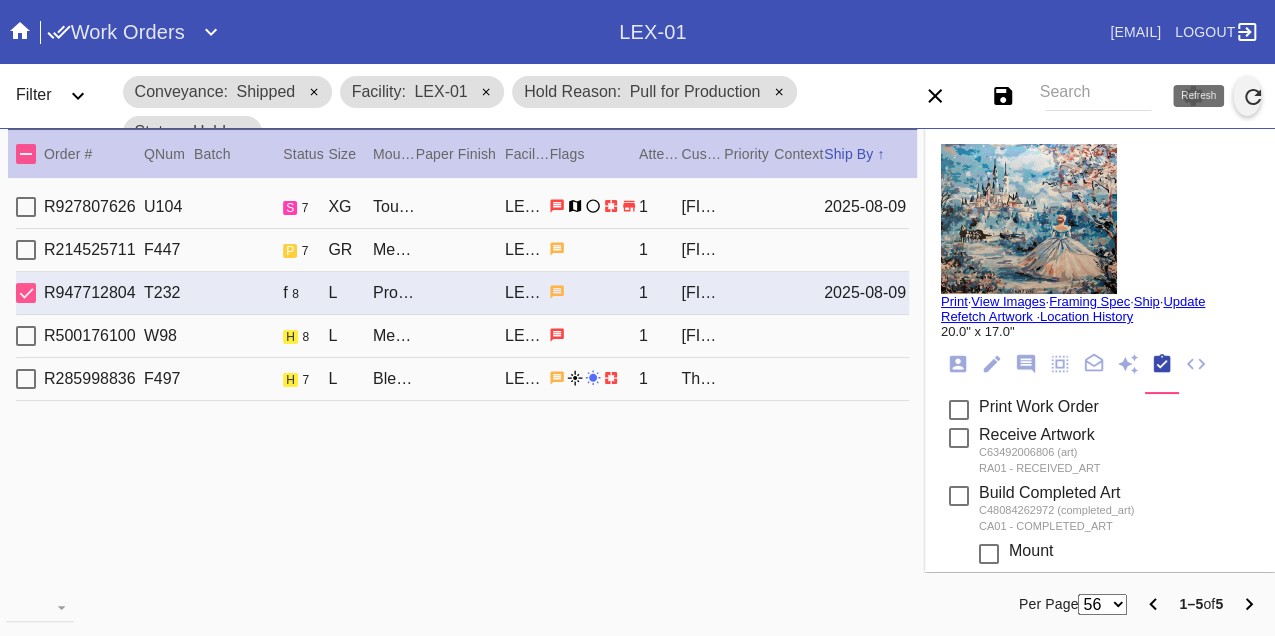 click 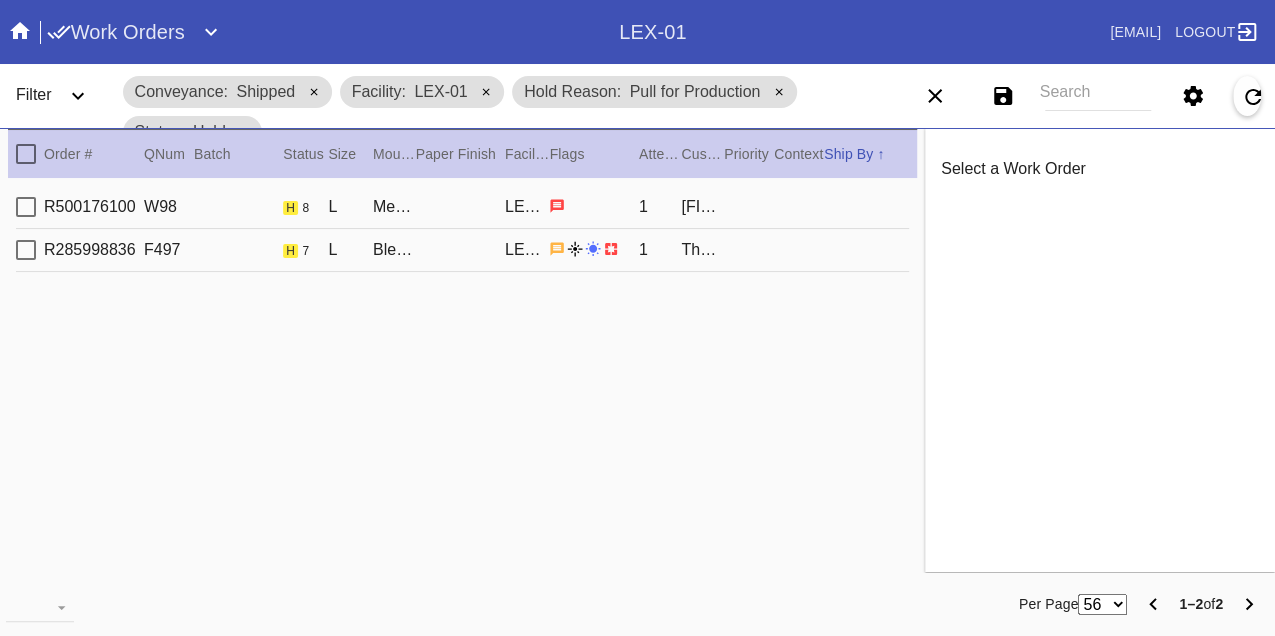 click on "R500176100 W98 h   8 L Mercer Slim / No Mat LEX-01 1 David Shimshock" at bounding box center [462, 207] 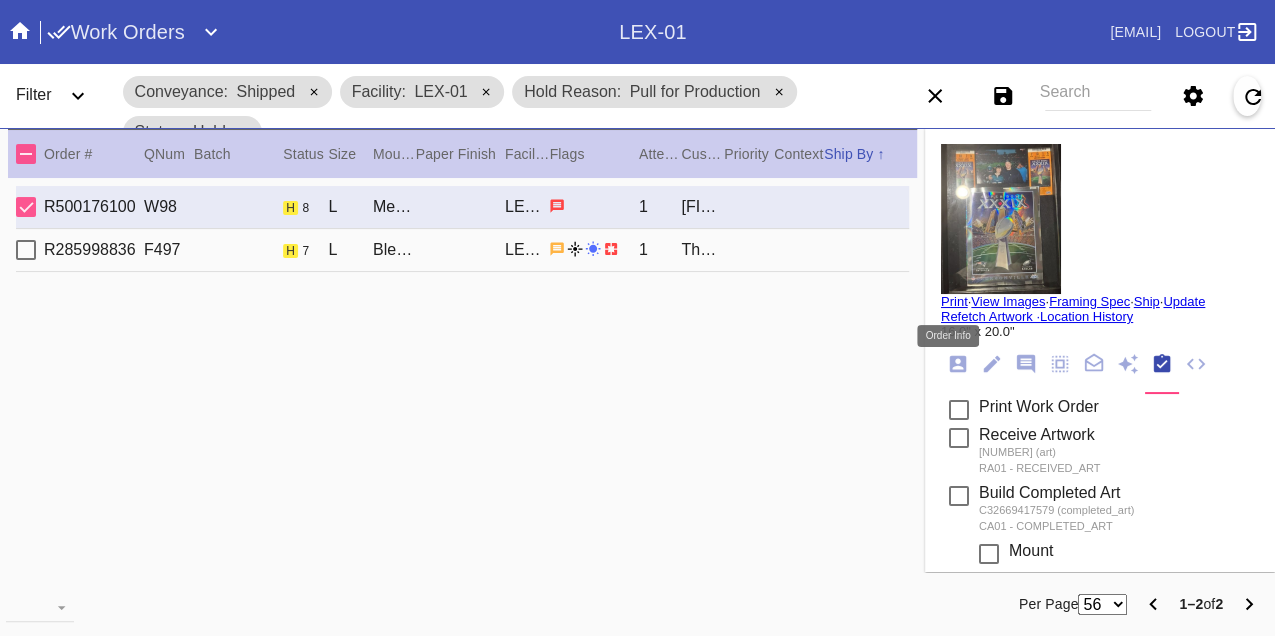 click 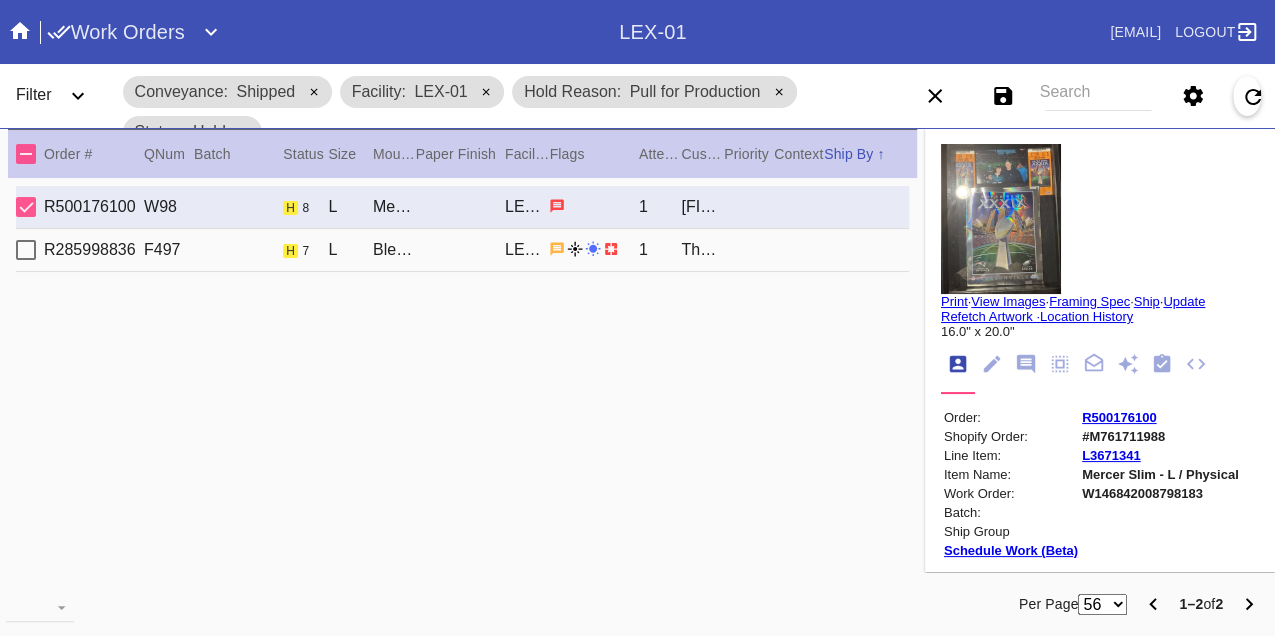 click on "W146842008798183" at bounding box center (1160, 493) 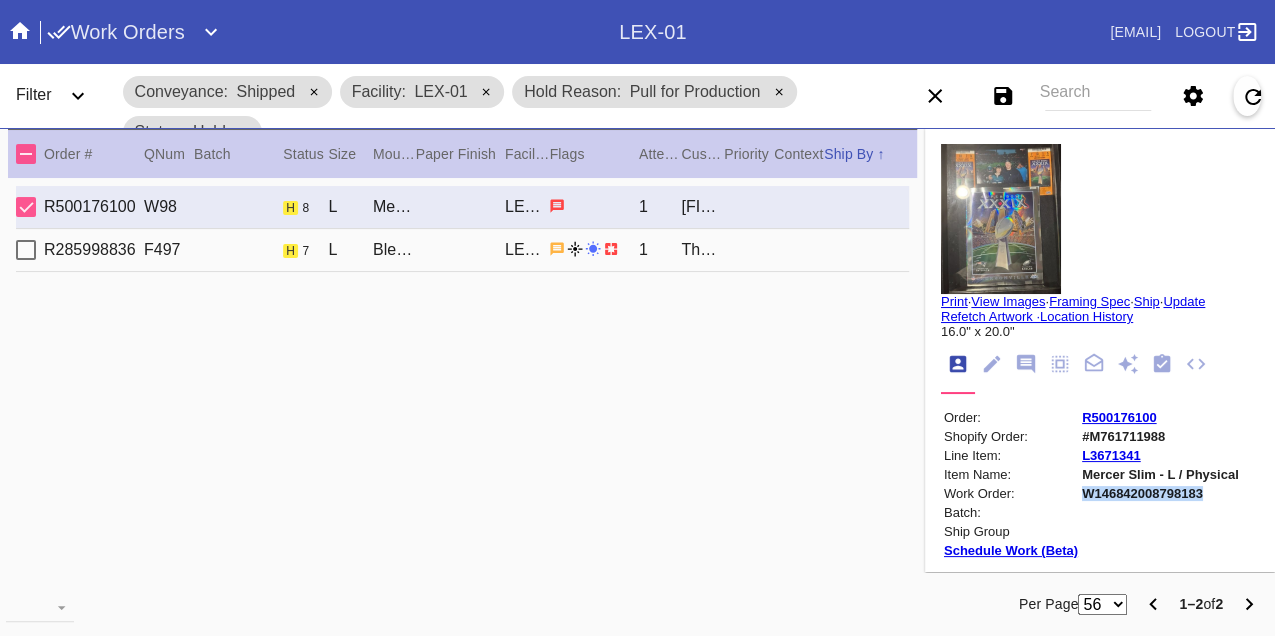 click on "W146842008798183" at bounding box center [1160, 493] 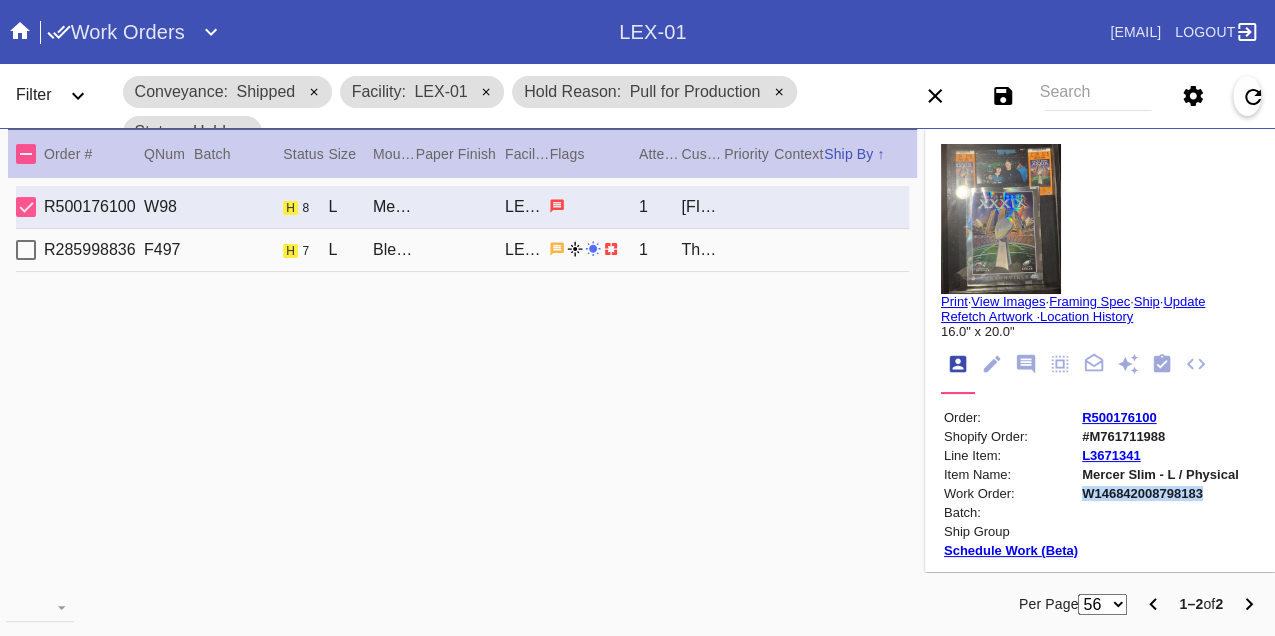 copy on "W146842008798183" 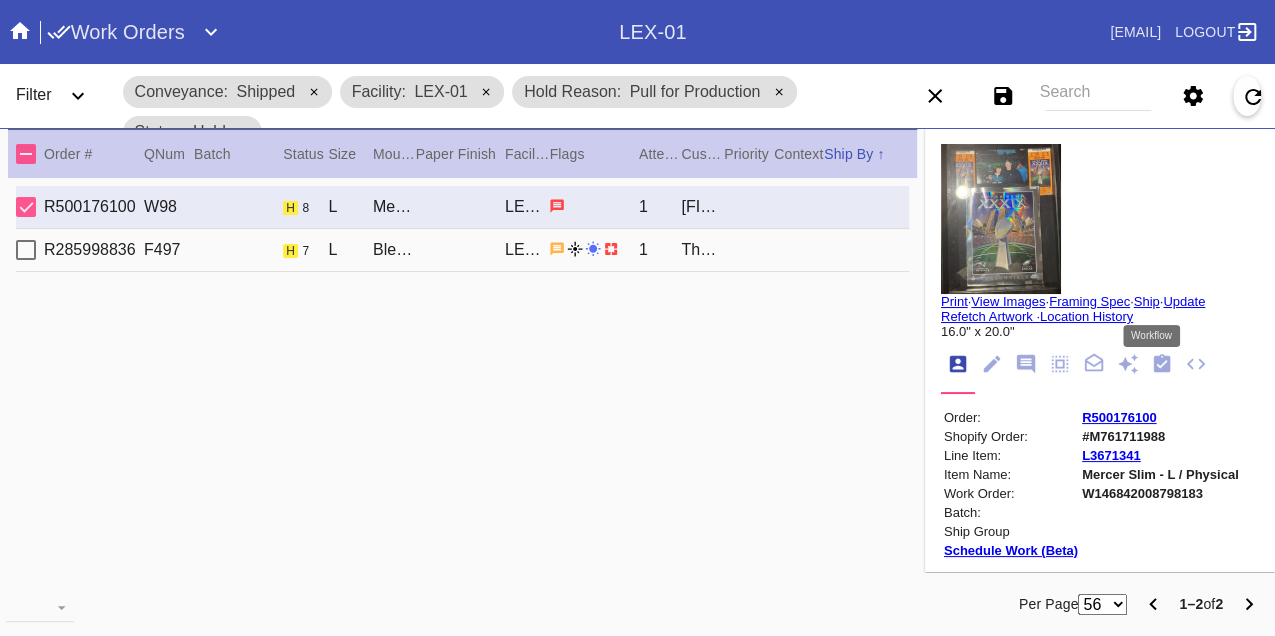 click 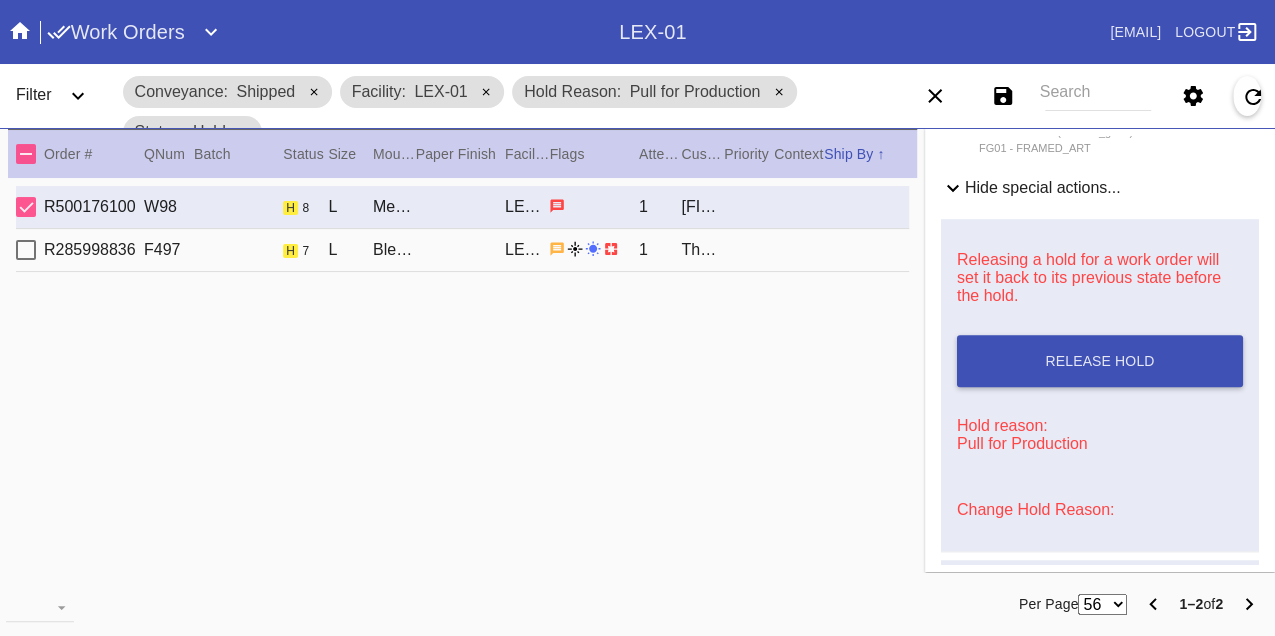 scroll, scrollTop: 829, scrollLeft: 0, axis: vertical 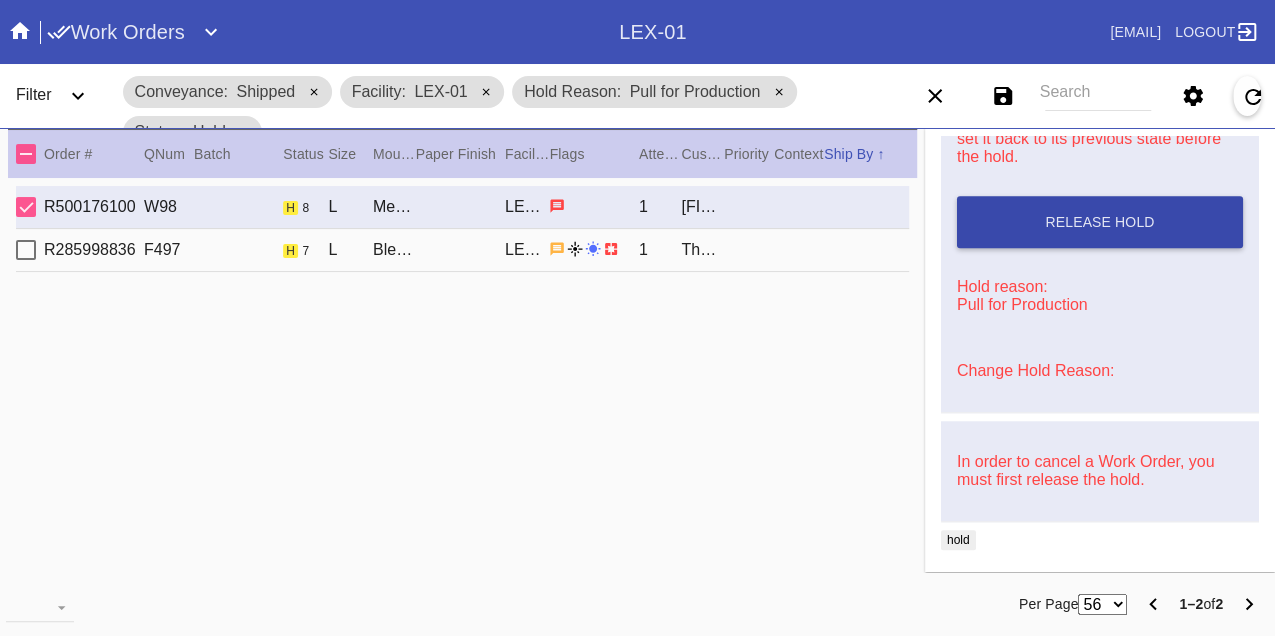 click on "Release Hold" at bounding box center [1100, 222] 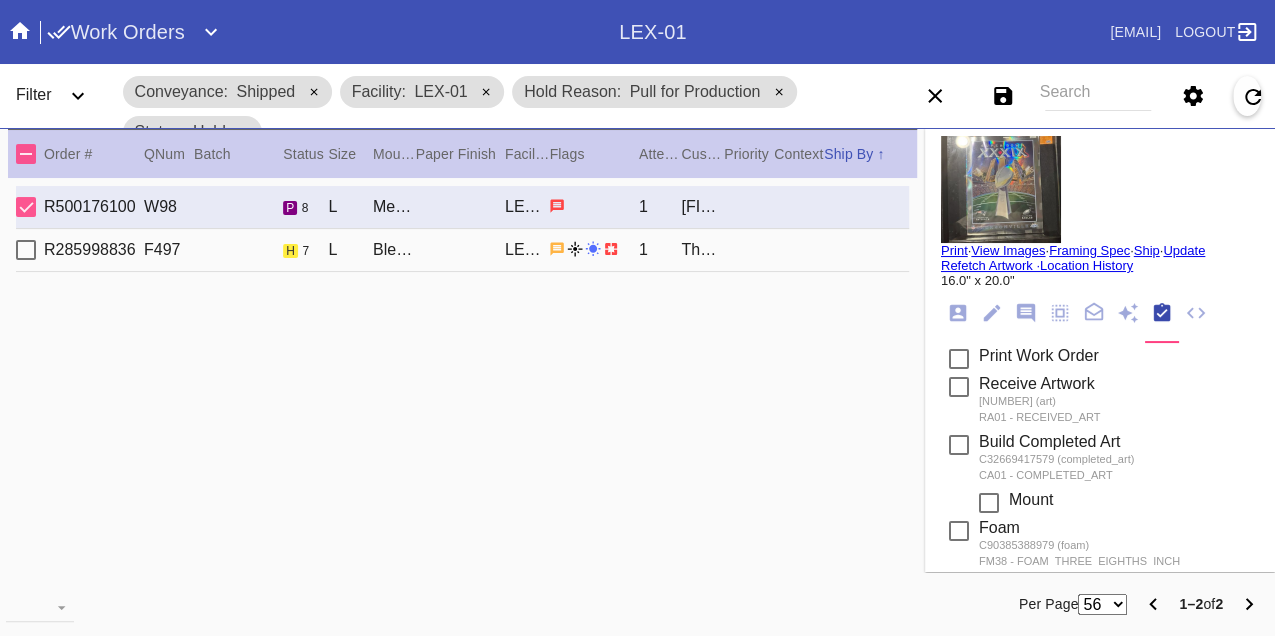 scroll, scrollTop: 0, scrollLeft: 0, axis: both 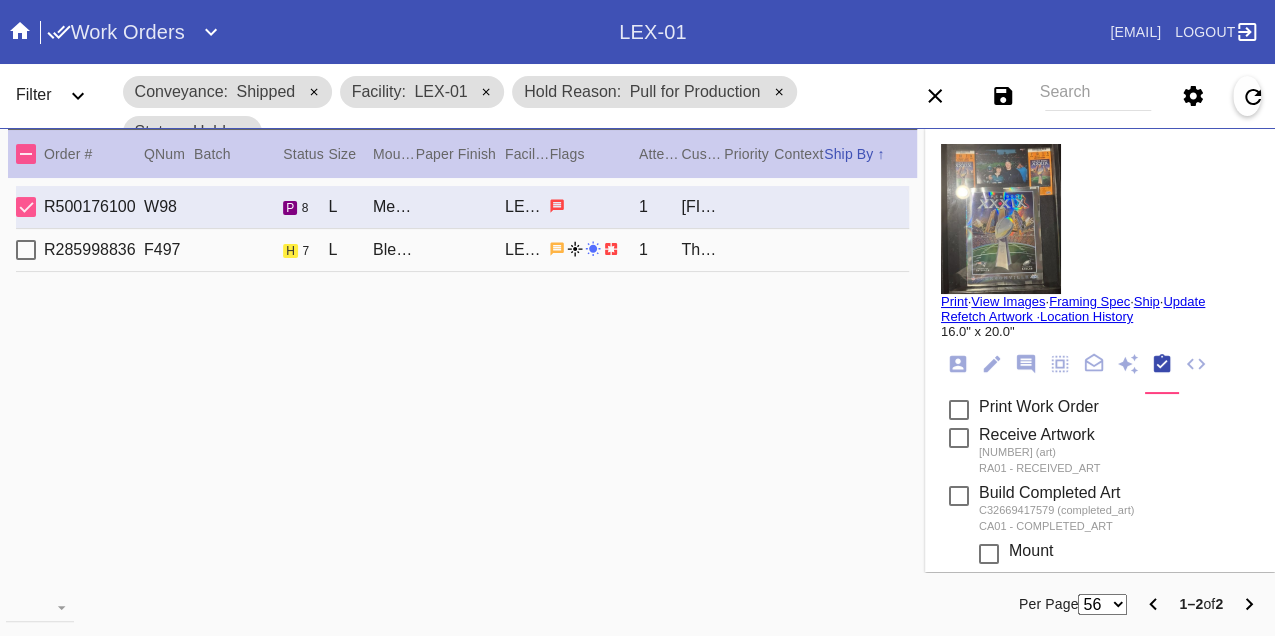 click on "Print" at bounding box center [954, 301] 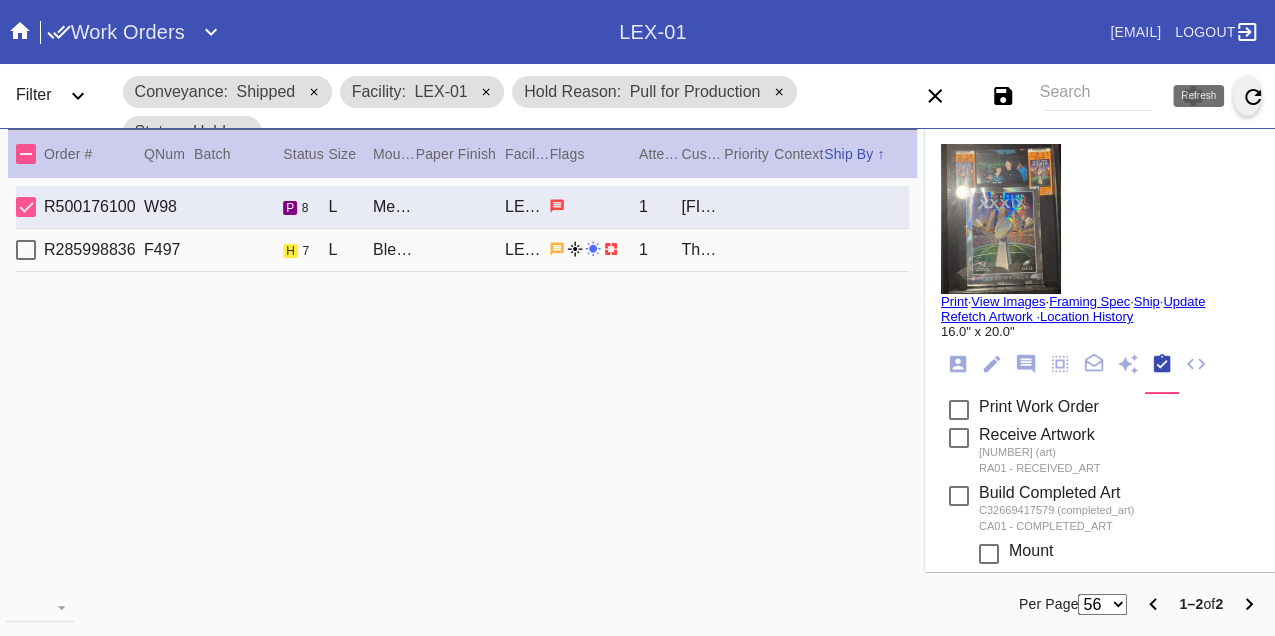 click 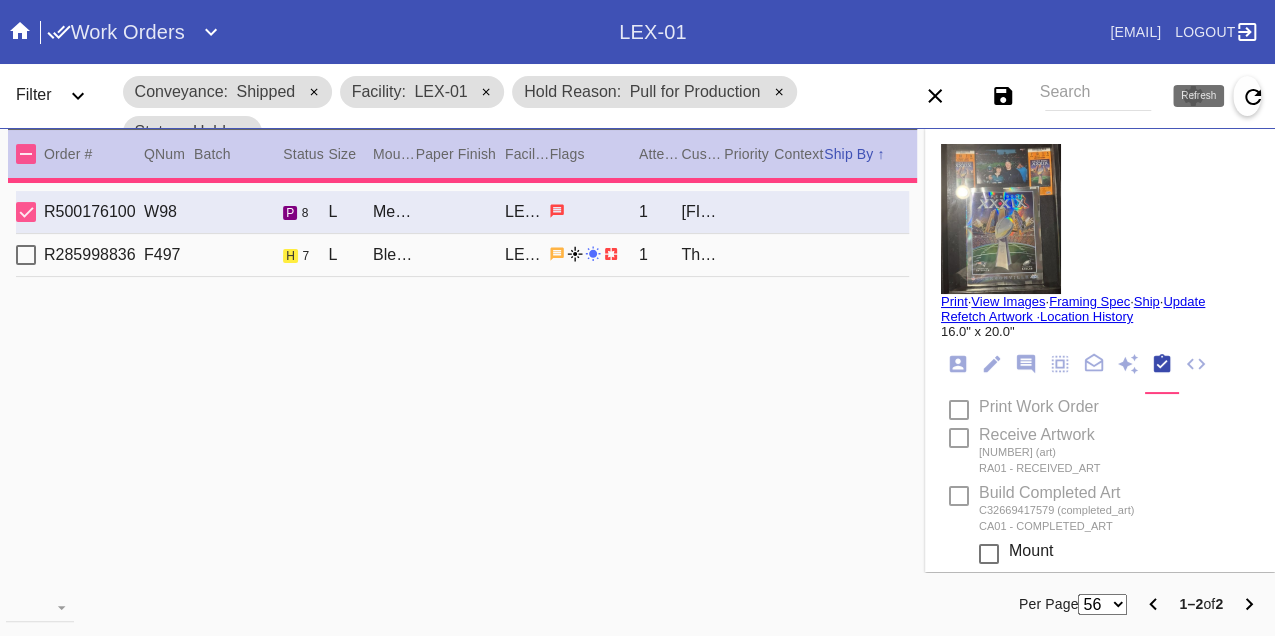 type on "PRO NOTE: Customer approved to proceed with normal surface float. CM 8|7" 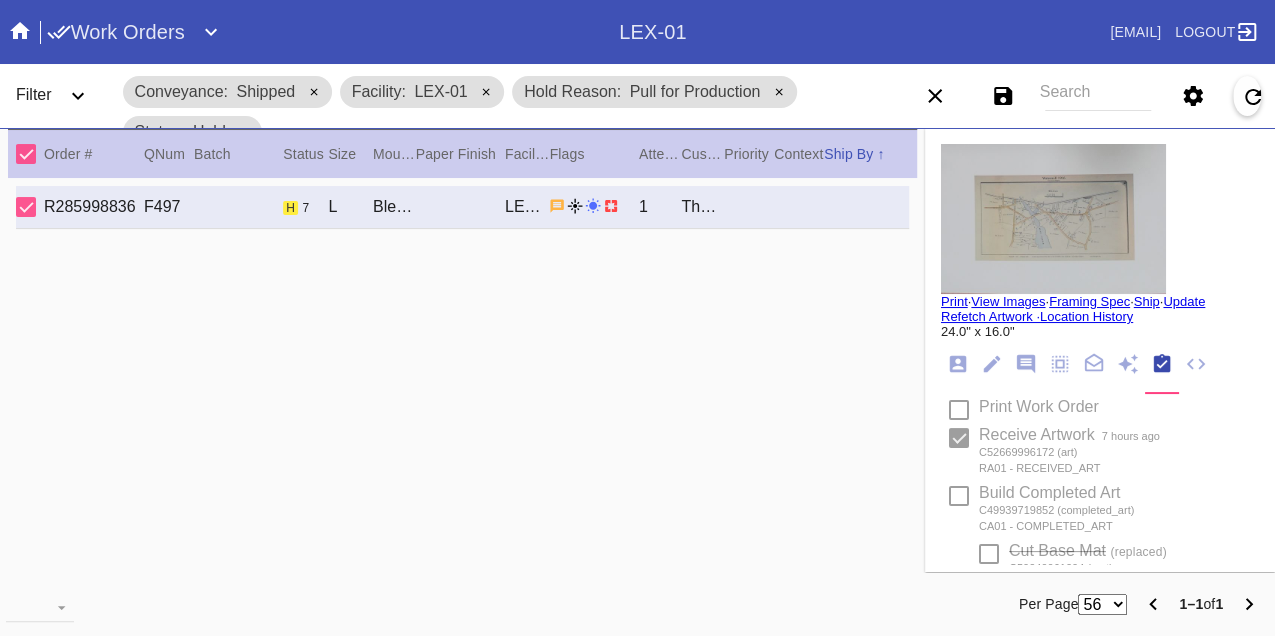 type on "We love you" 